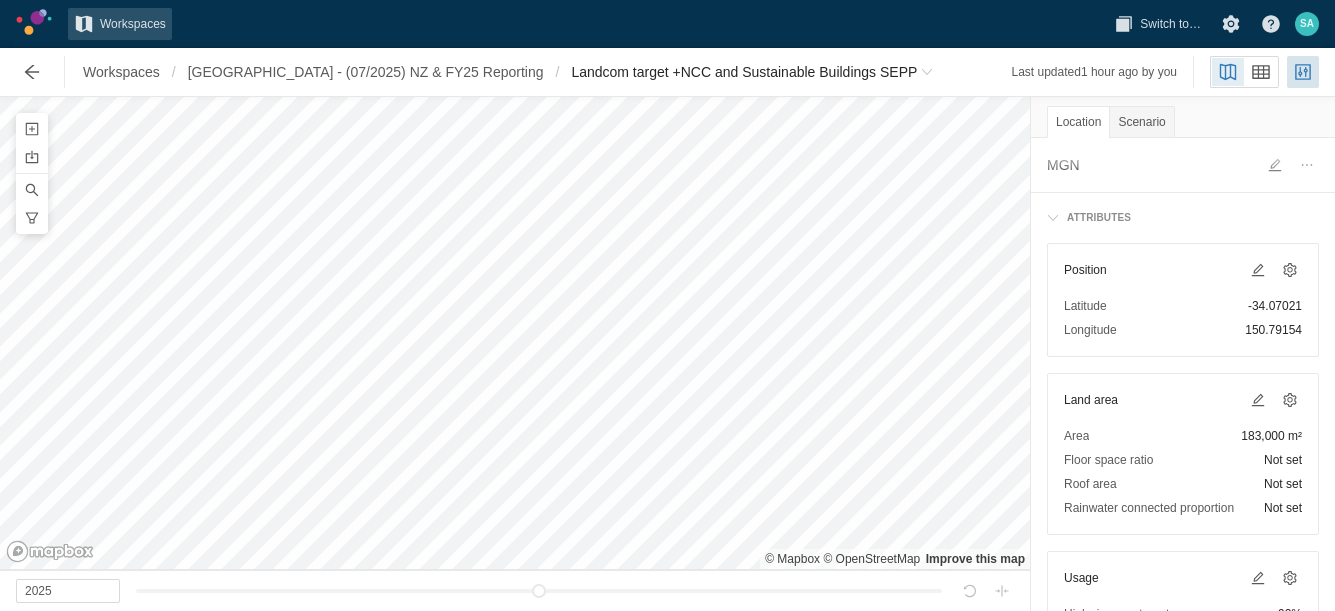 scroll, scrollTop: 0, scrollLeft: 0, axis: both 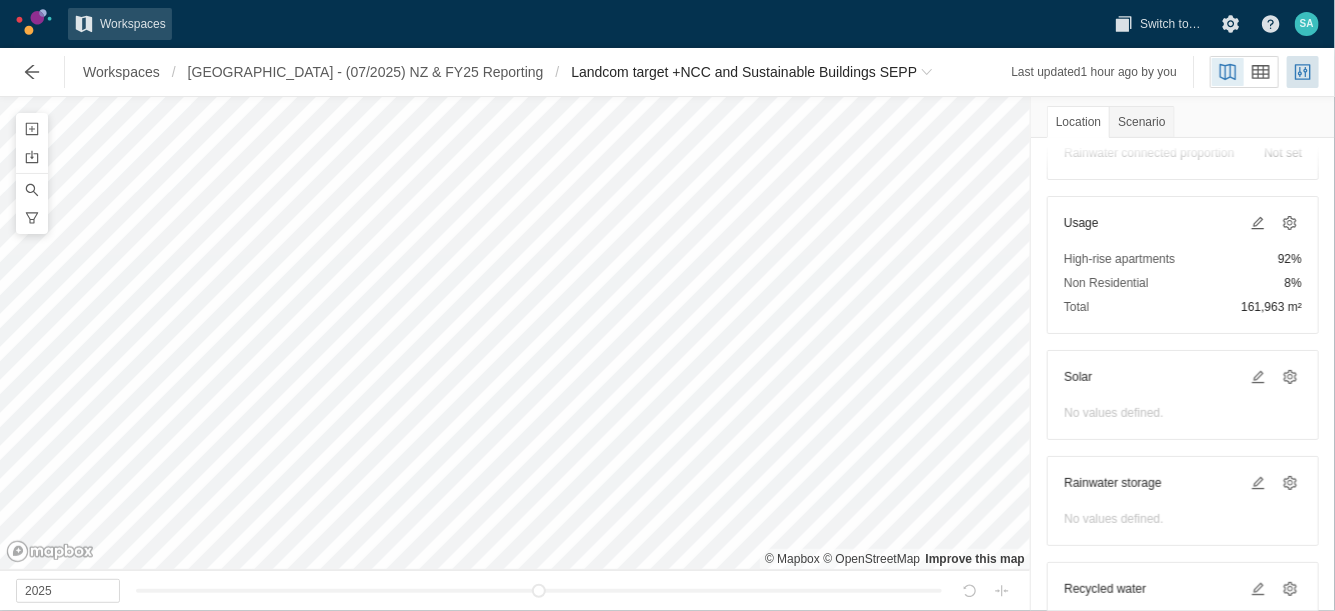 click on "2025" at bounding box center [515, 590] 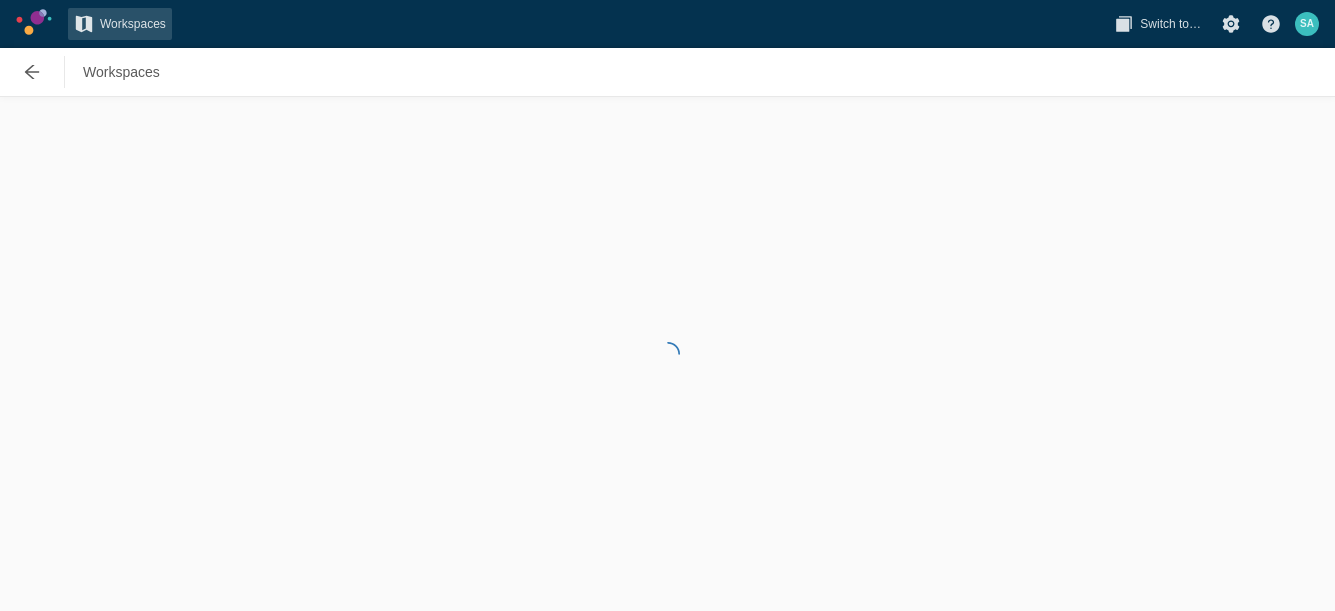 scroll, scrollTop: 0, scrollLeft: 0, axis: both 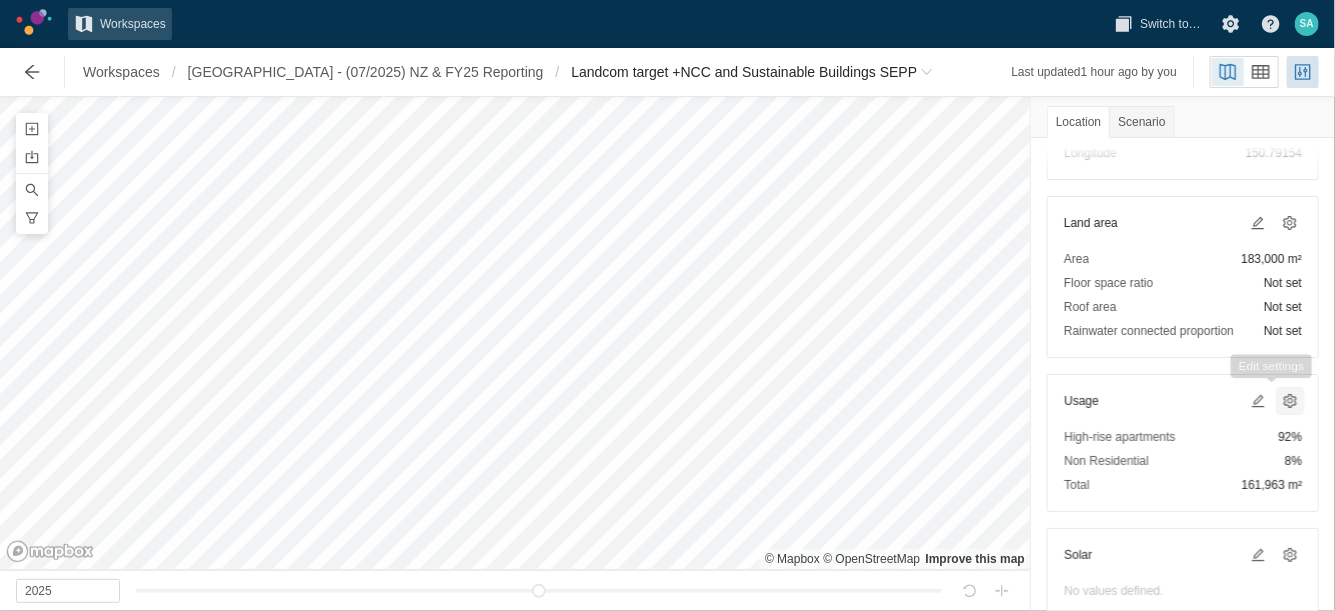 click at bounding box center [1290, 401] 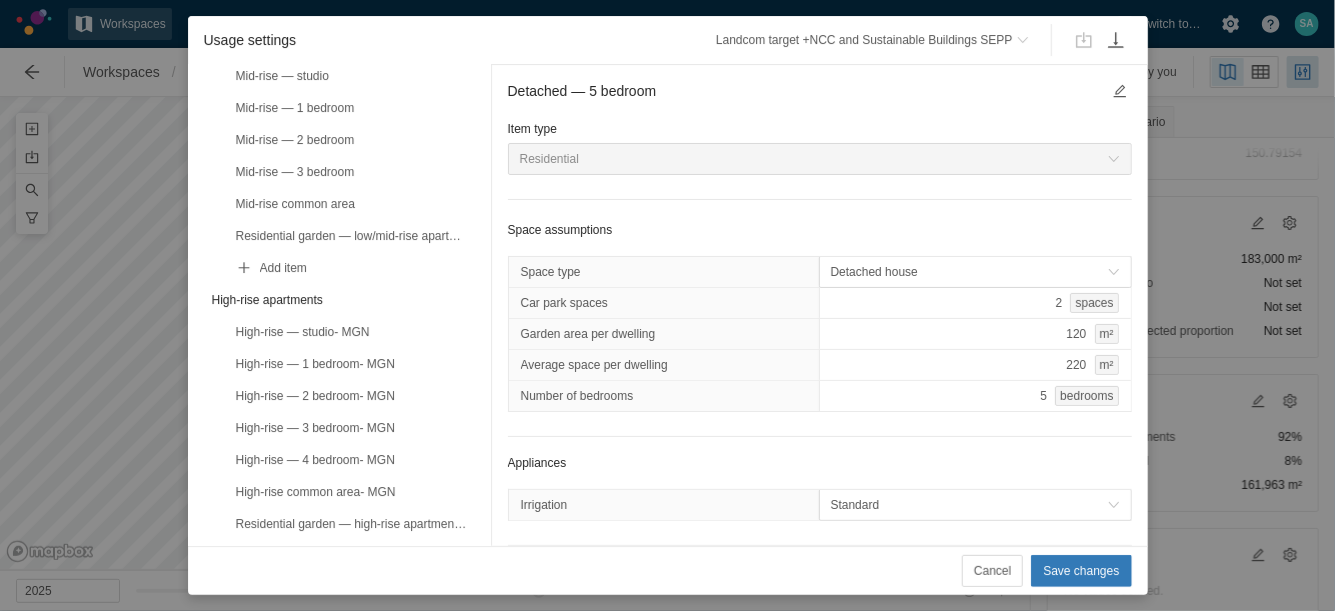 scroll, scrollTop: 587, scrollLeft: 0, axis: vertical 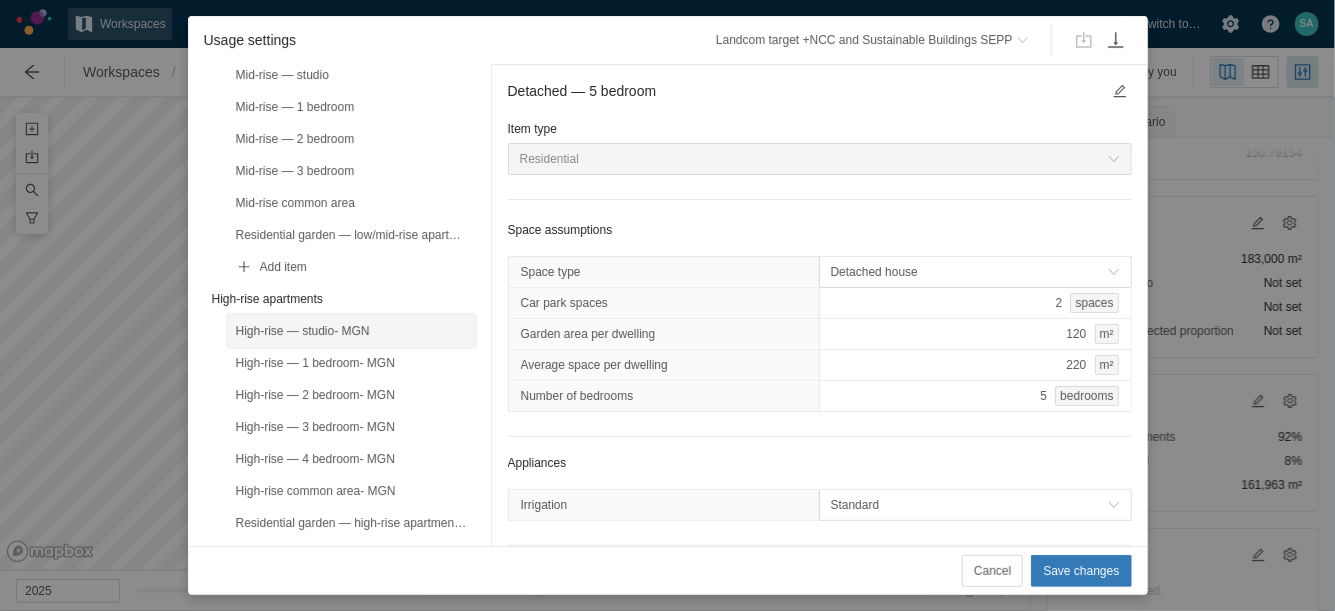 click on "High-rise — studio- MGN" at bounding box center [351, 331] 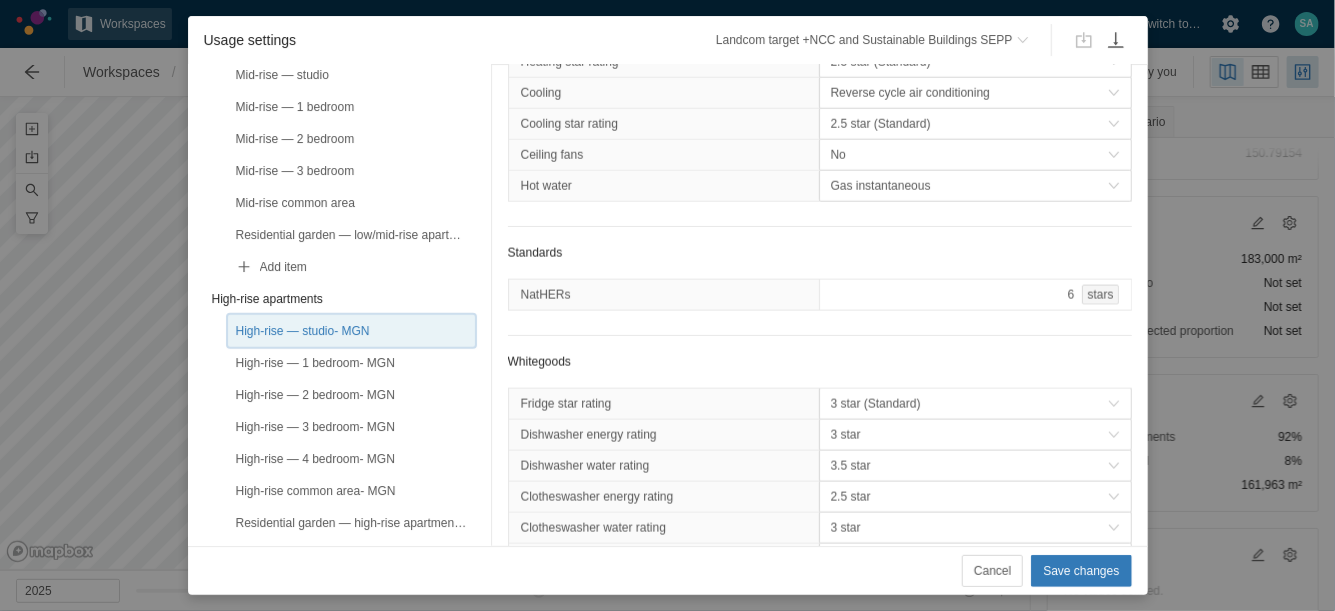 scroll, scrollTop: 1144, scrollLeft: 0, axis: vertical 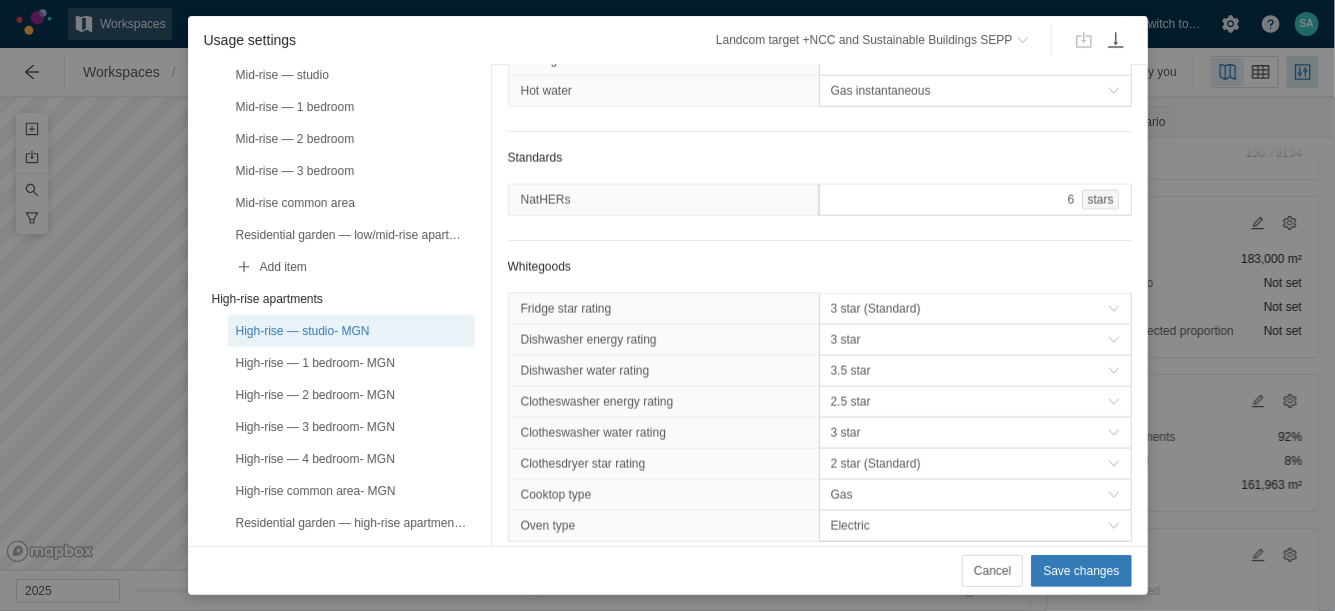 click on "6 stars" at bounding box center [975, 200] 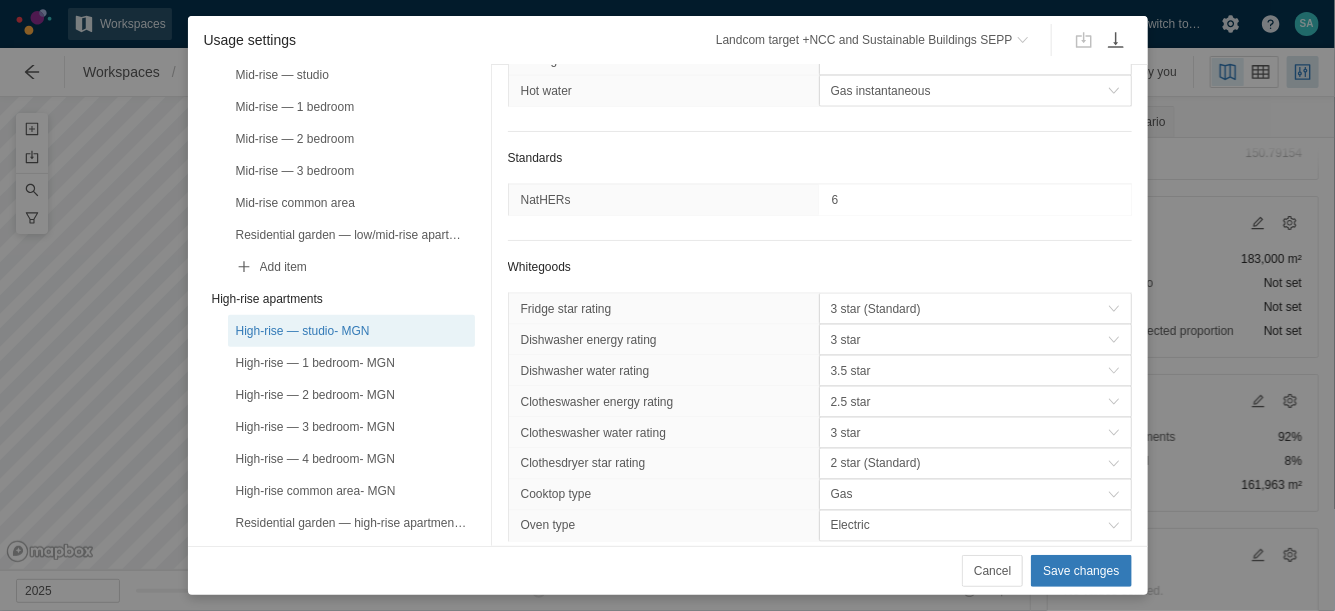 type on "7" 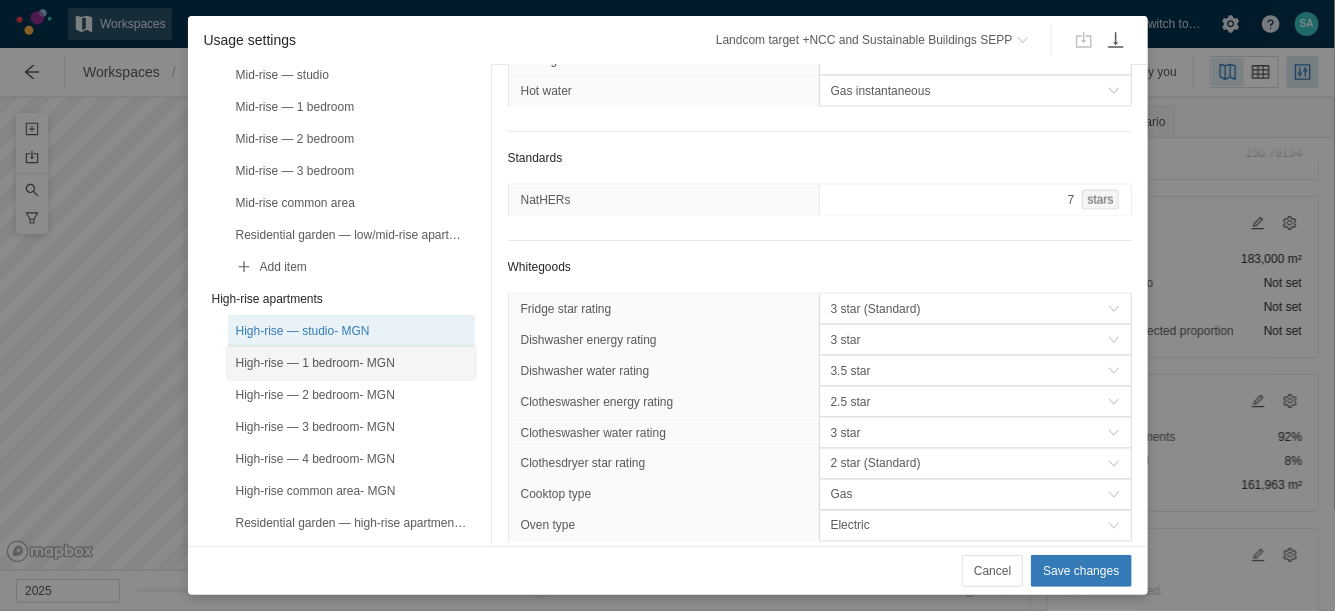 click on "High-rise — 1 bedroom- MGN" at bounding box center (351, 363) 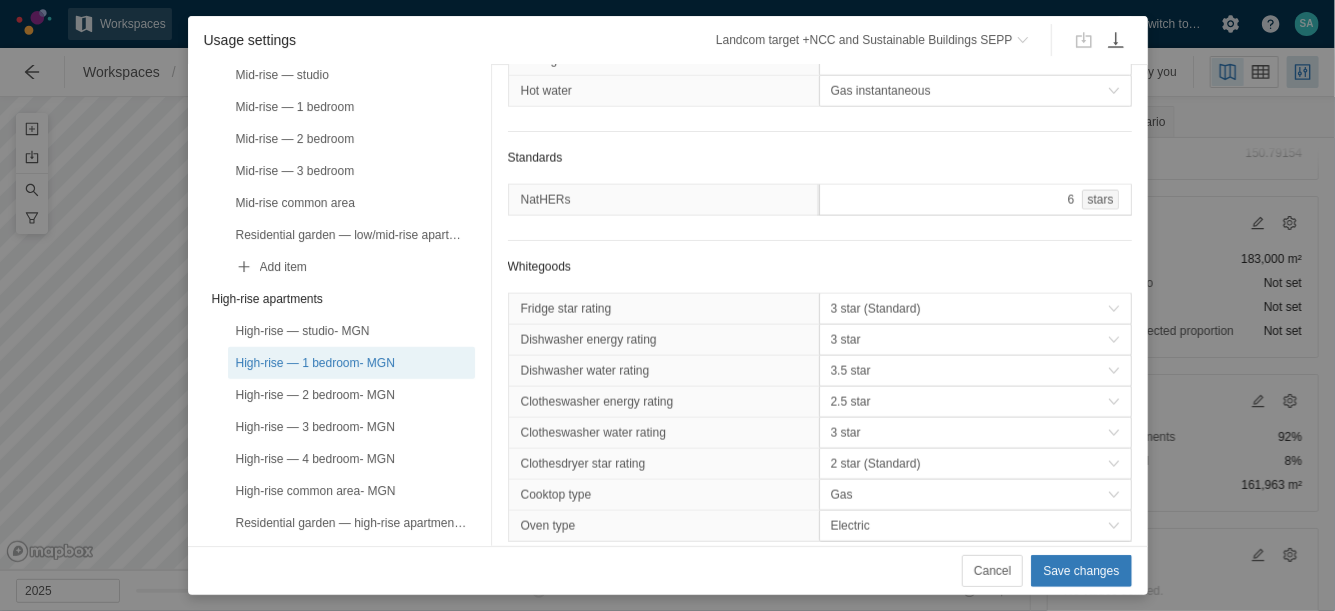 click on "6 stars" at bounding box center [975, 200] 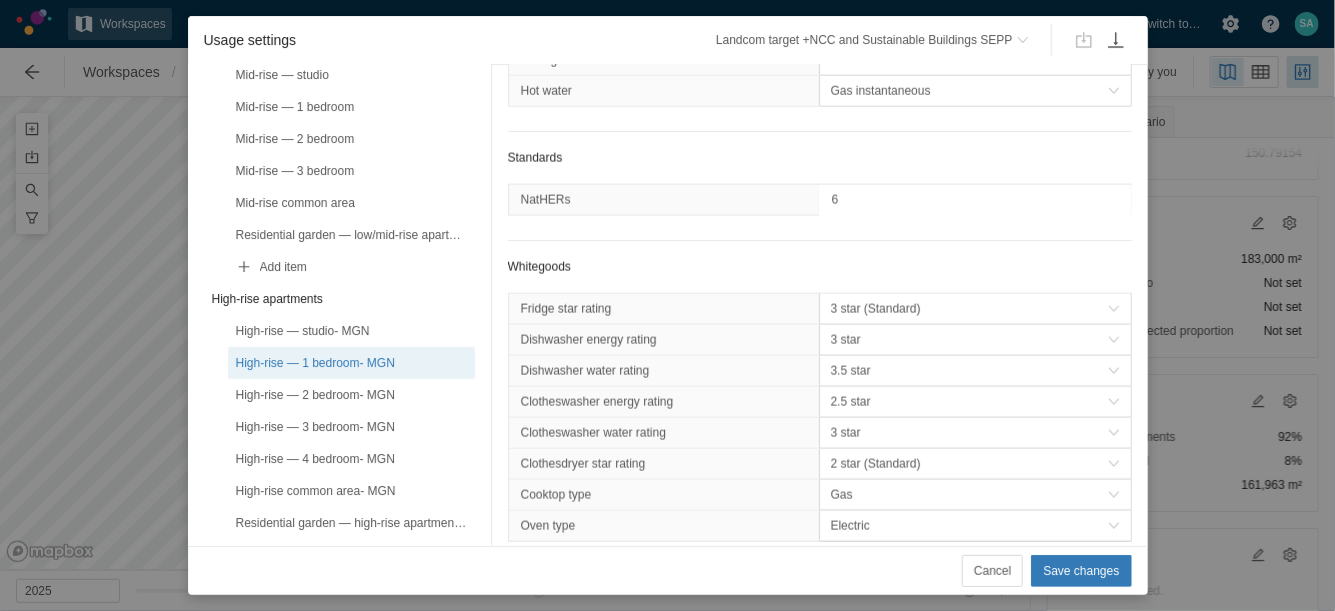 click on "6" at bounding box center [975, 200] 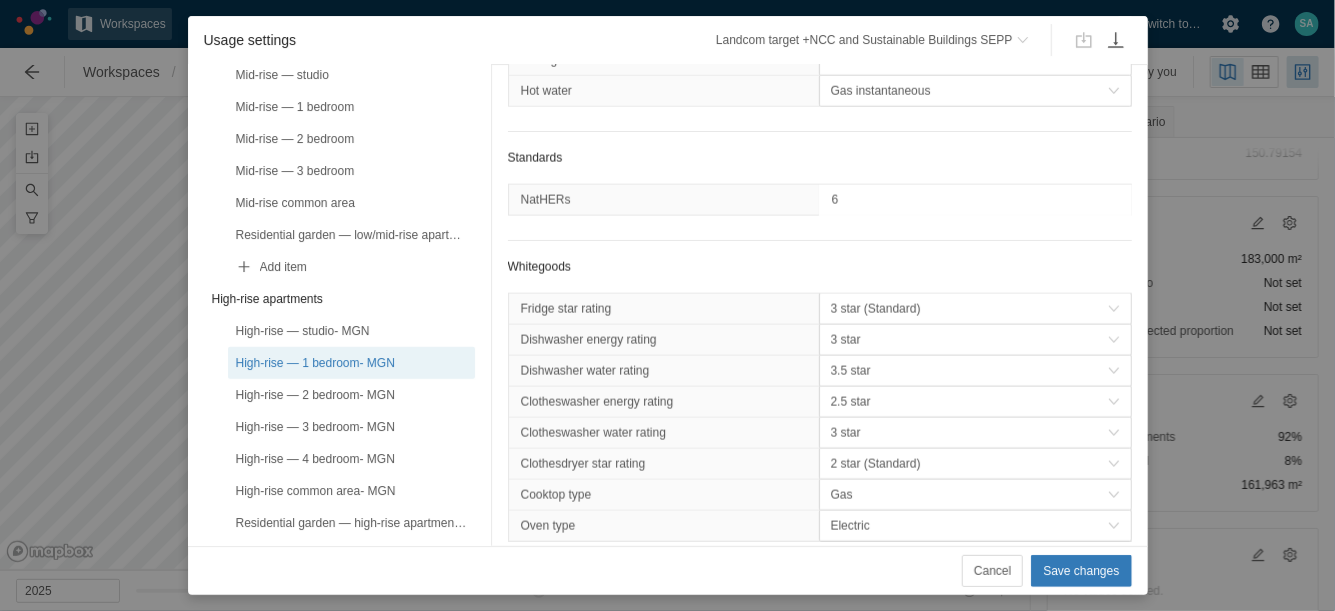 type on "7" 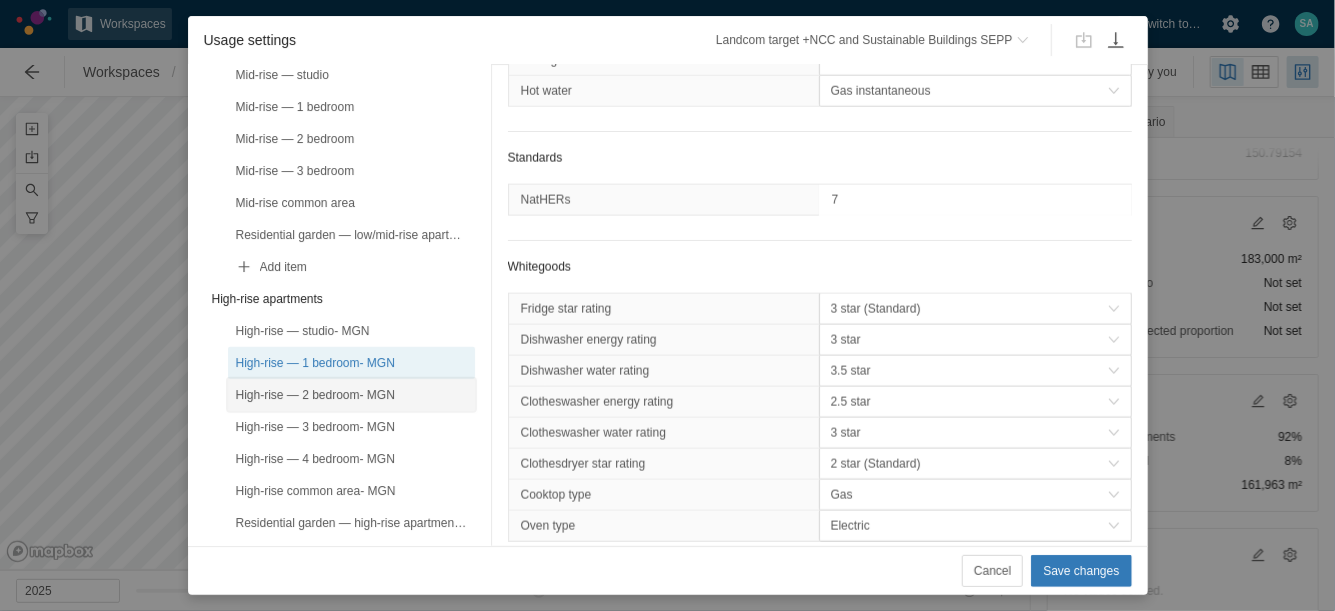 click on "High-rise — 2 bedroom- MGN" at bounding box center (351, 395) 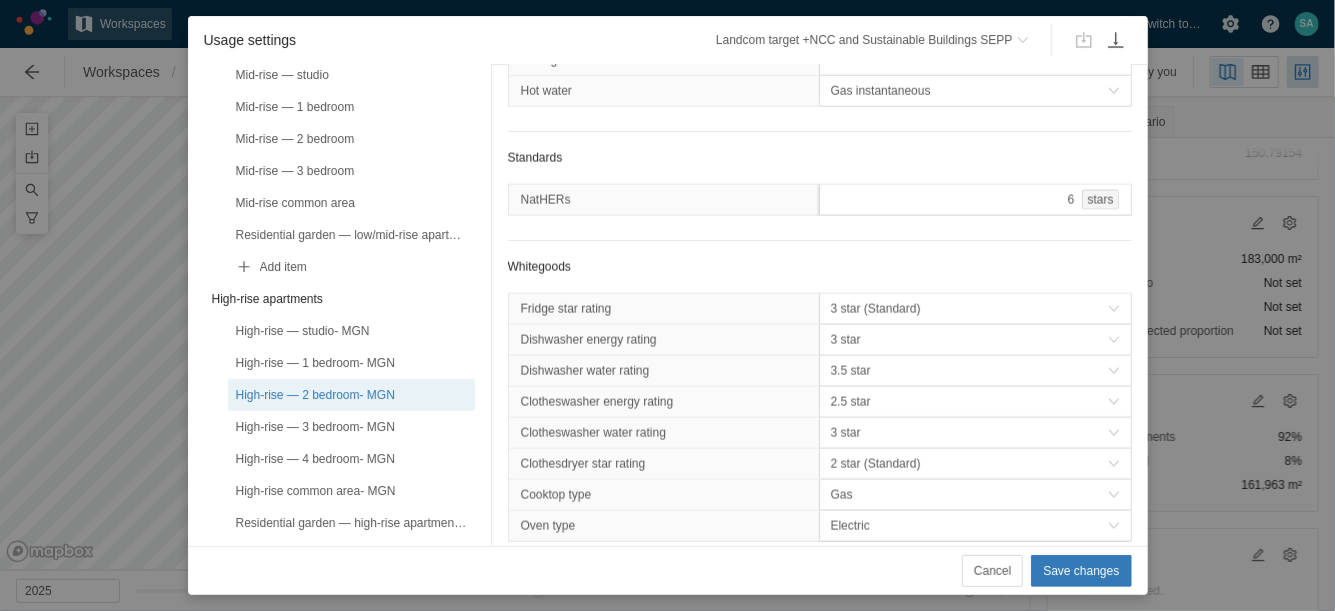 click on "6 stars" at bounding box center (975, 200) 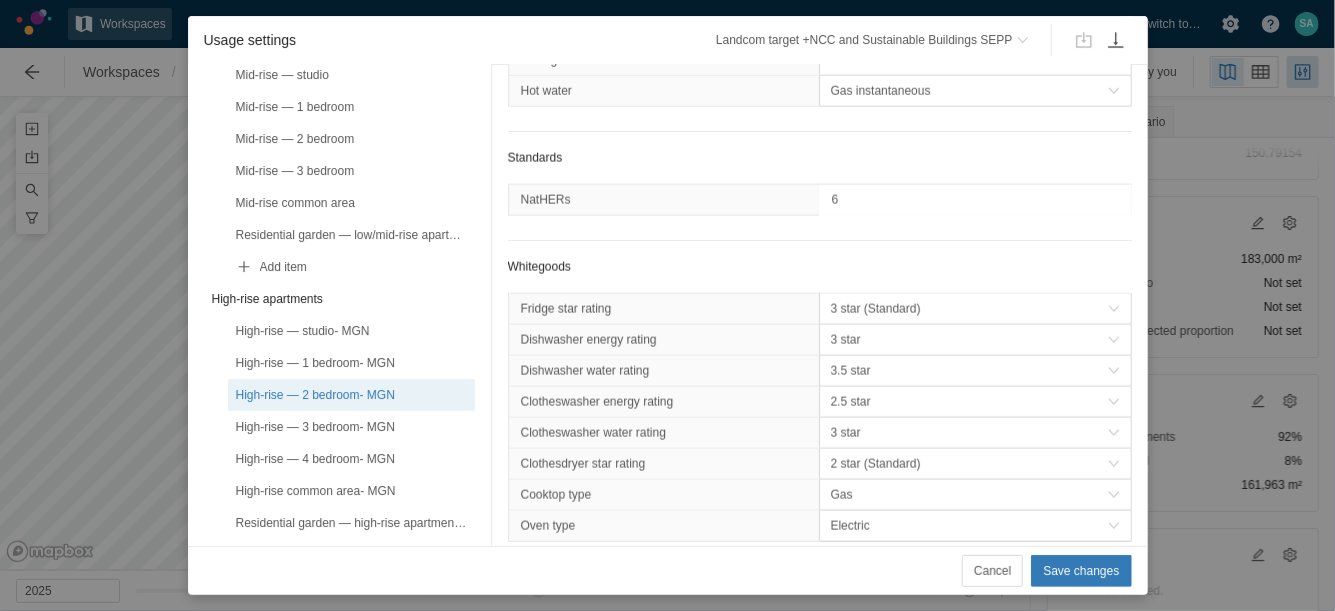click on "6" at bounding box center (975, 200) 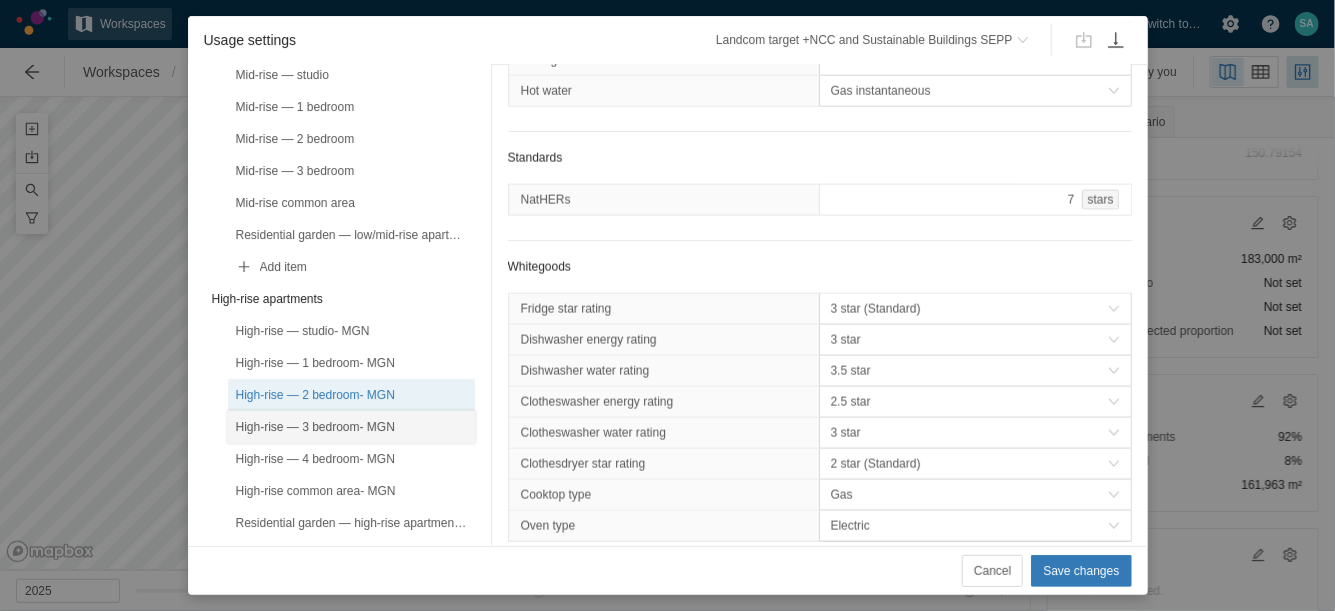 click on "High-rise — 3 bedroom- MGN" at bounding box center (351, 427) 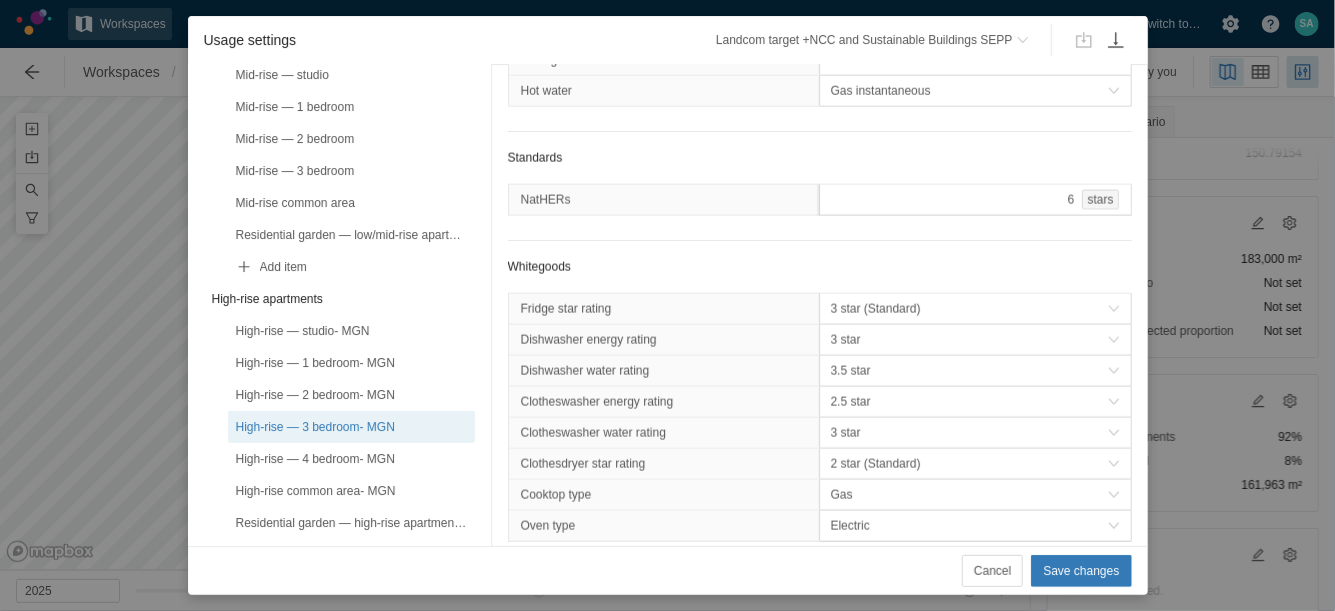 click on "6 stars" at bounding box center (975, 200) 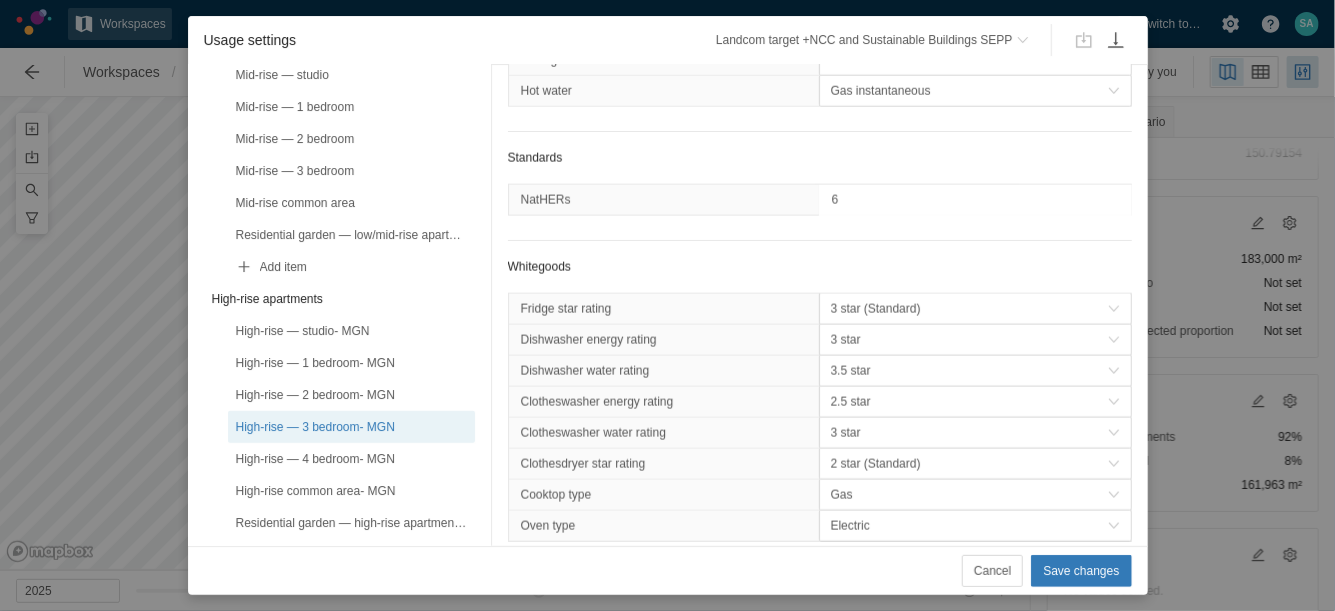 type on "7" 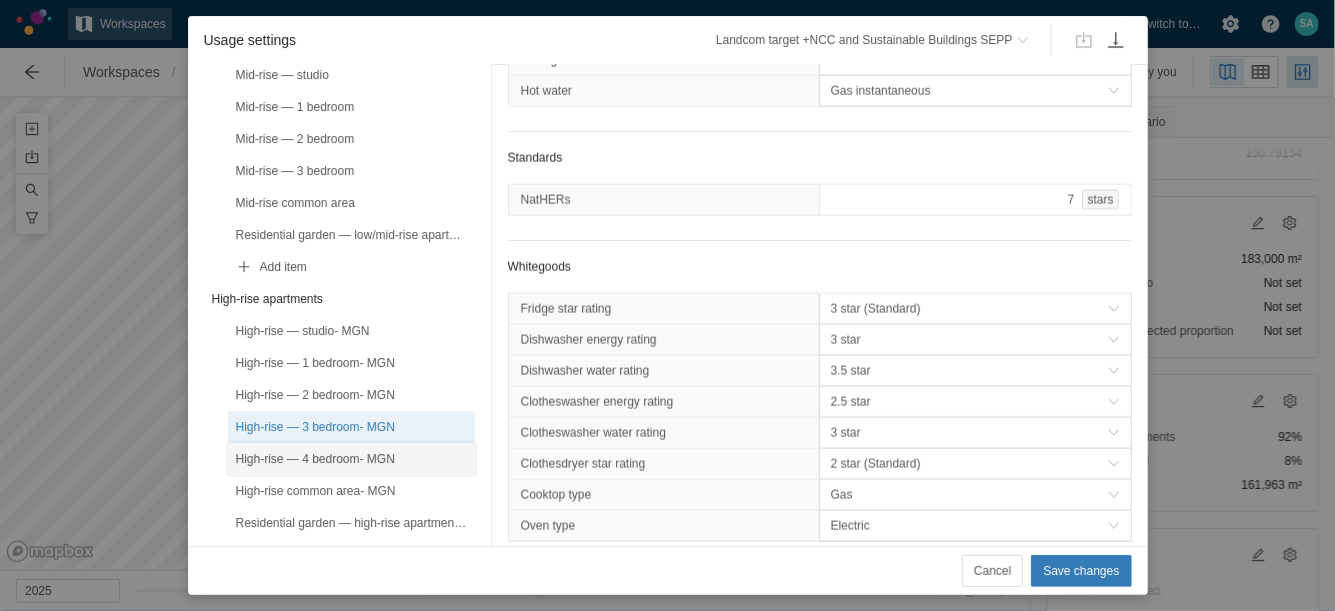 click on "High-rise — 4 bedroom- MGN" at bounding box center (351, 459) 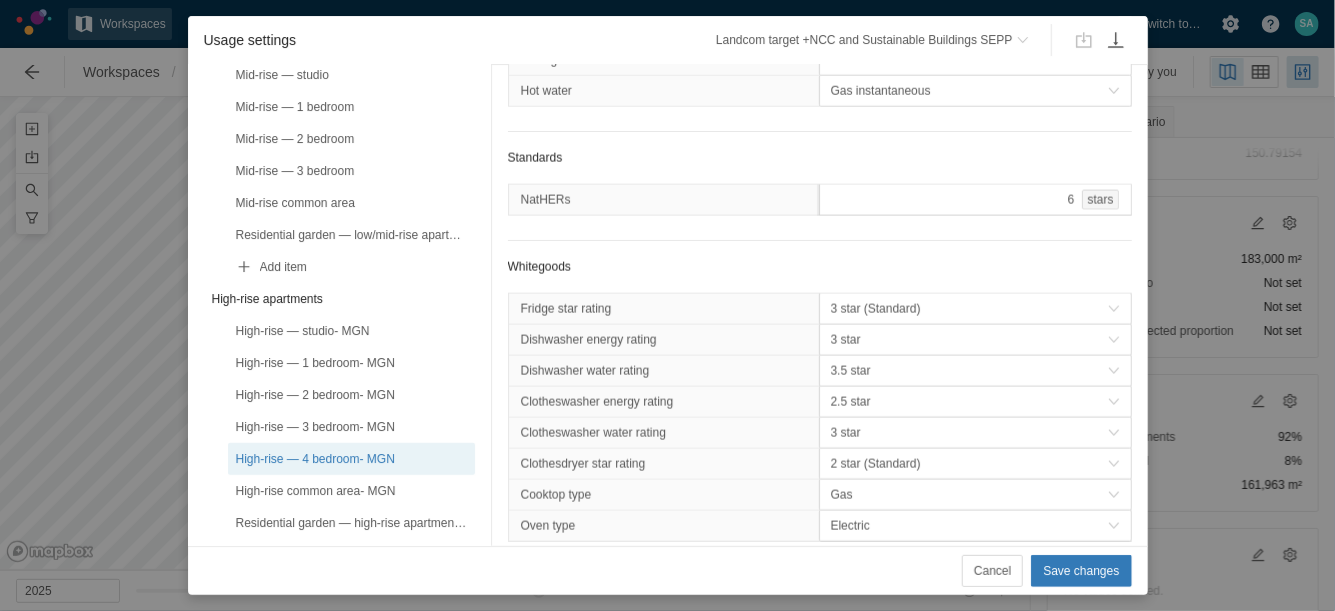 click on "6 stars" at bounding box center [975, 200] 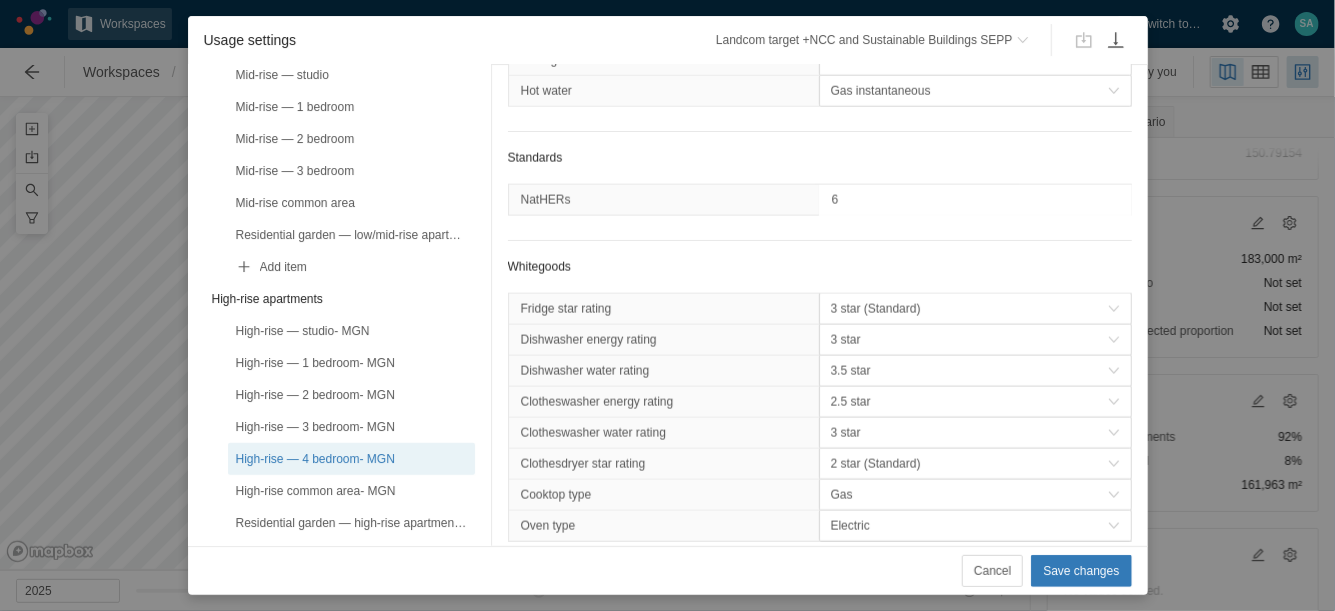 click on "6" at bounding box center [975, 200] 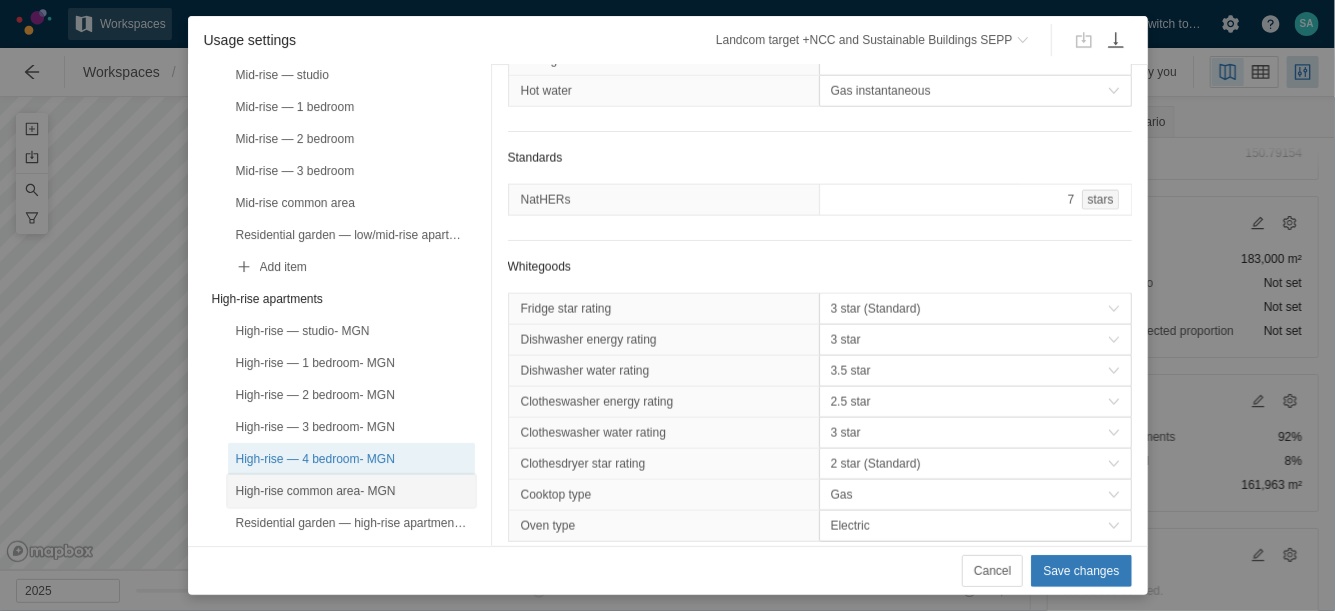 click on "High-rise common area- MGN" at bounding box center (351, 491) 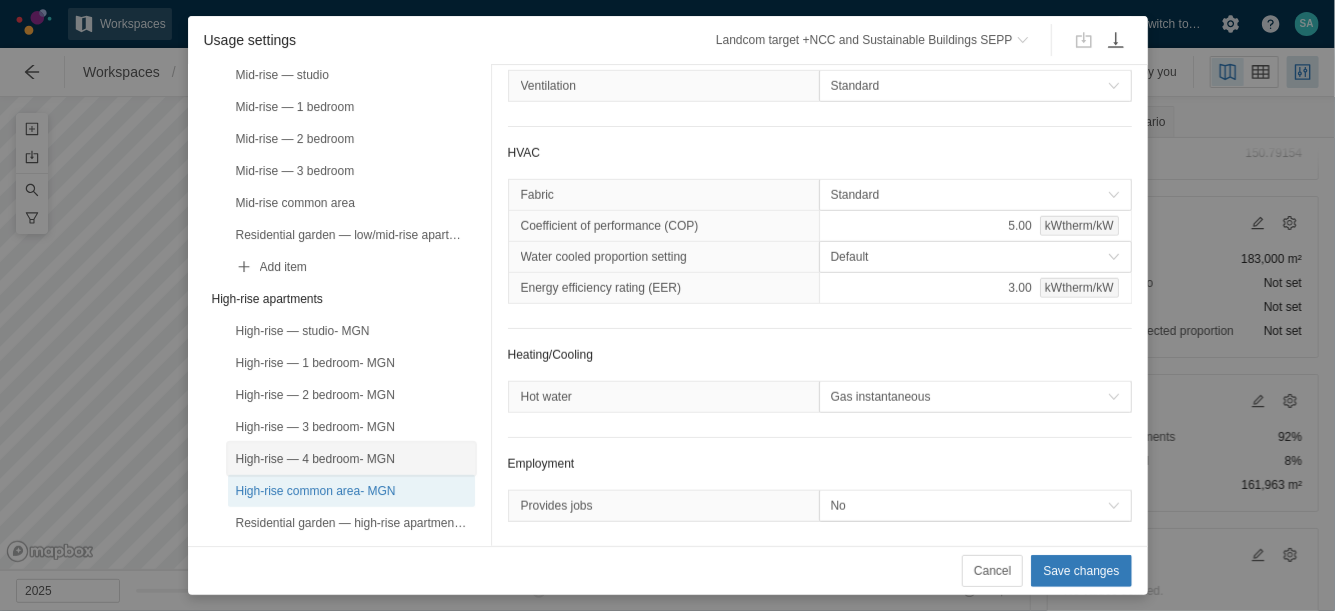 click on "High-rise — 4 bedroom- MGN" at bounding box center [351, 459] 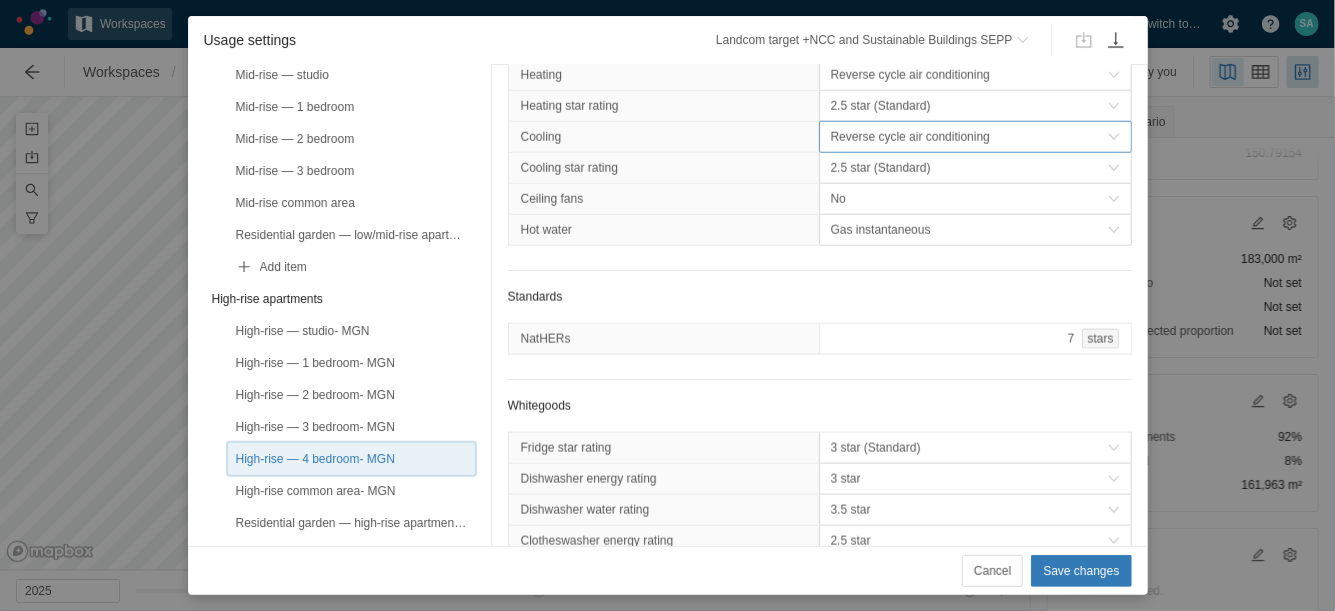 scroll, scrollTop: 1046, scrollLeft: 0, axis: vertical 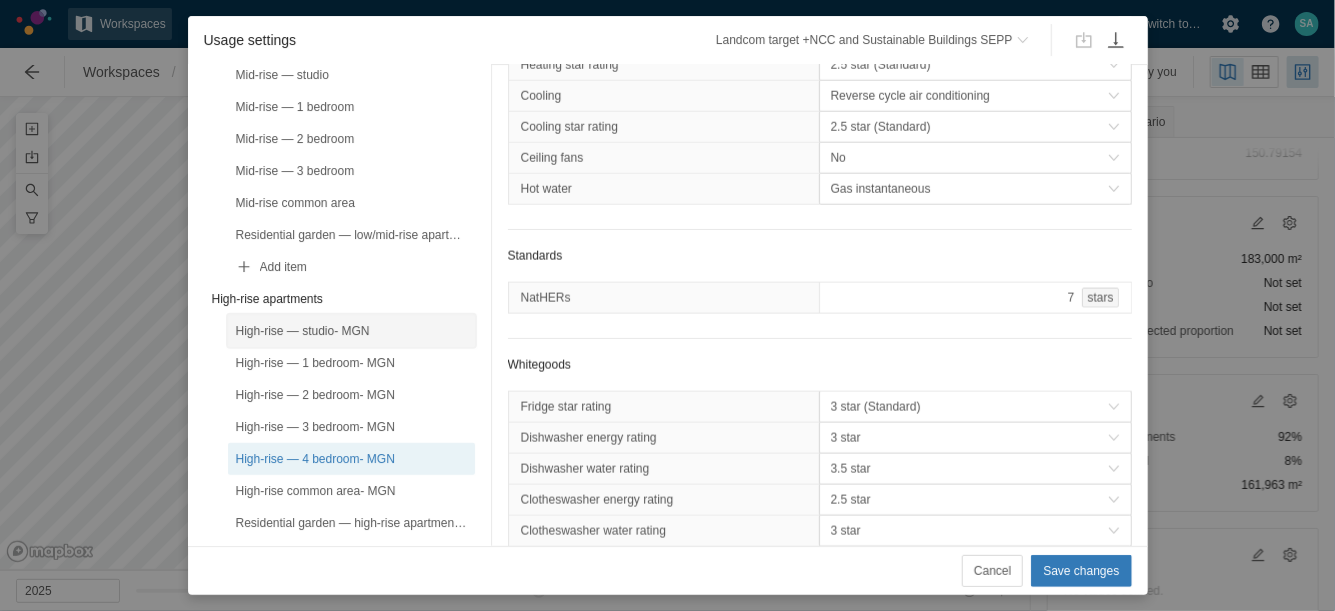 click on "High-rise — studio- MGN" at bounding box center (351, 331) 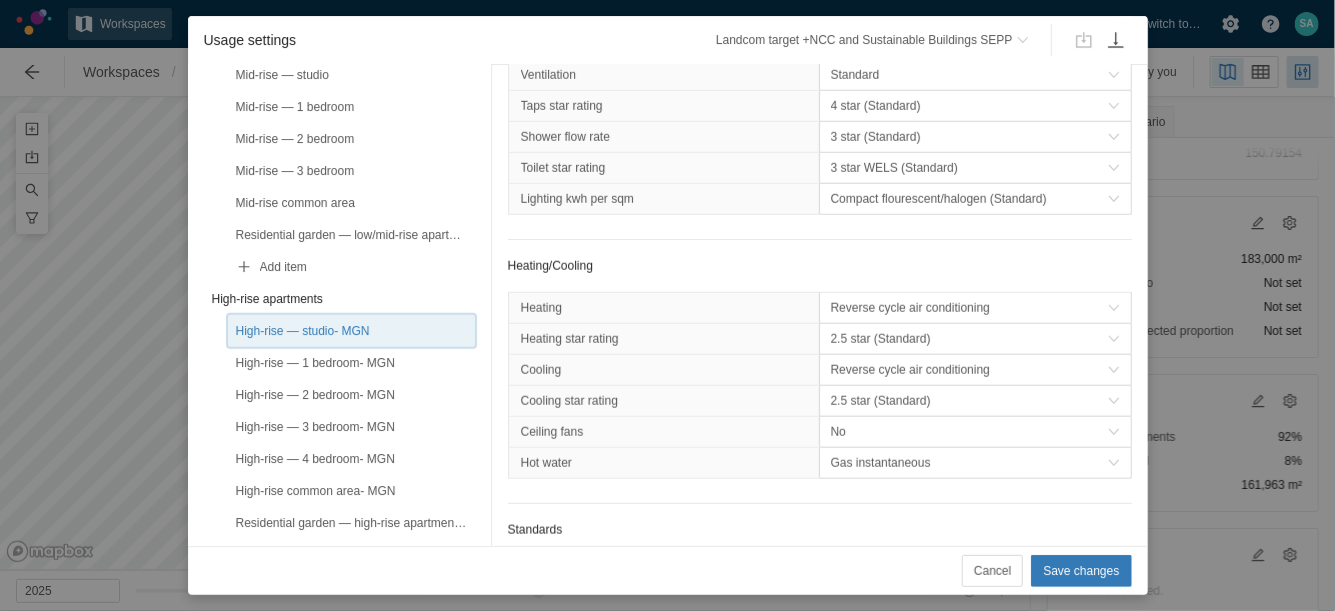 scroll, scrollTop: 853, scrollLeft: 0, axis: vertical 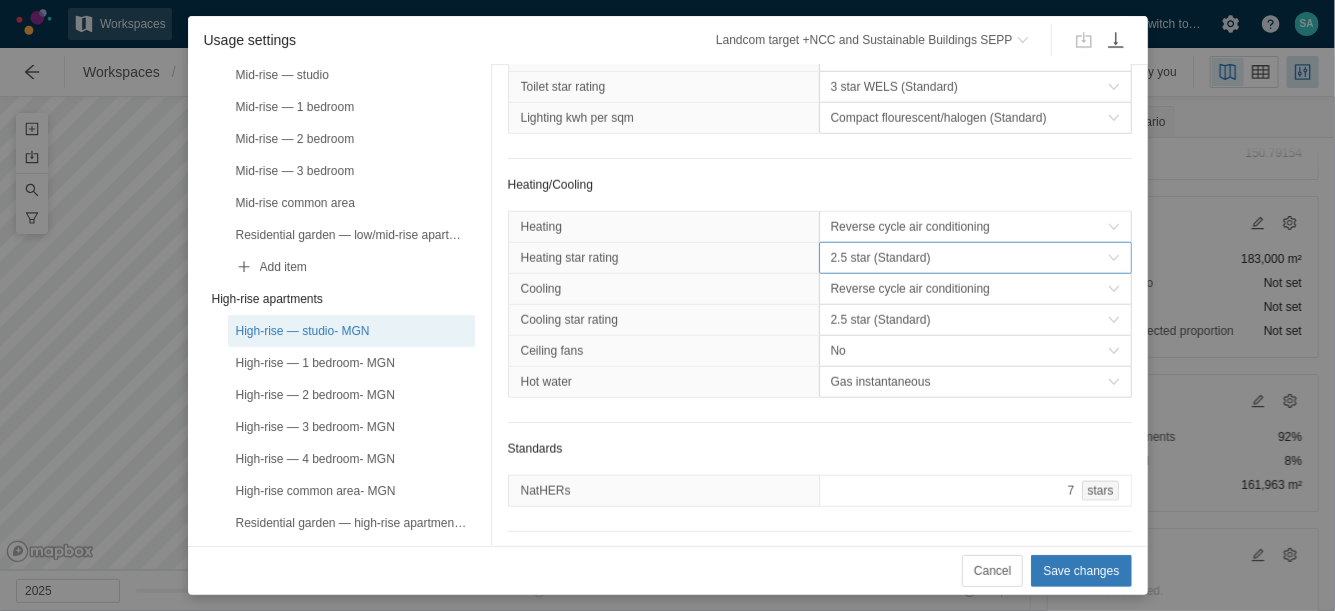 click on "2.5 star (Standard)" at bounding box center [975, 258] 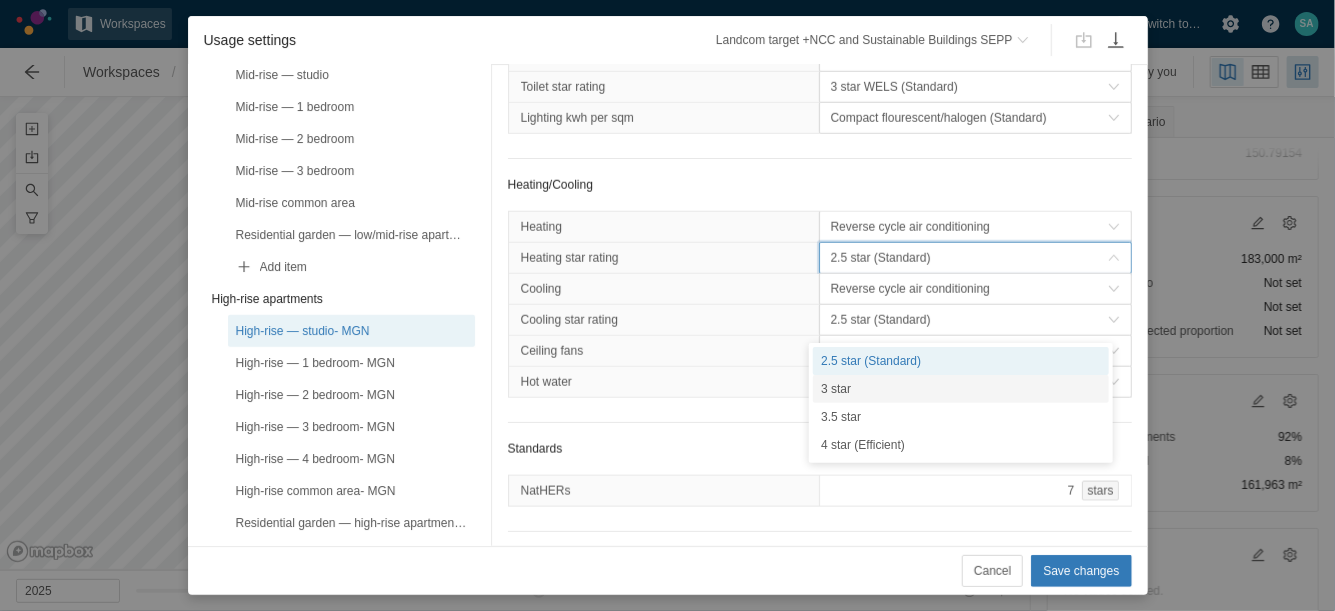click on "3 star" at bounding box center [961, 389] 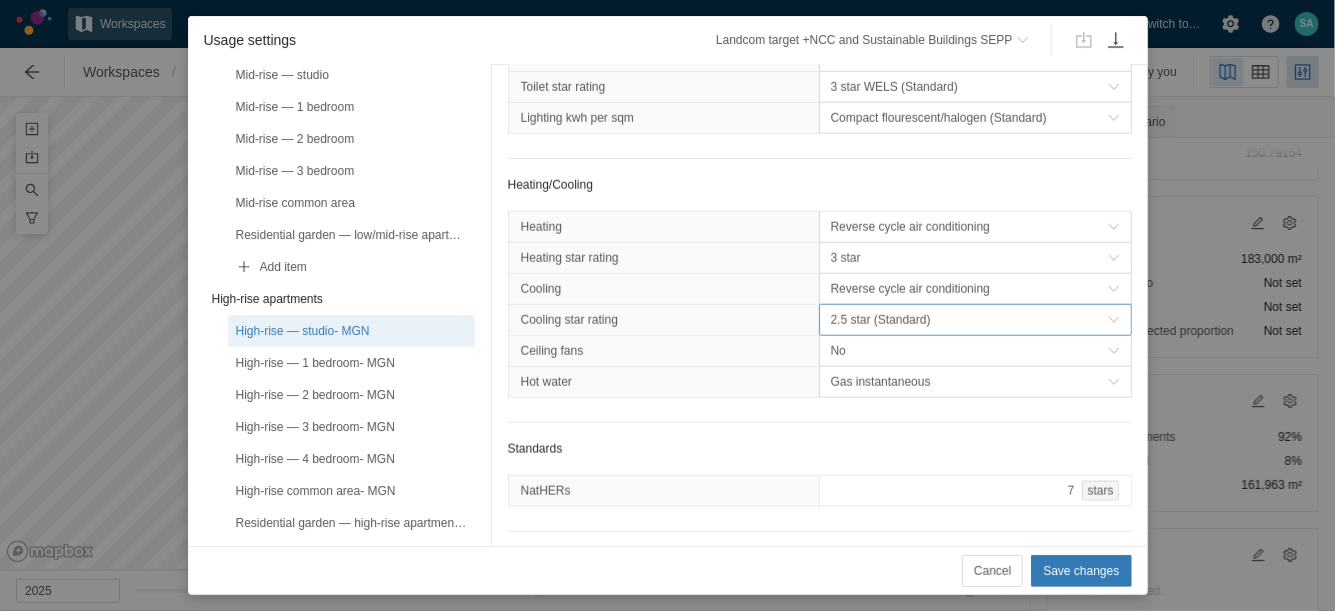 click on "2.5 star (Standard)" at bounding box center (969, 320) 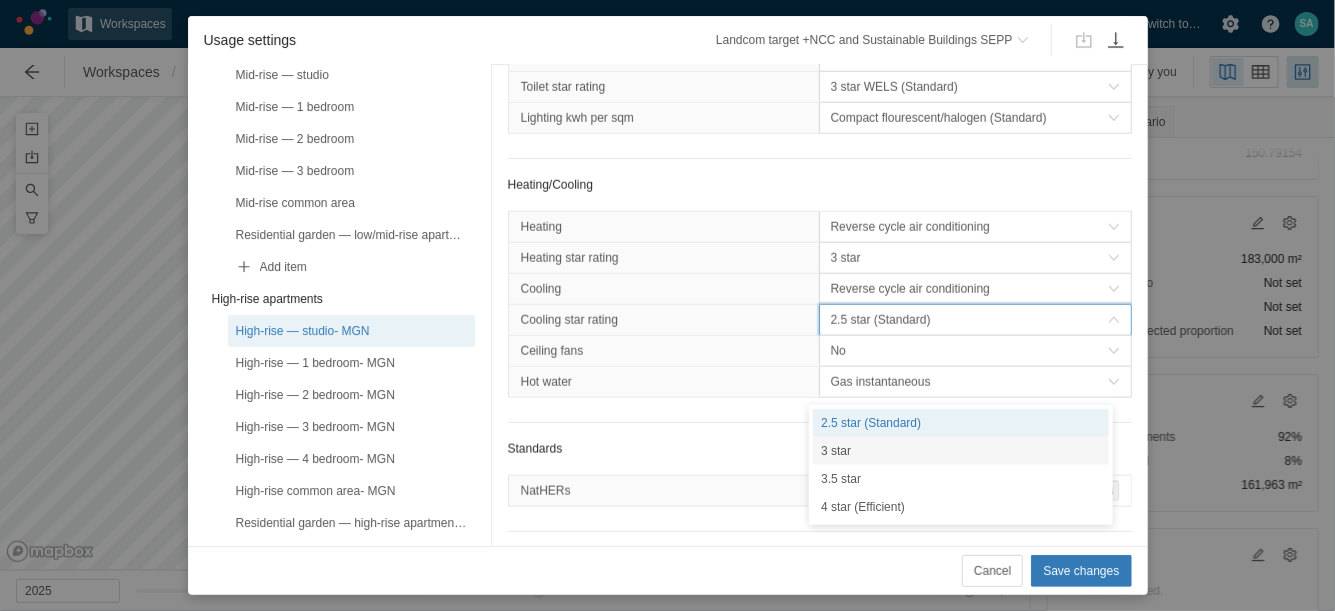 click on "3 star" at bounding box center (961, 451) 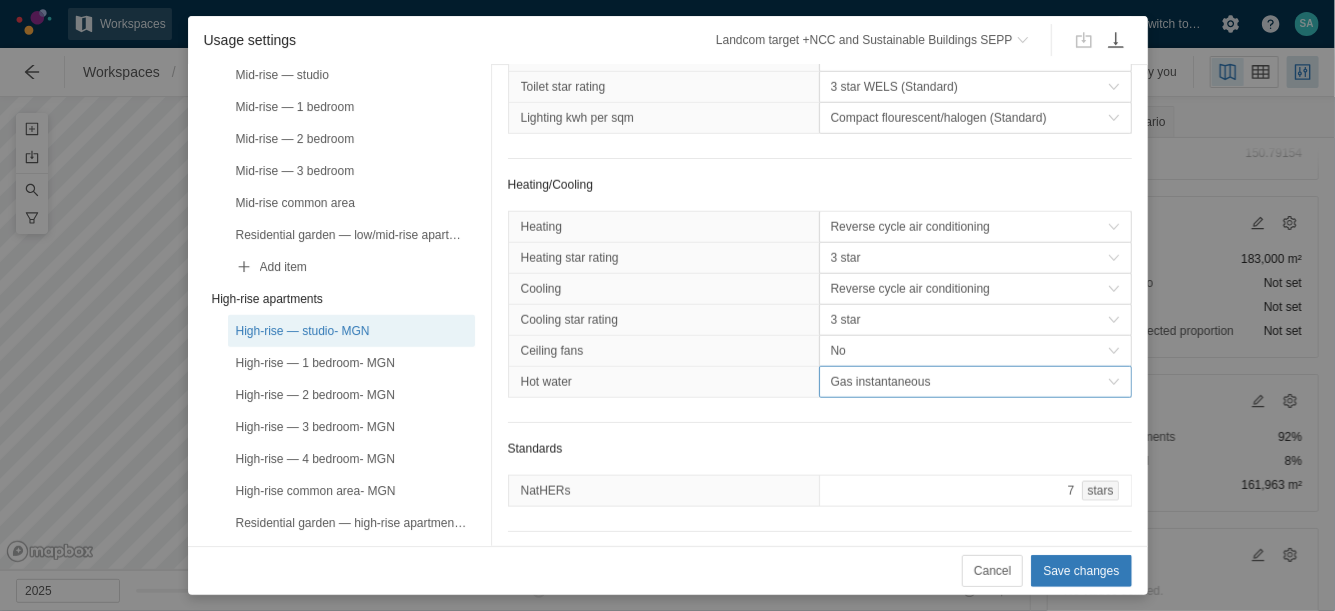 click on "Gas instantaneous" at bounding box center (969, 382) 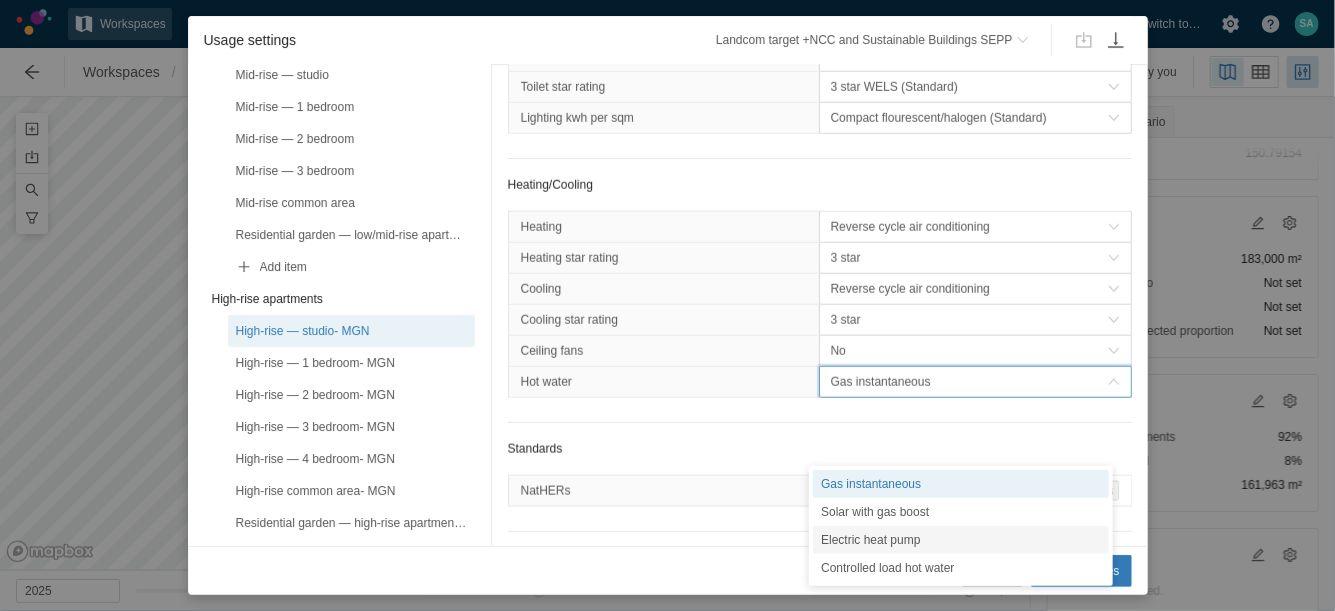 click on "Electric heat pump" at bounding box center [961, 540] 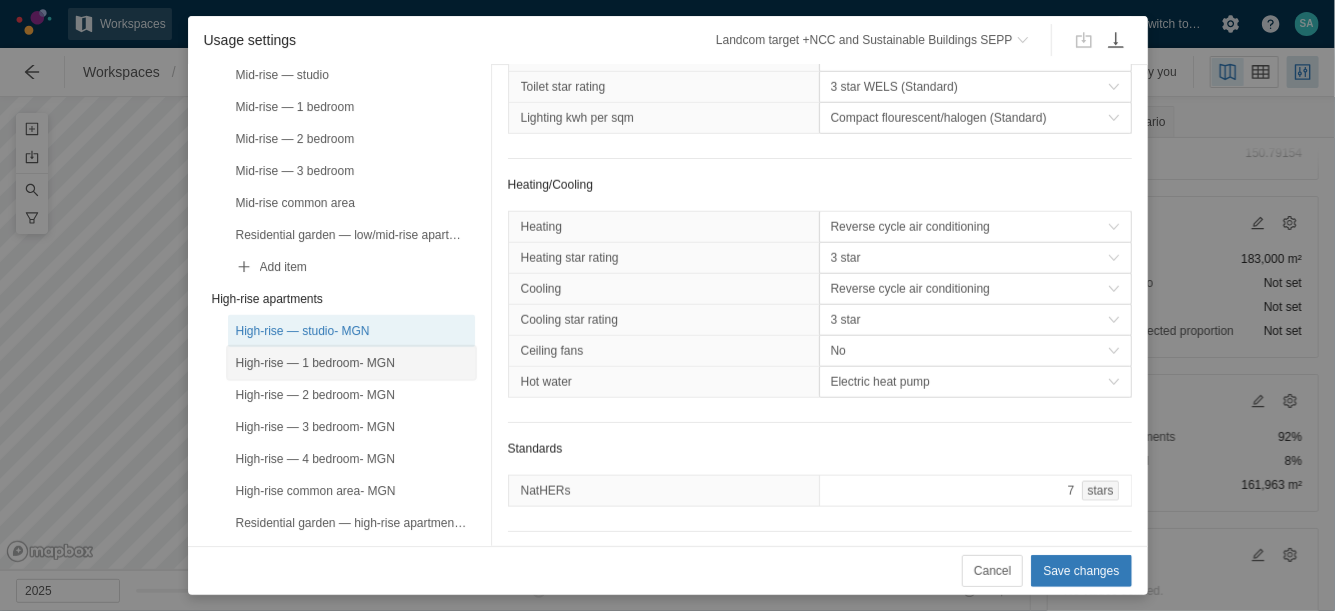 click on "High-rise — 1 bedroom- MGN" at bounding box center [351, 363] 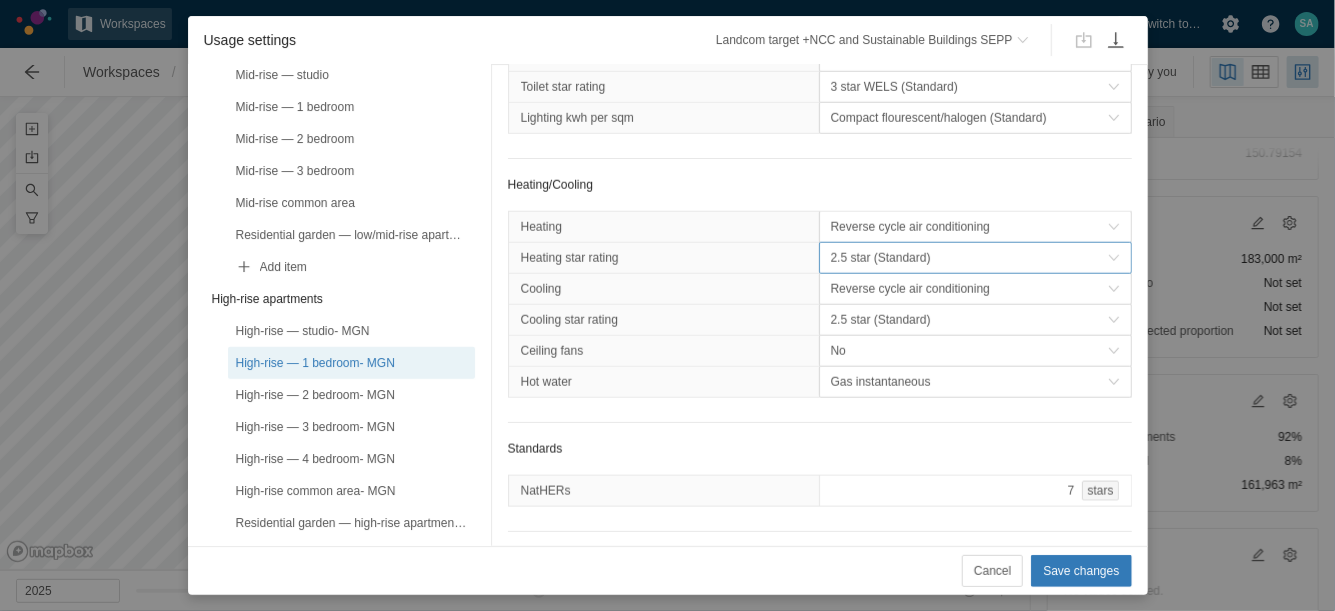 click on "2.5 star (Standard)" at bounding box center [969, 258] 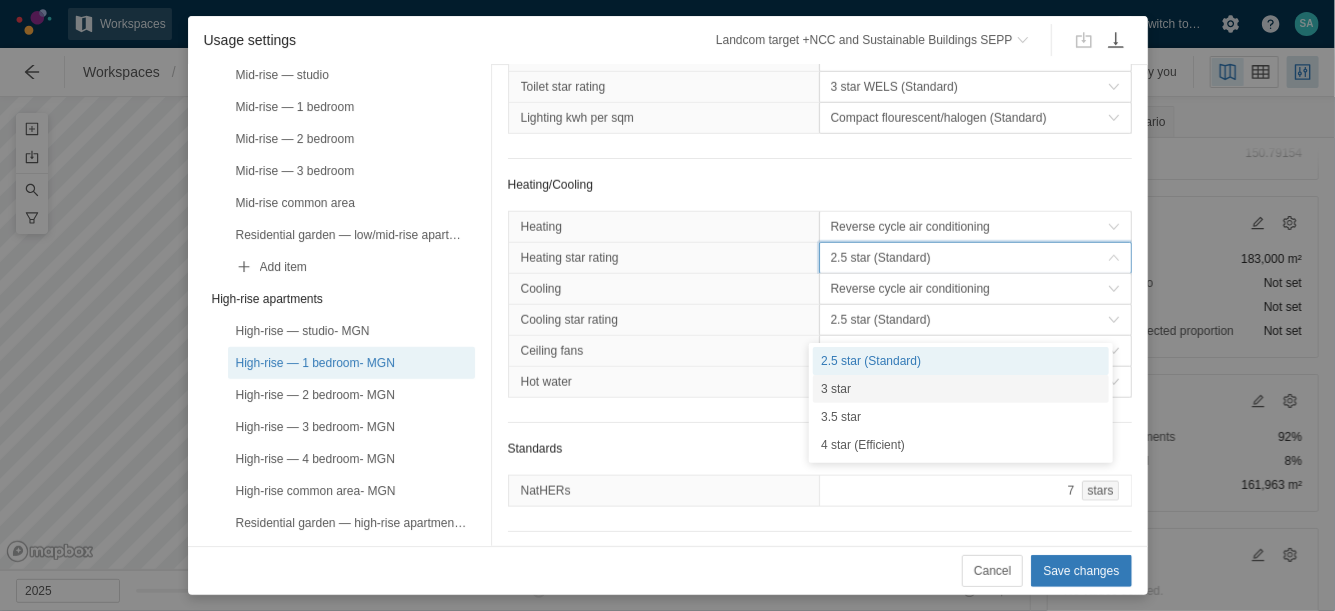 click on "3 star" at bounding box center (961, 389) 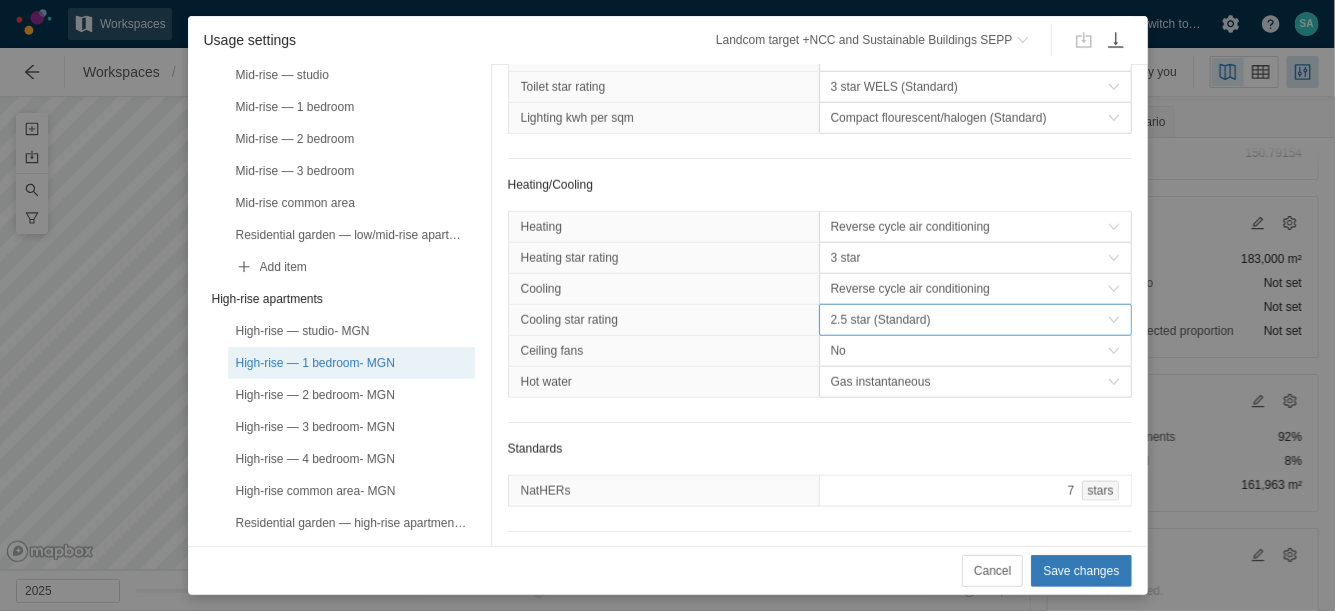 click on "2.5 star (Standard)" at bounding box center (969, 320) 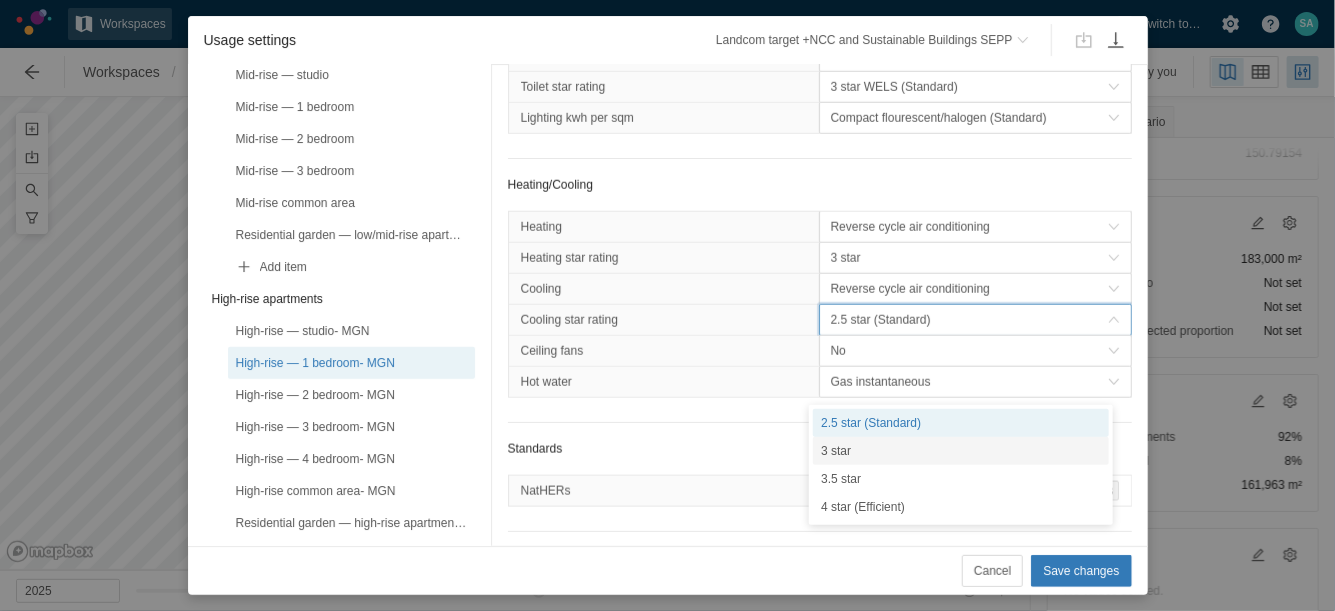 click on "3 star" at bounding box center [961, 451] 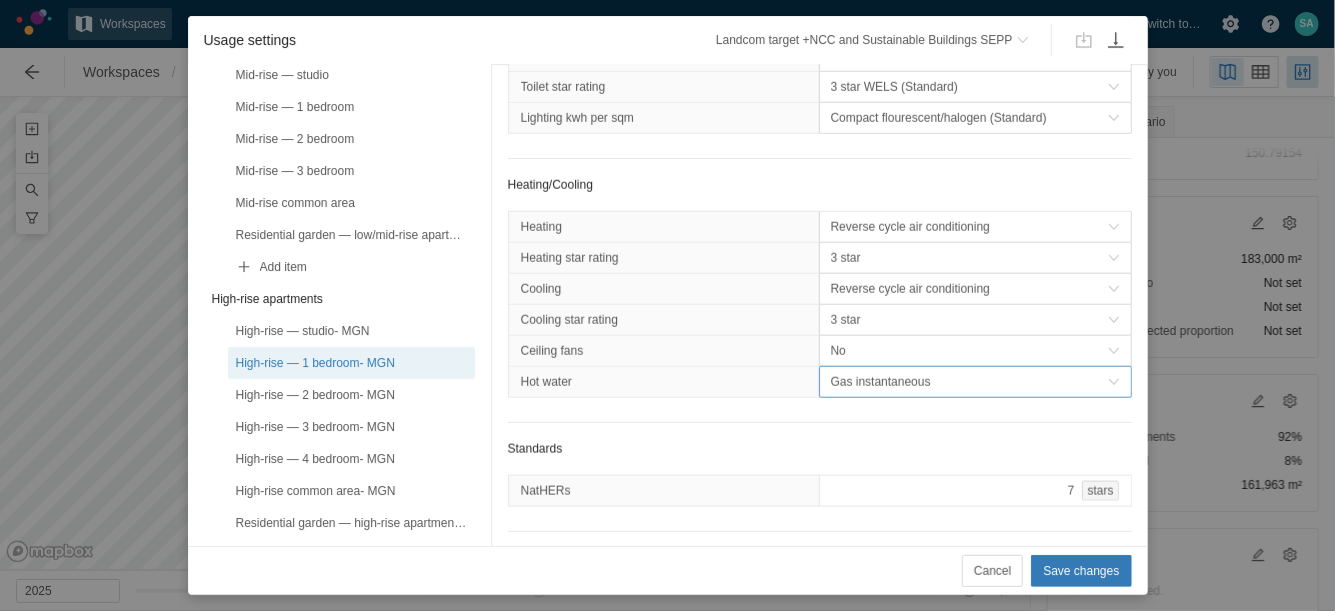 click on "Gas instantaneous" at bounding box center [969, 382] 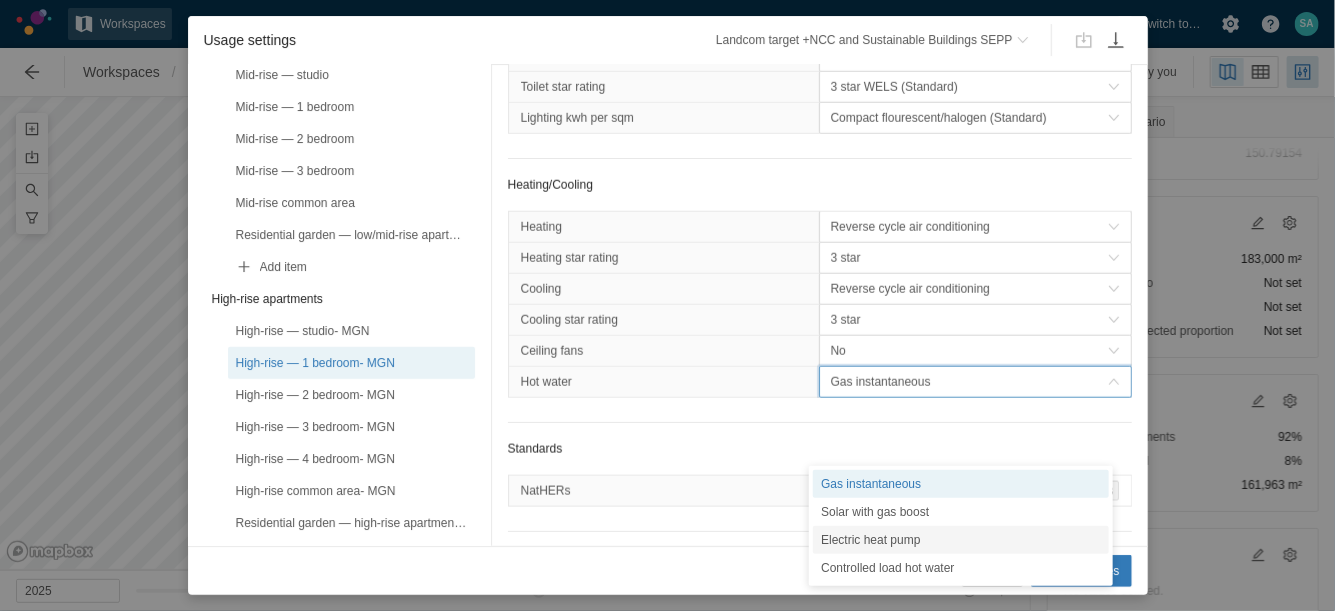 click on "Electric heat pump" at bounding box center (961, 540) 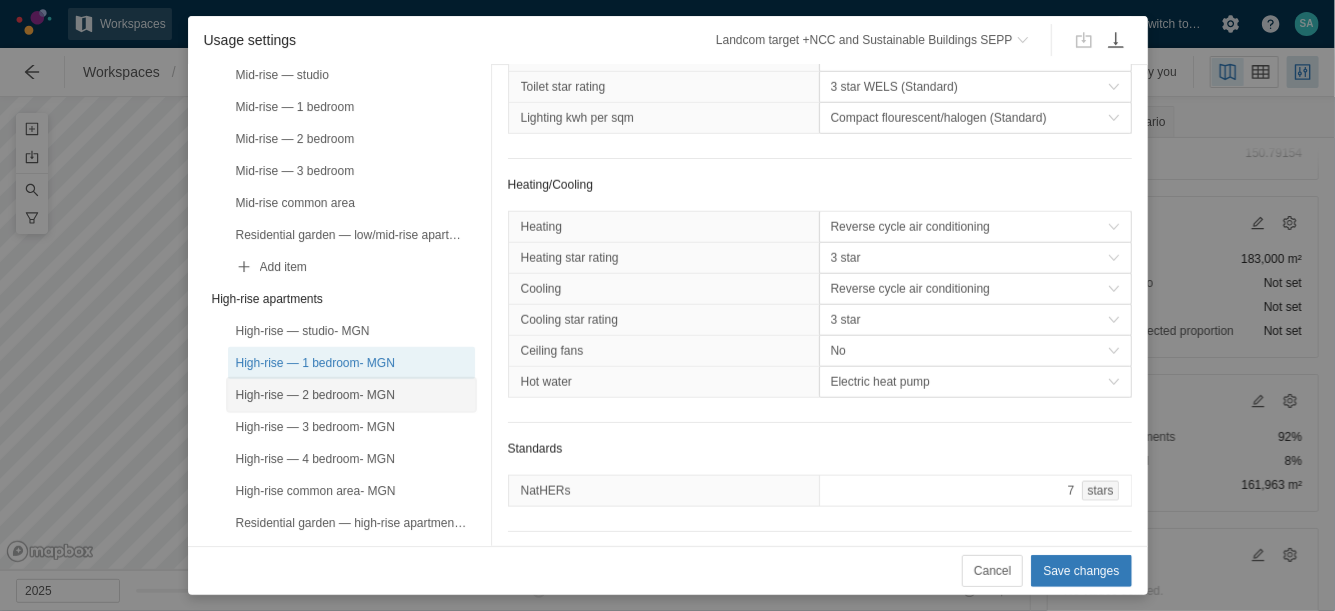 click on "High-rise — 2 bedroom- MGN" at bounding box center [351, 395] 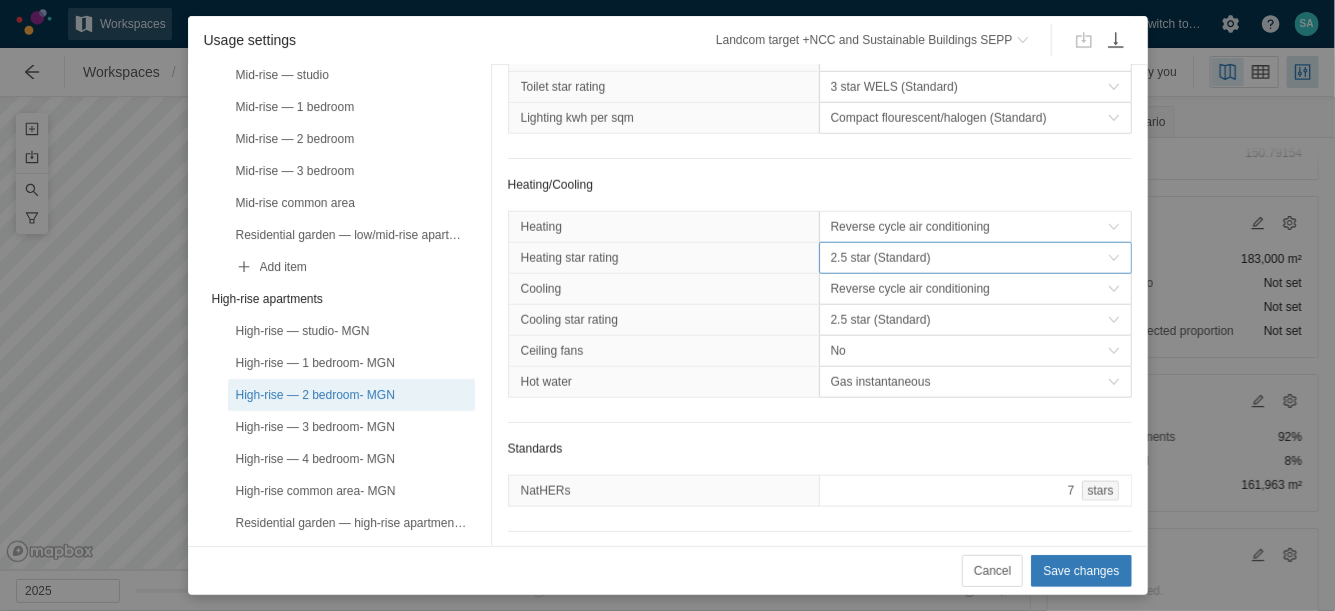 click on "2.5 star (Standard)" at bounding box center [969, 258] 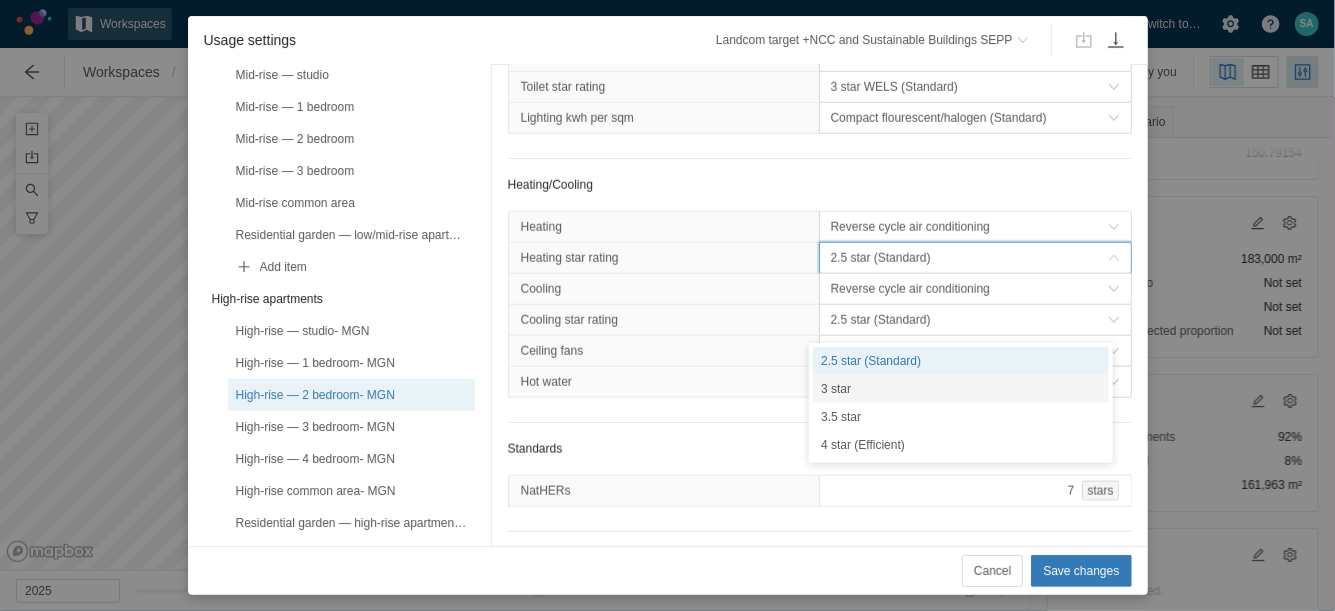 click on "3 star" at bounding box center [961, 389] 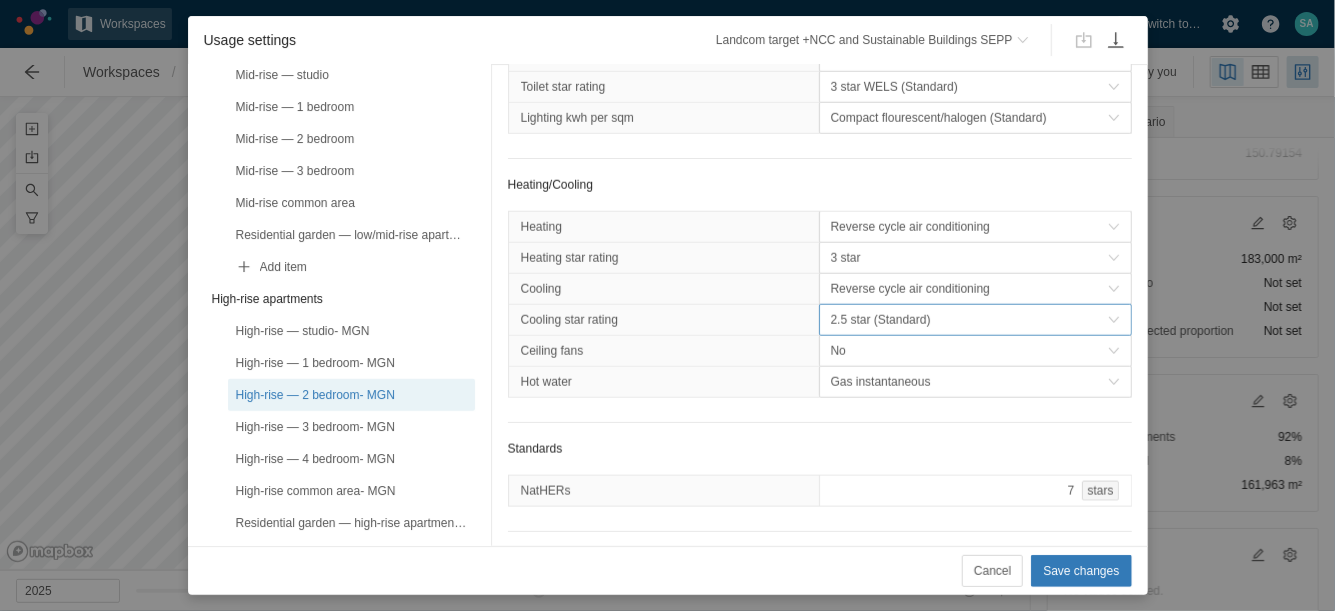 click on "2.5 star (Standard)" at bounding box center [969, 320] 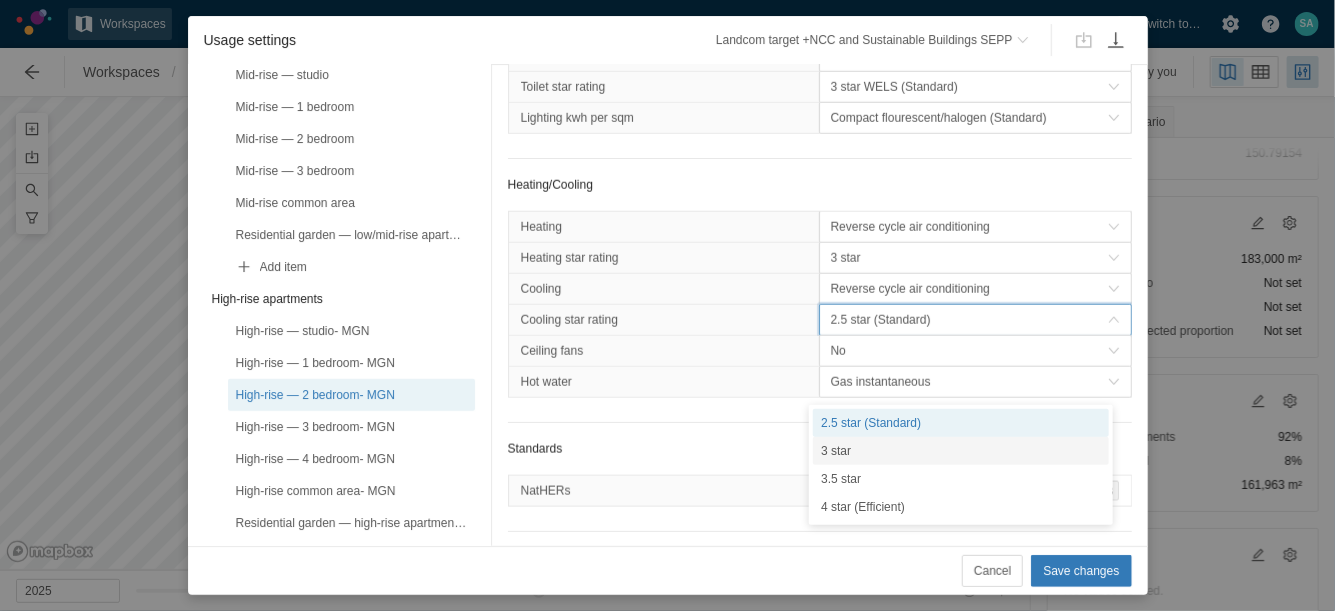 click on "3 star" at bounding box center [961, 451] 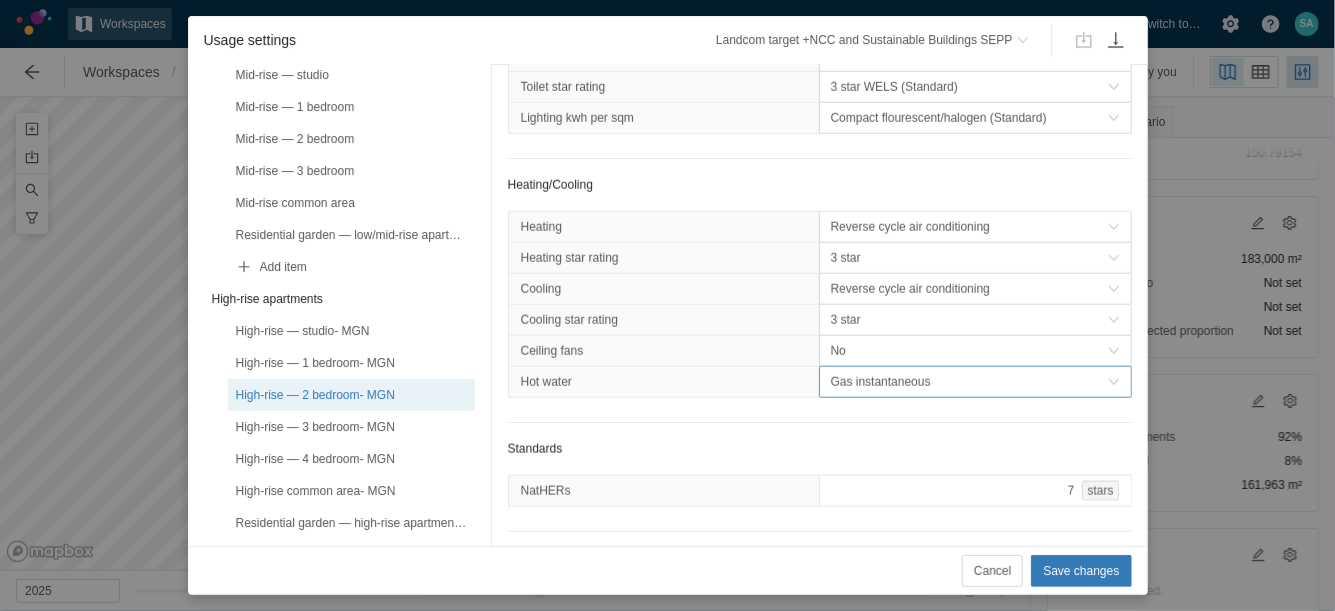 click on "Gas instantaneous" at bounding box center (969, 382) 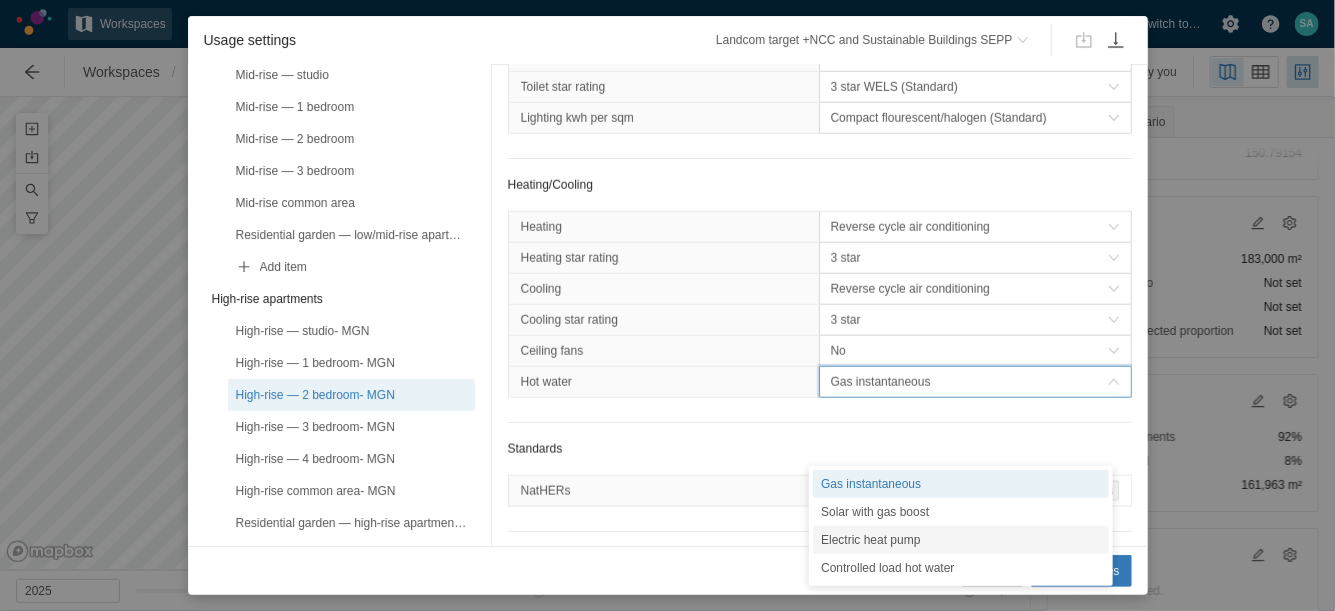 click on "Electric heat pump" at bounding box center [961, 540] 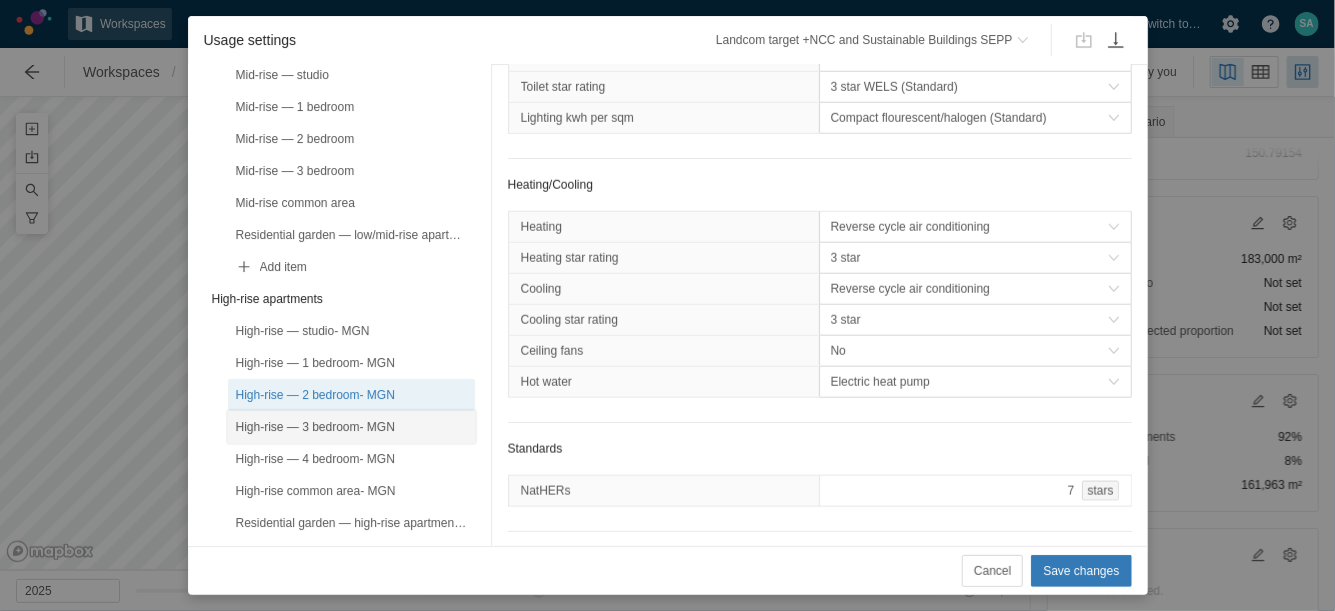 click on "High-rise — 3 bedroom- MGN" at bounding box center [351, 427] 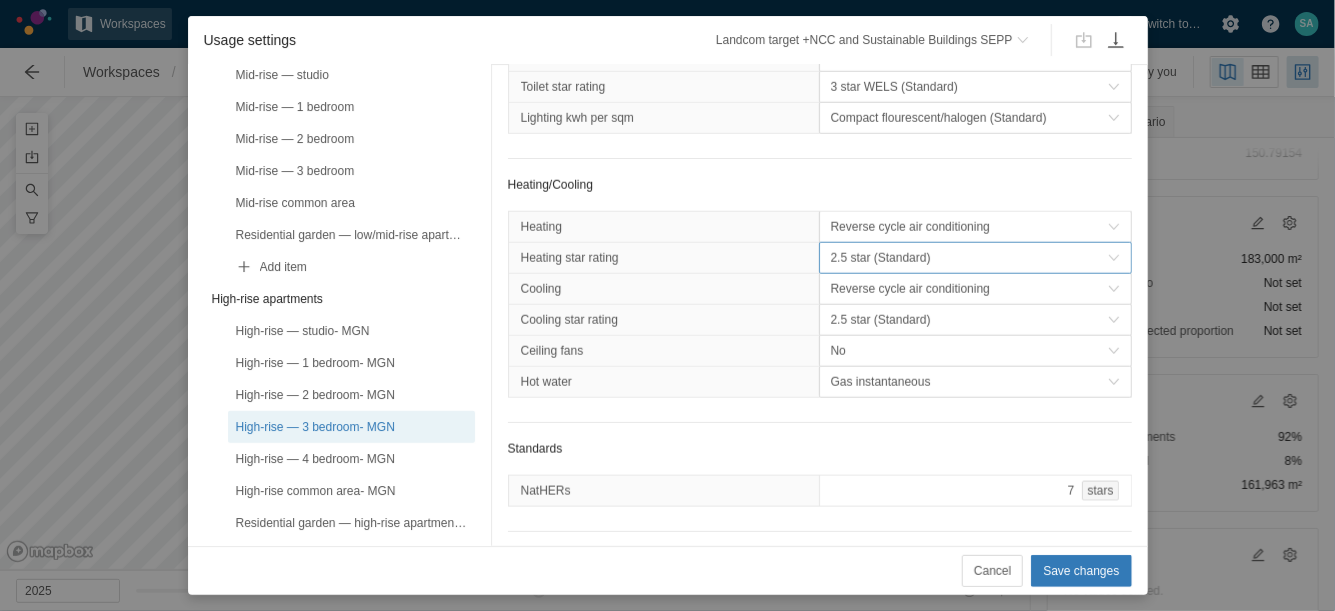 click on "2.5 star (Standard)" at bounding box center (969, 258) 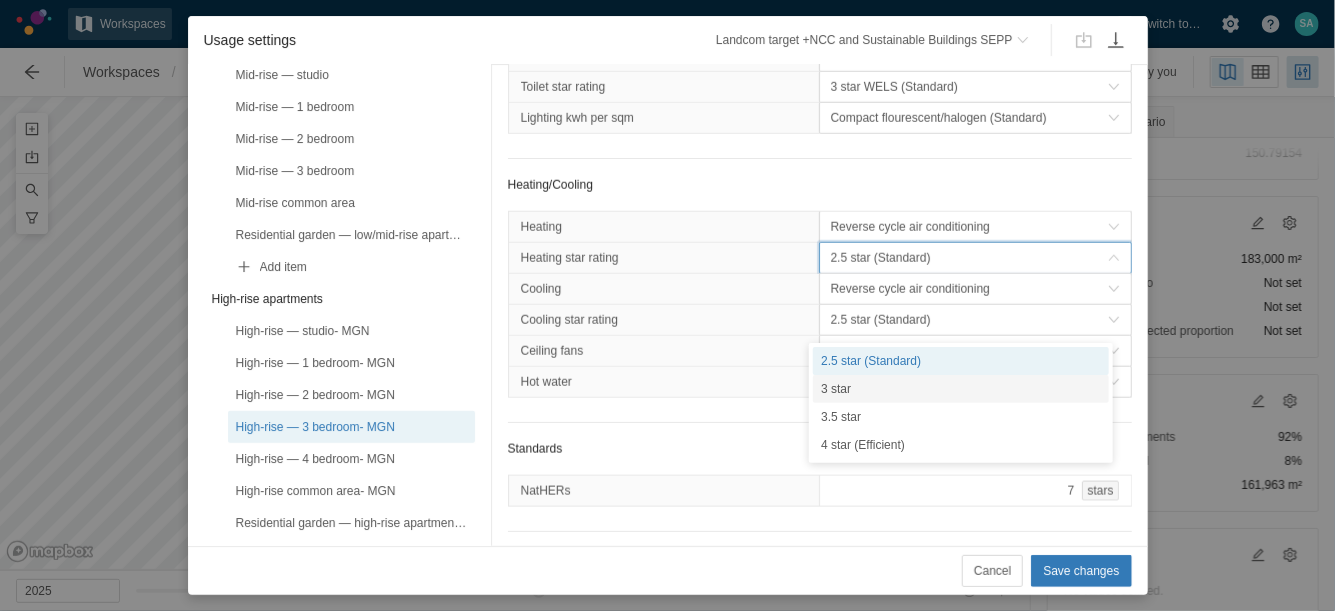 click on "3 star" at bounding box center [961, 389] 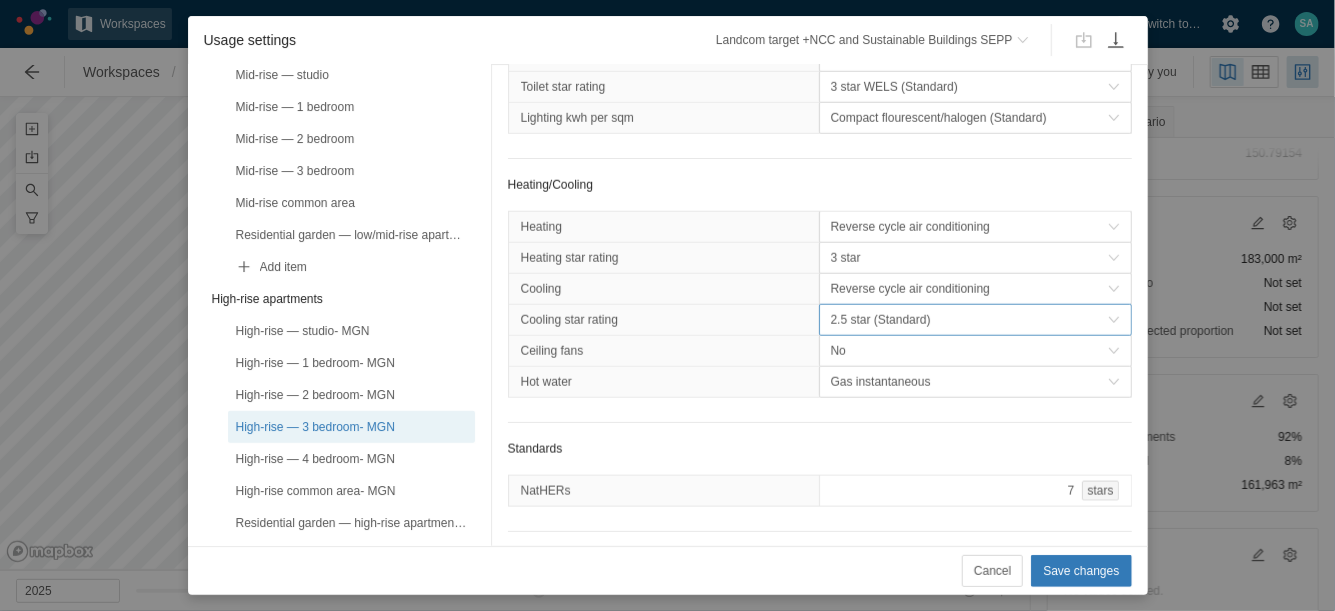 click on "2.5 star (Standard)" at bounding box center [969, 320] 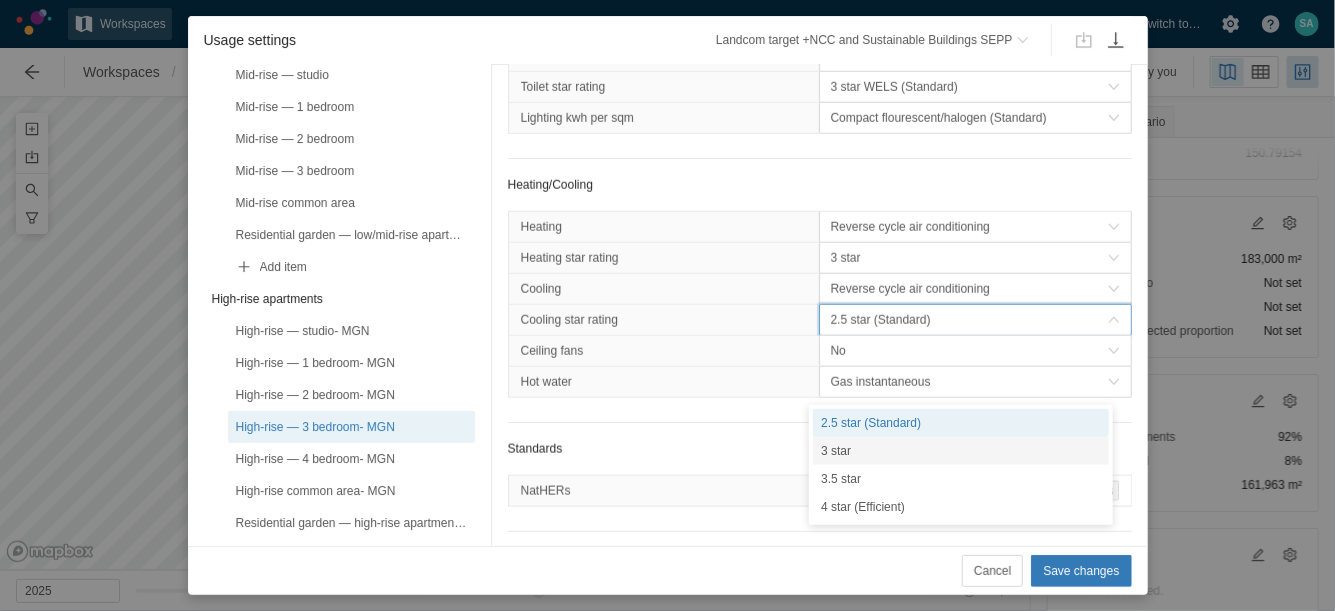 click on "3 star" at bounding box center (961, 451) 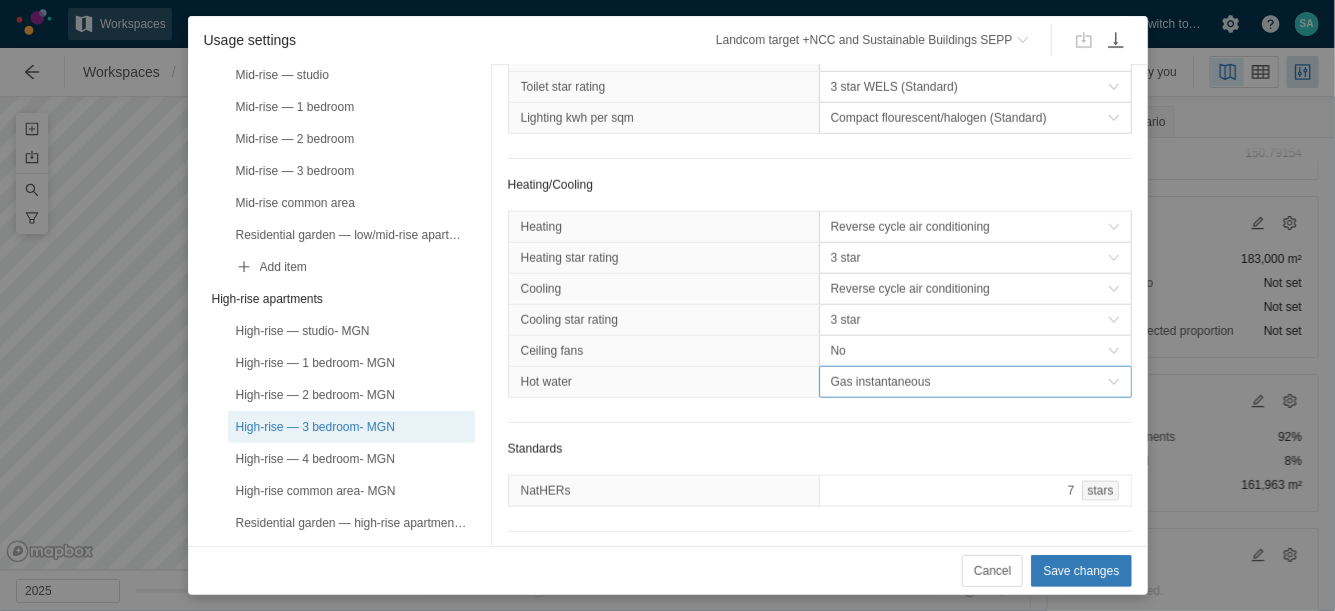 click on "Gas instantaneous" at bounding box center (969, 382) 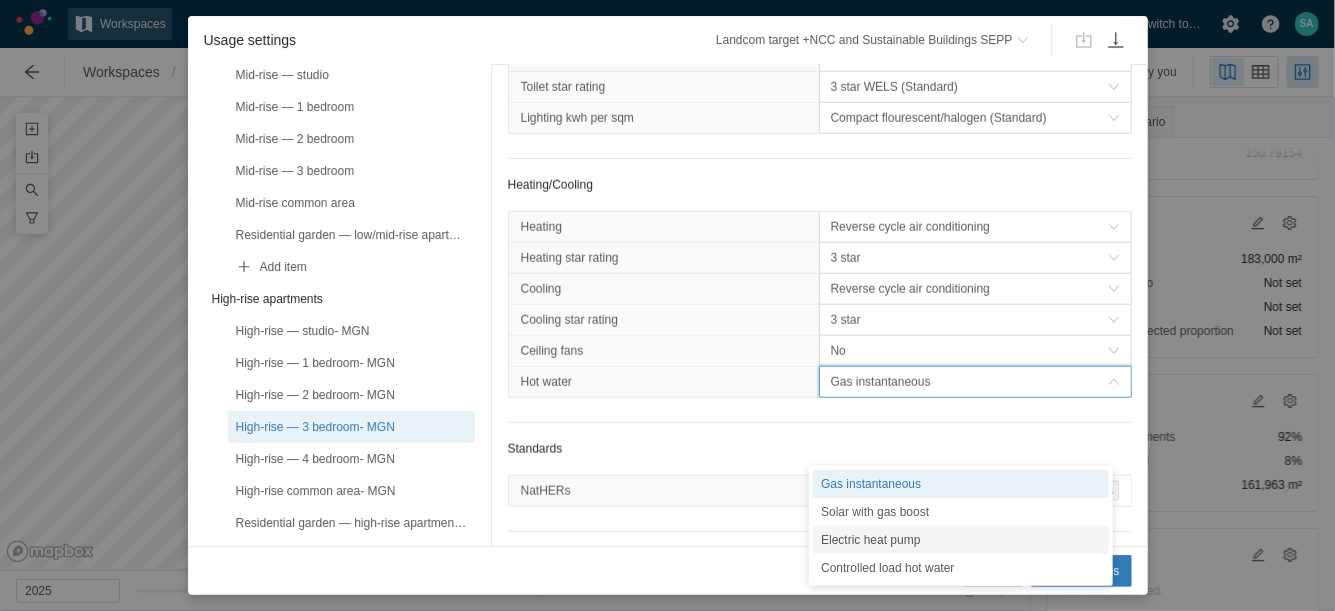 click on "Electric heat pump" at bounding box center [961, 540] 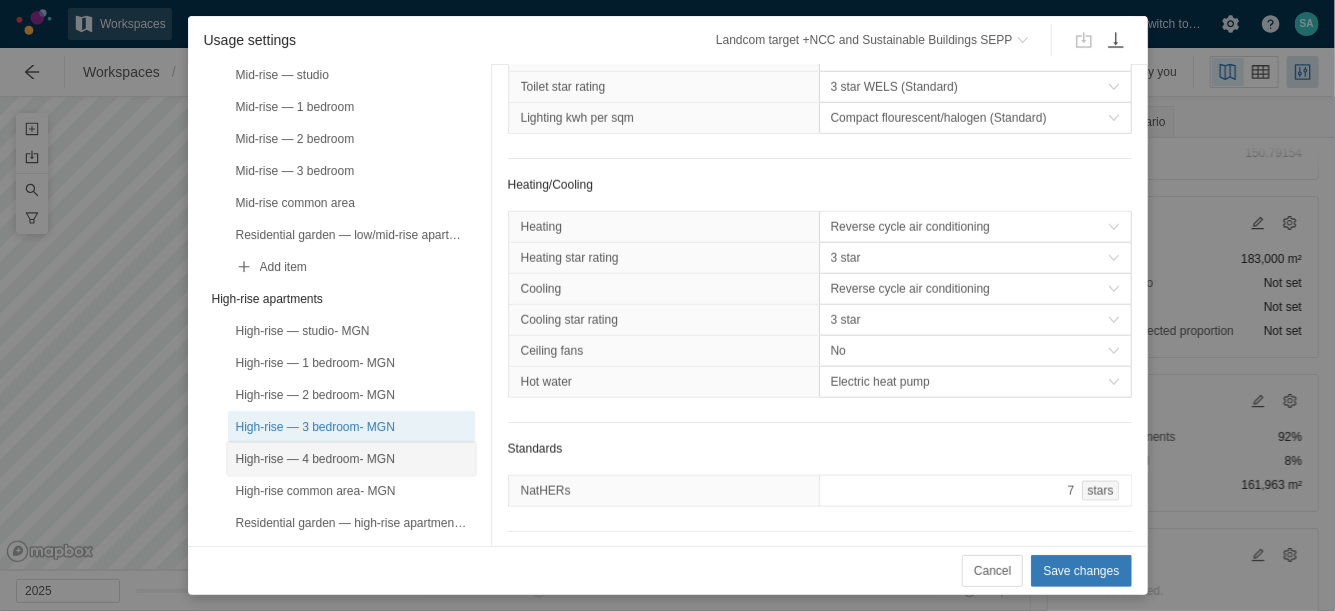 click on "High-rise — 4 bedroom- MGN" at bounding box center [351, 459] 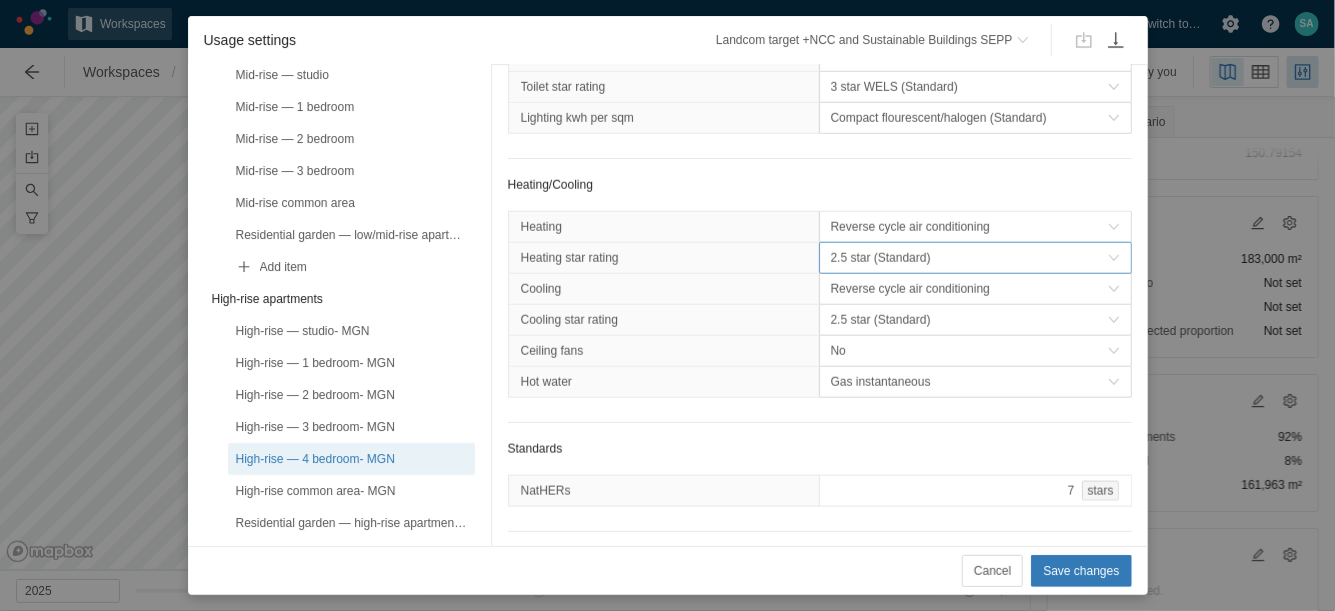 click on "2.5 star (Standard)" at bounding box center [969, 258] 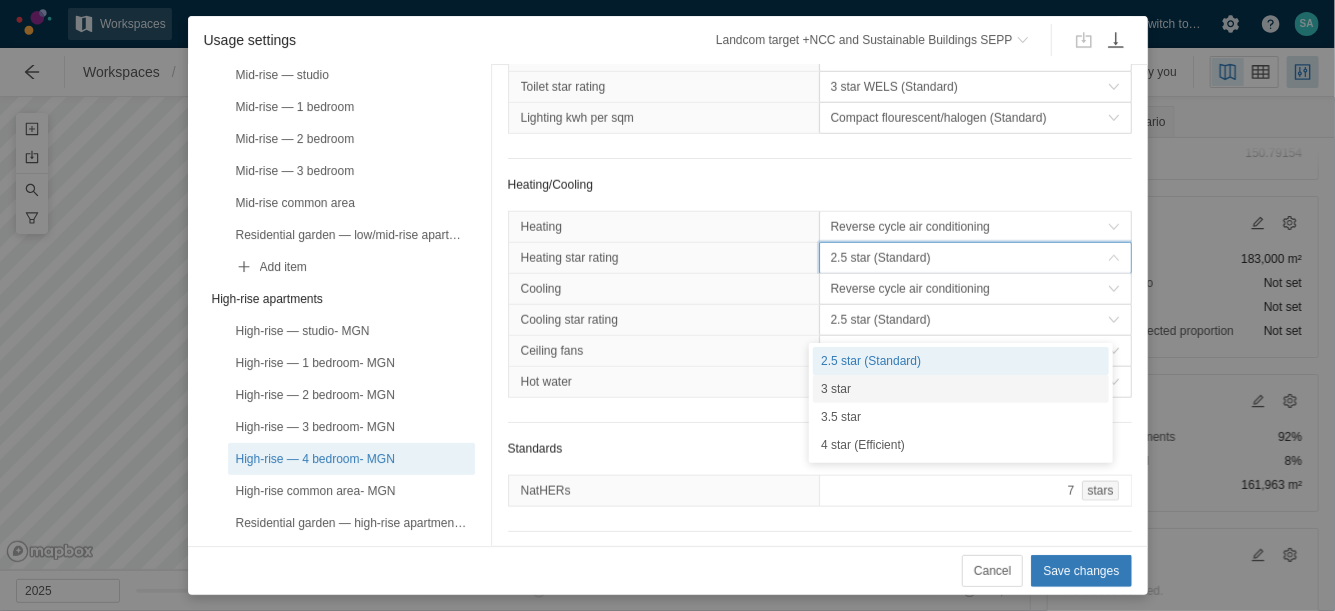 click on "3 star" at bounding box center (961, 389) 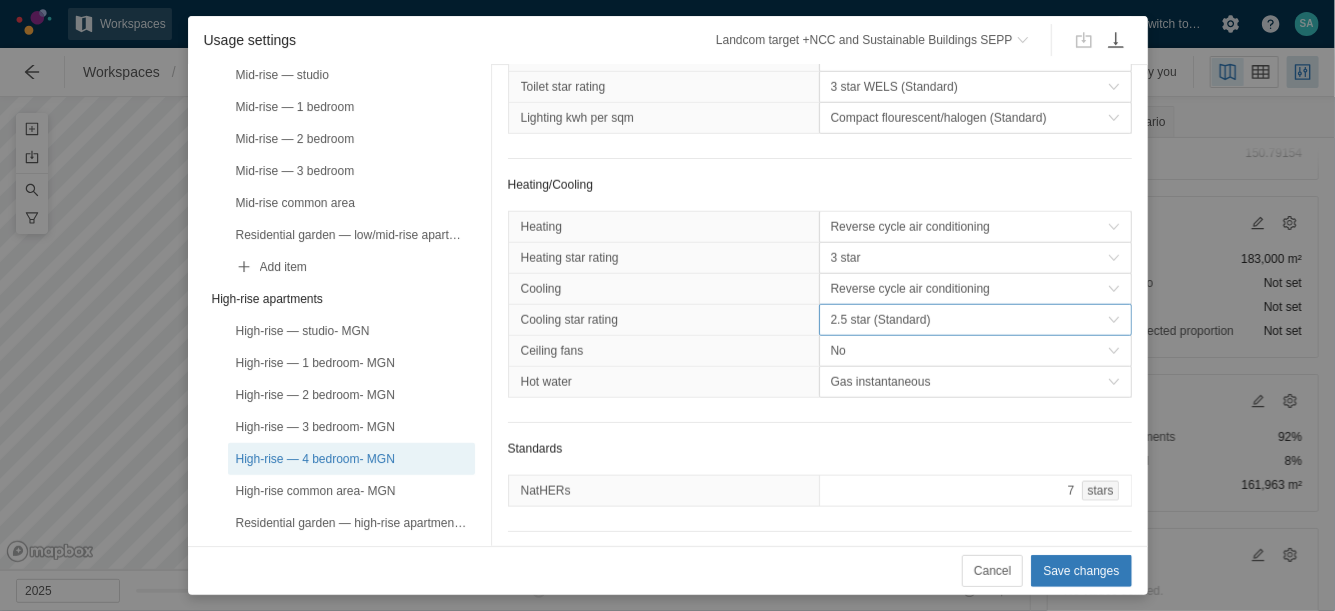 click on "2.5 star (Standard)" at bounding box center (969, 320) 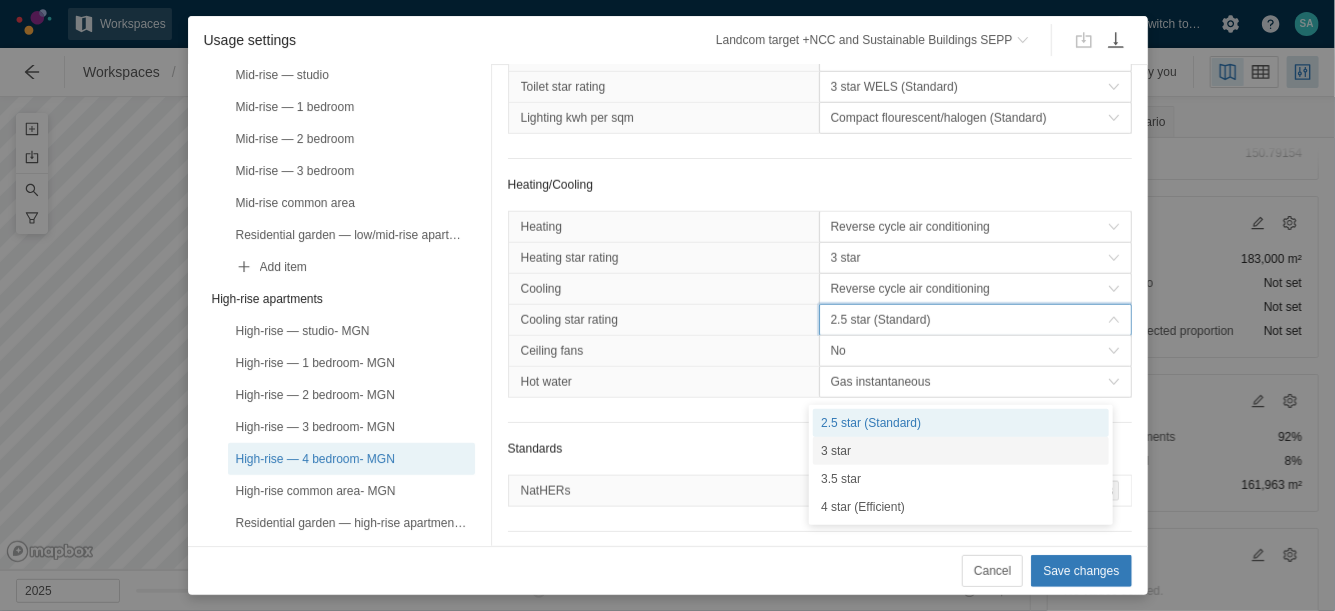click on "3 star" at bounding box center [961, 451] 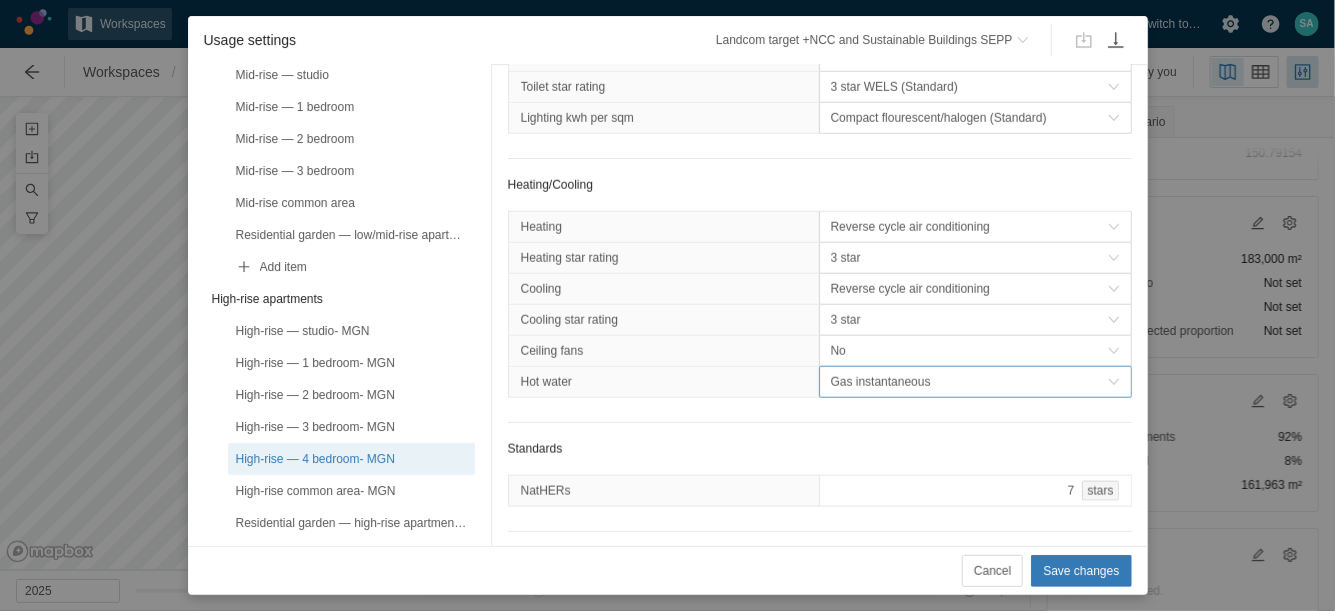 click on "Gas instantaneous" at bounding box center (969, 382) 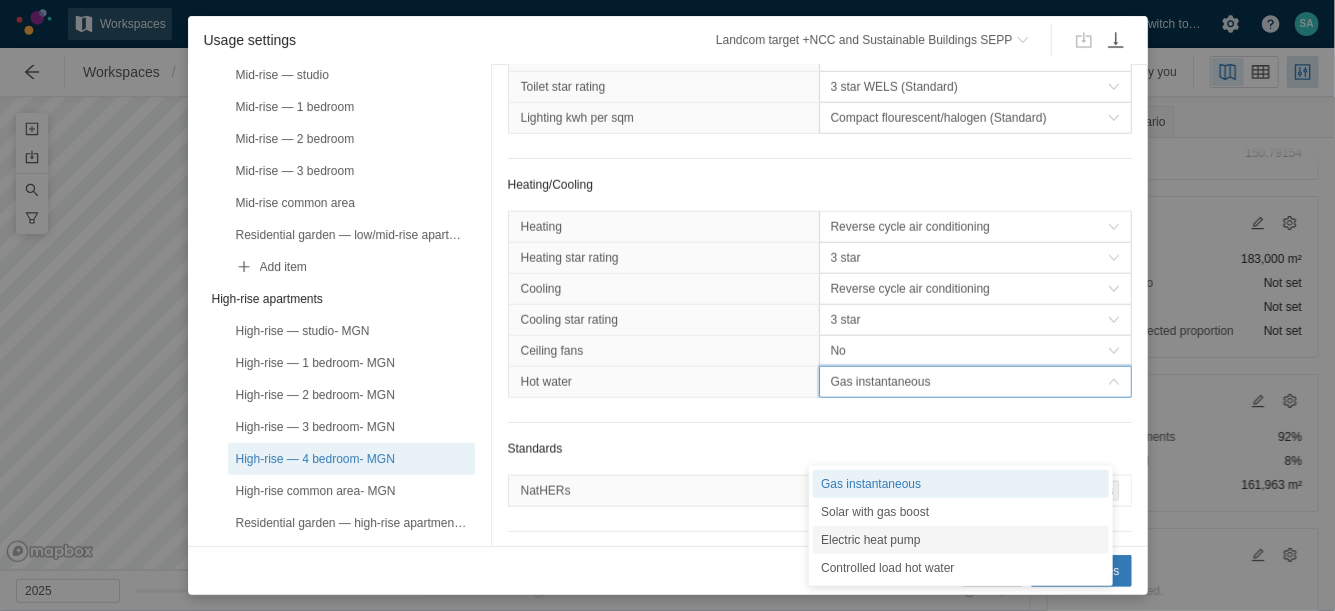 click on "Electric heat pump" at bounding box center (961, 540) 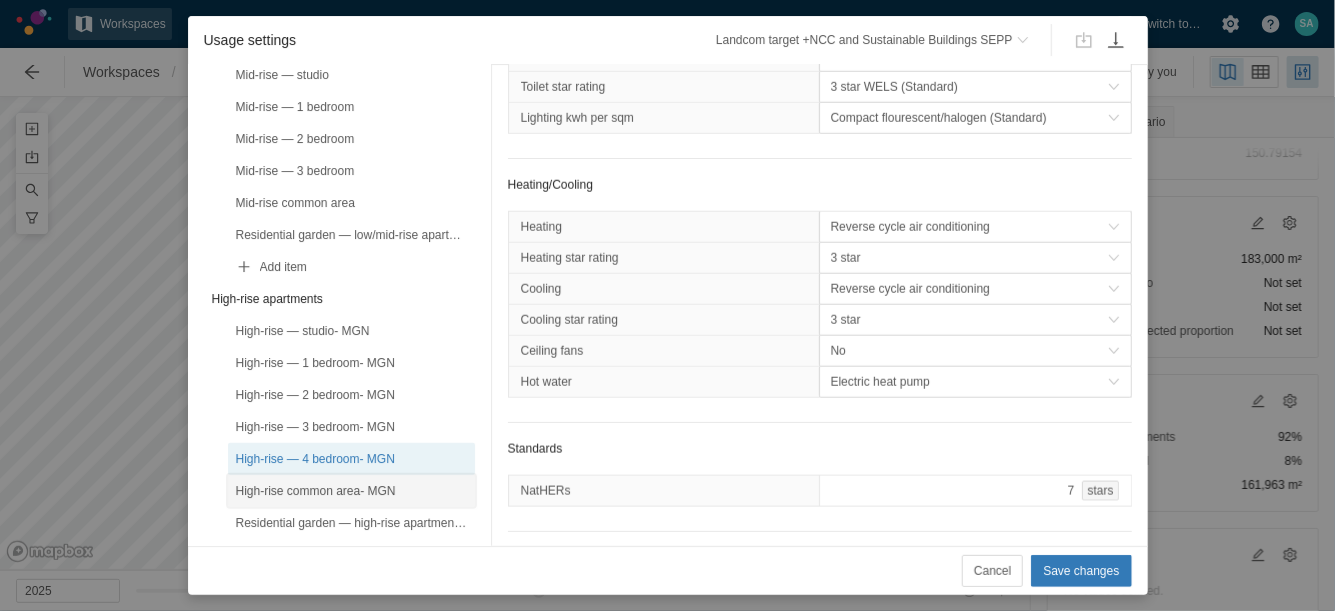 click on "High-rise common area- MGN" at bounding box center (351, 491) 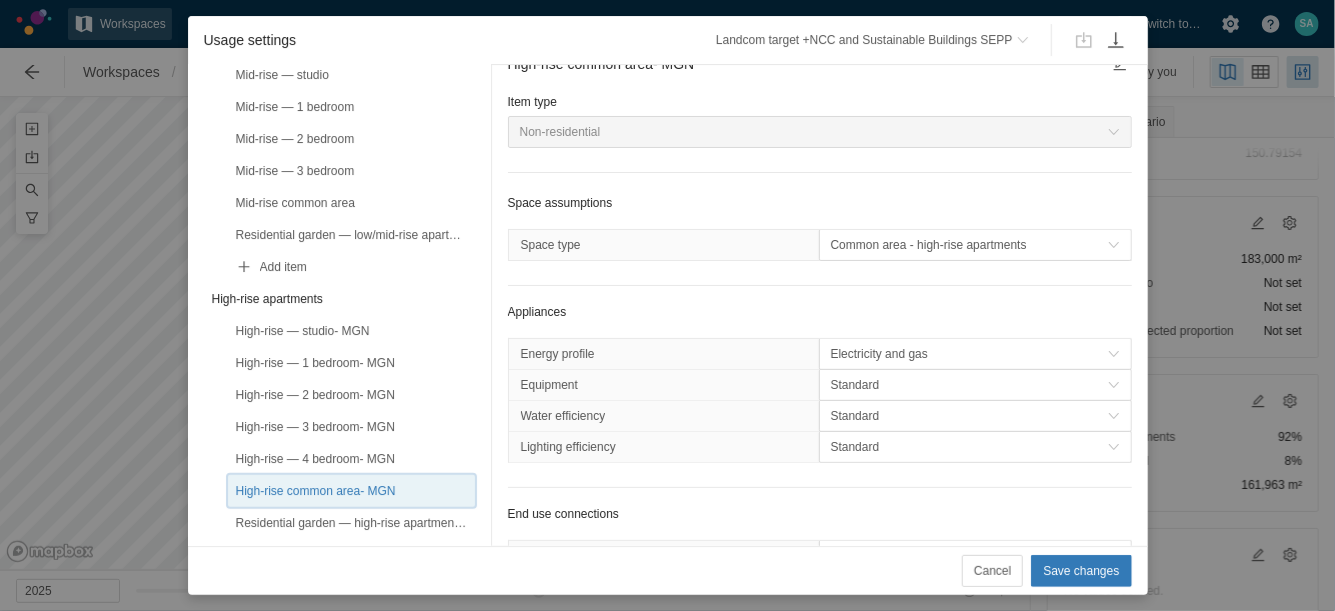 scroll, scrollTop: 0, scrollLeft: 0, axis: both 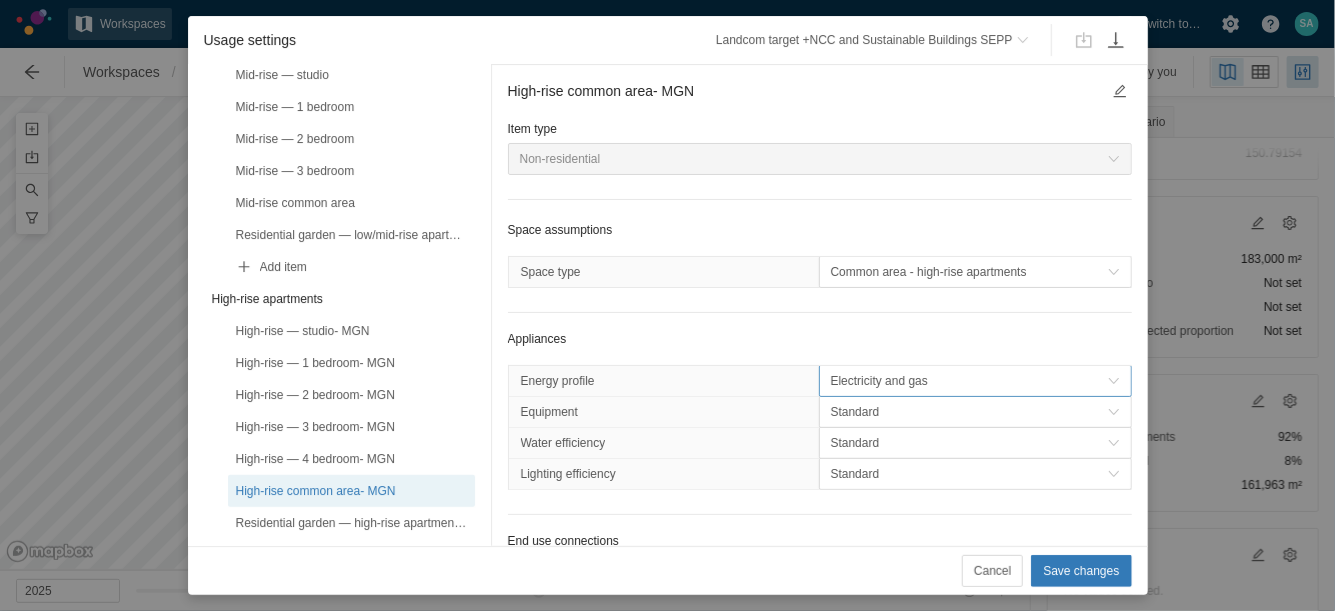 click on "Electricity and gas" at bounding box center (969, 381) 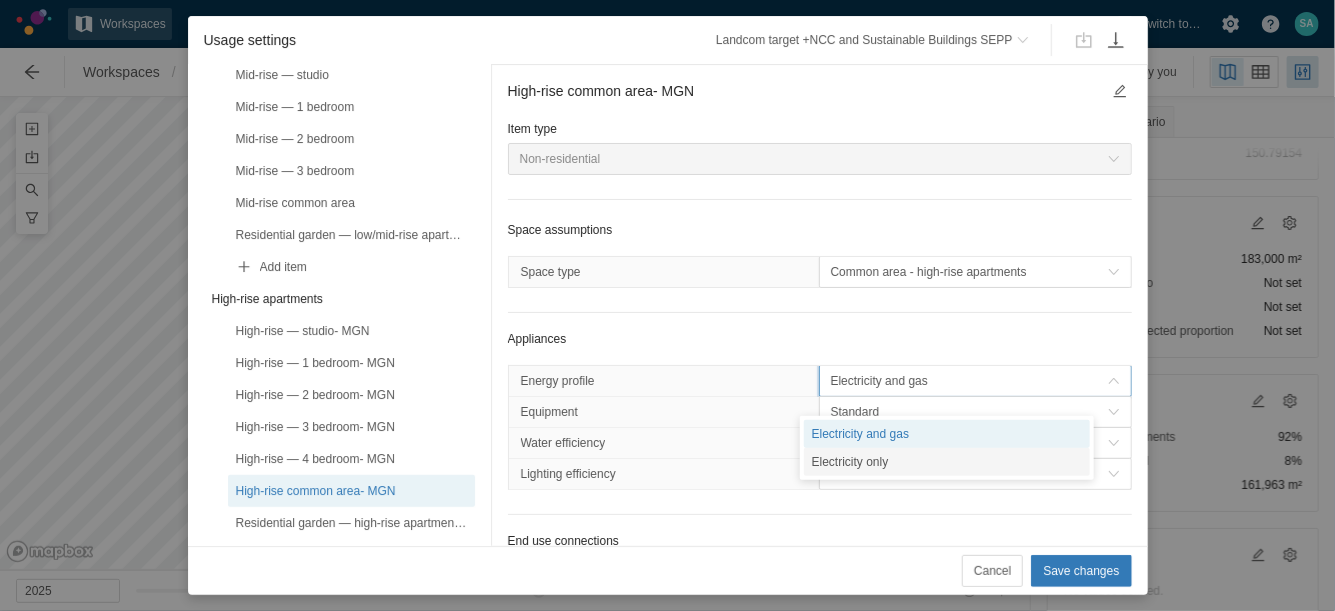 click on "Electricity only" at bounding box center [947, 462] 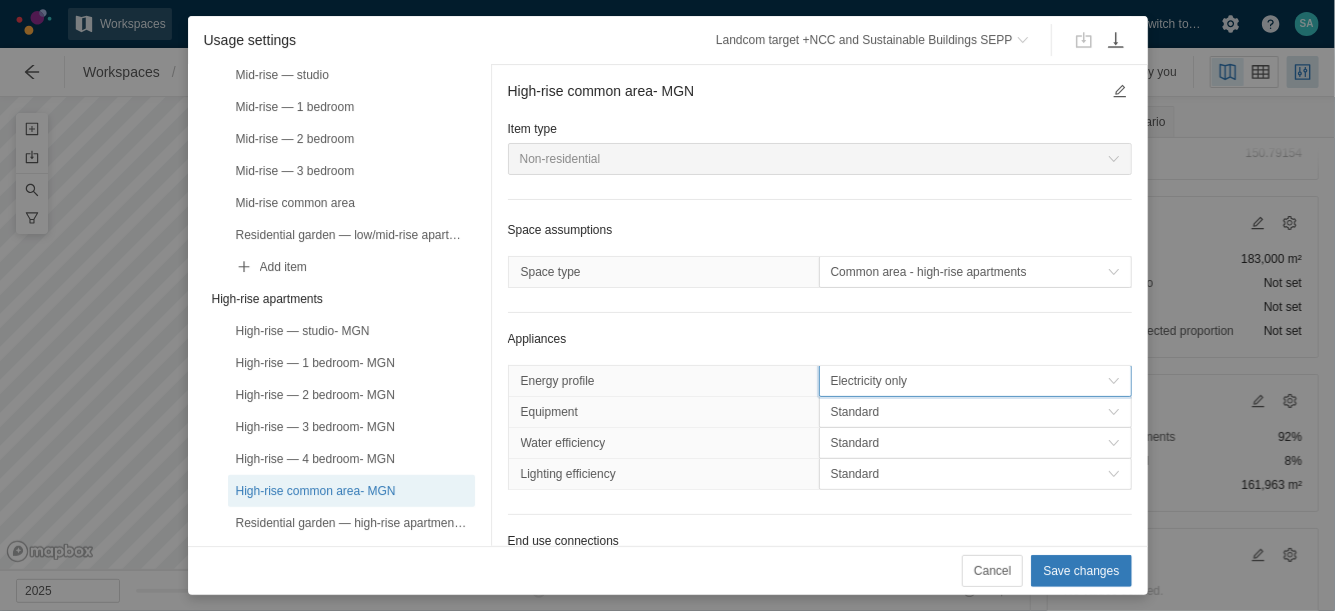 scroll, scrollTop: 0, scrollLeft: 0, axis: both 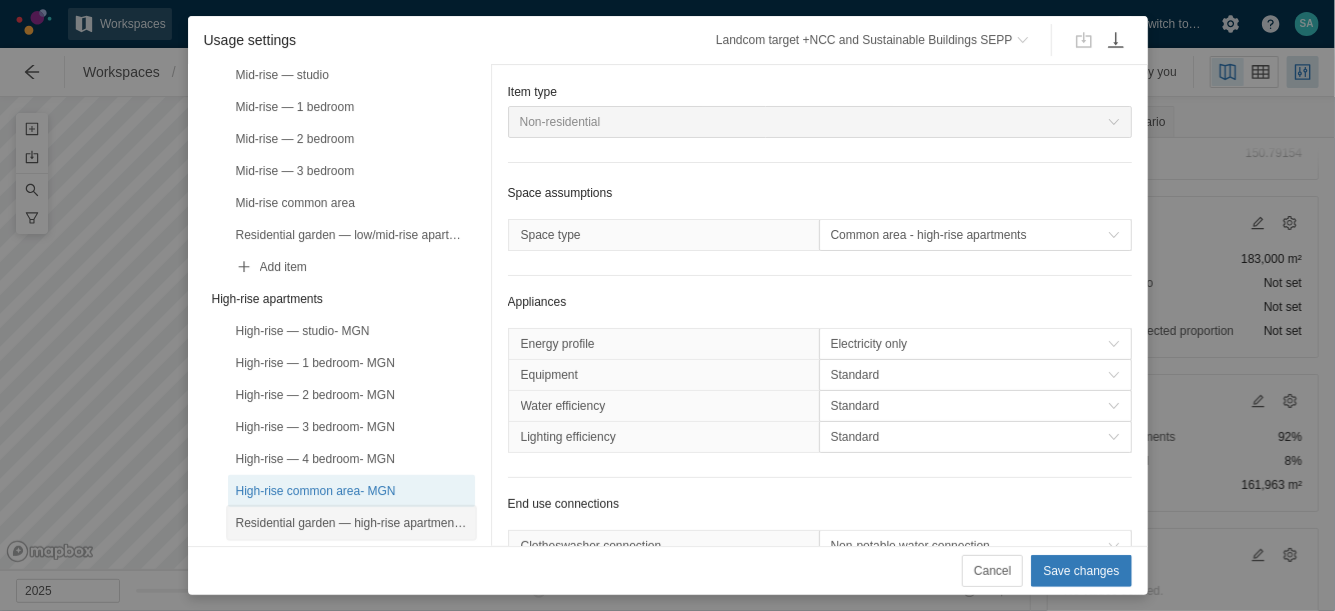 click on "Residential garden — high-rise apartments- MGN" at bounding box center (351, 523) 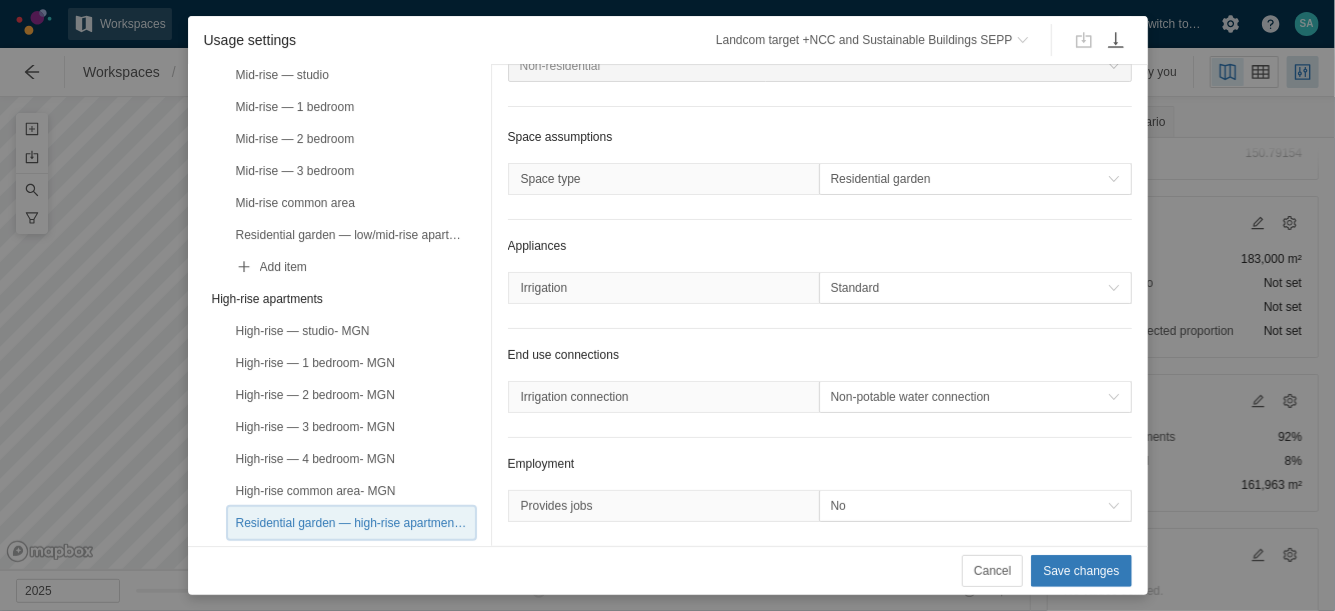 scroll, scrollTop: 0, scrollLeft: 0, axis: both 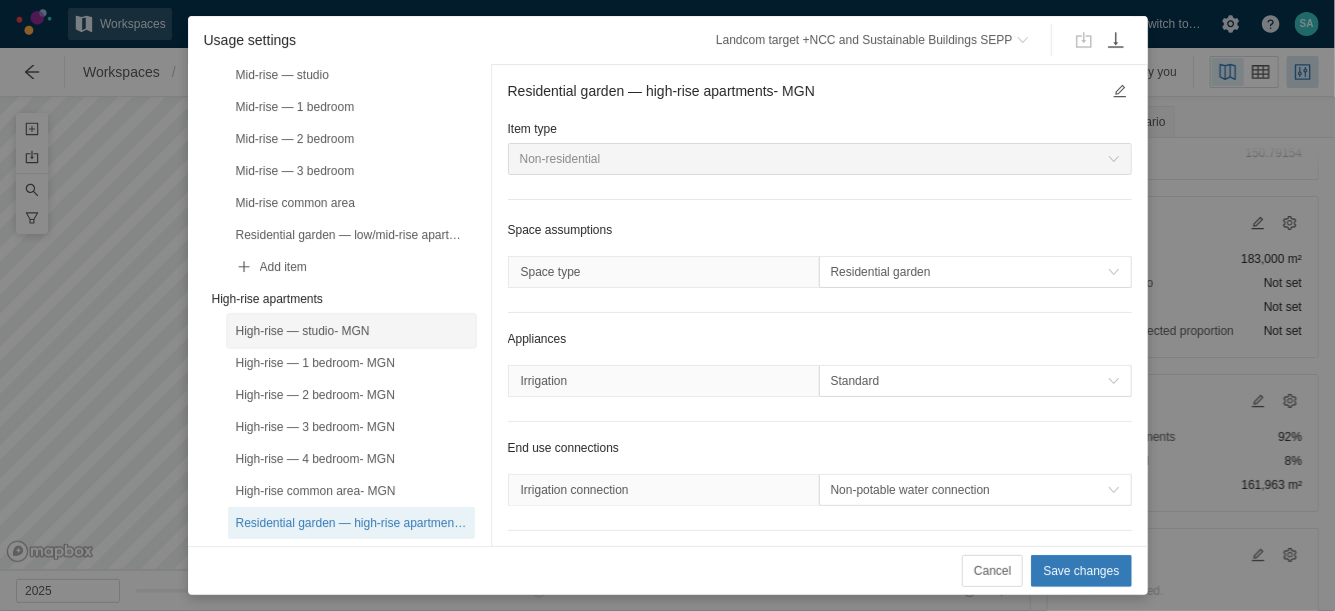 click on "High-rise — studio- MGN" at bounding box center [351, 331] 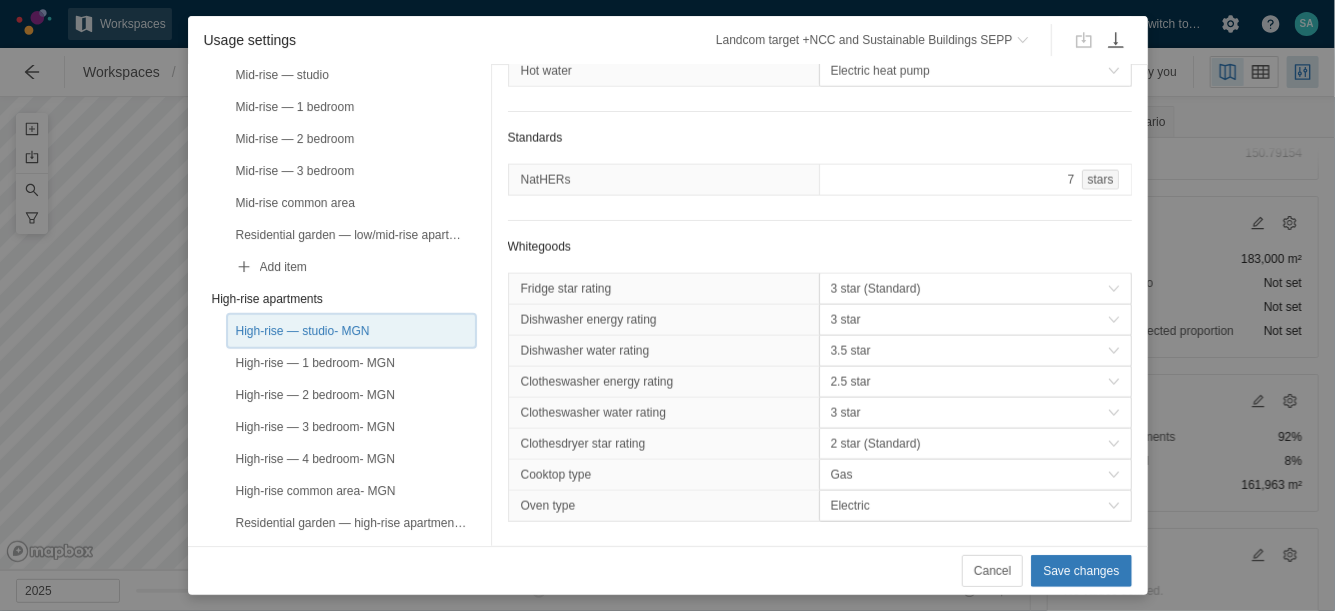scroll, scrollTop: 1281, scrollLeft: 0, axis: vertical 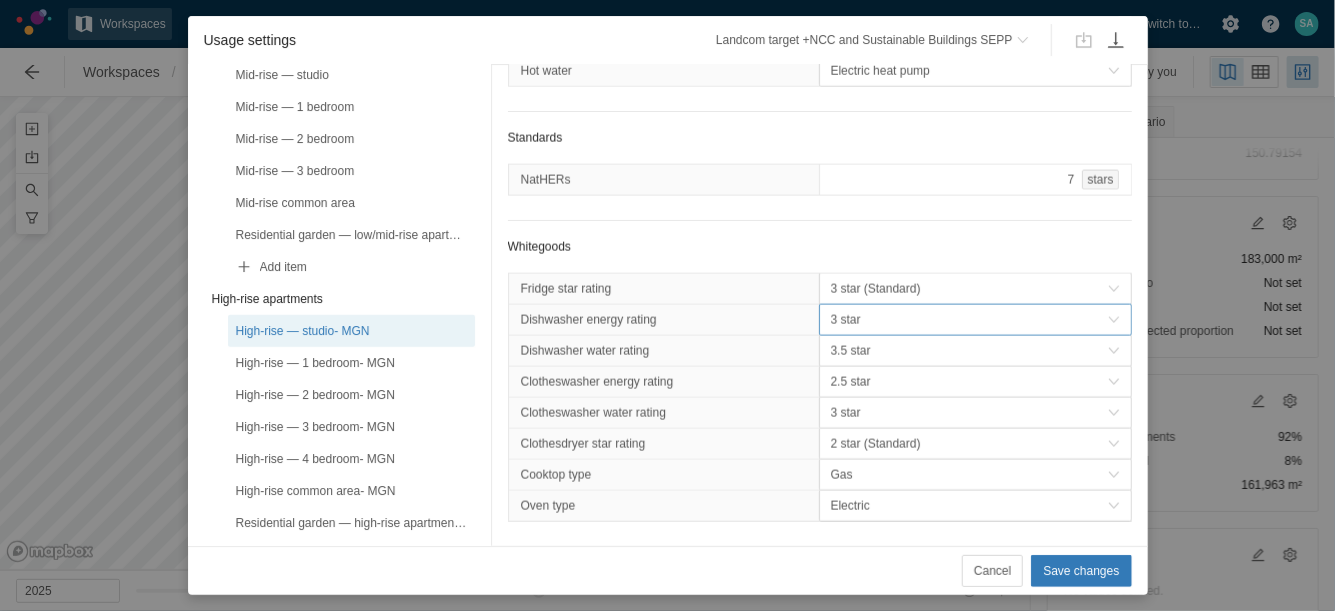 click on "3 star" at bounding box center [969, 320] 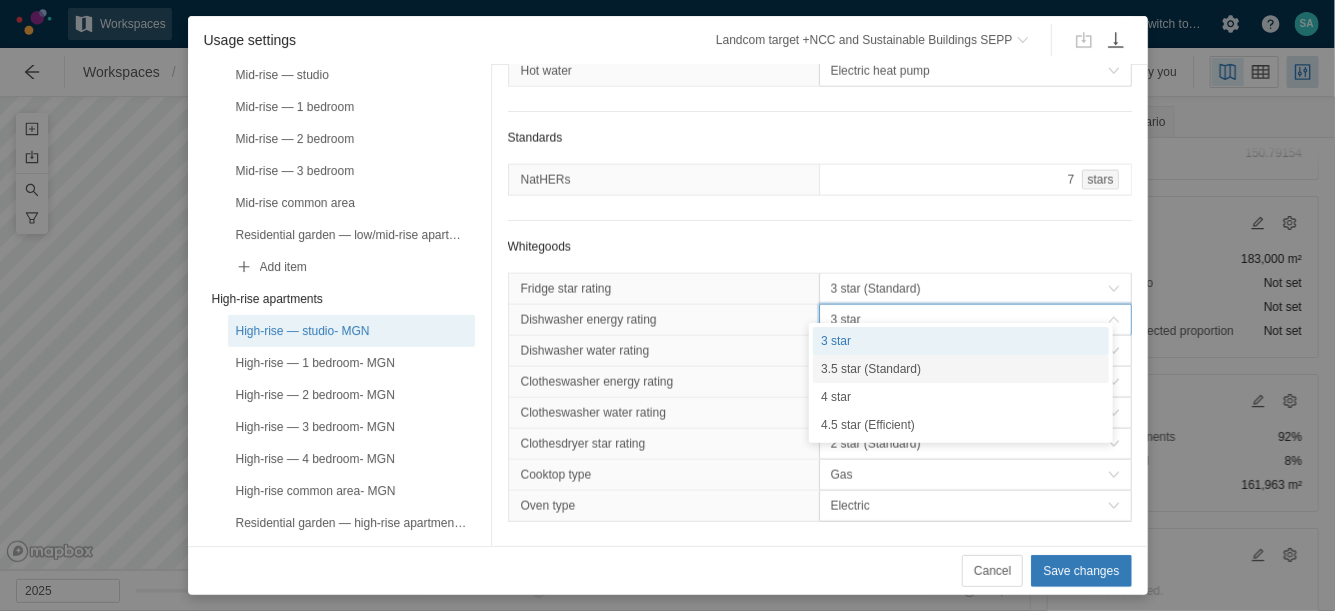 click on "3.5 star (Standard)" at bounding box center [961, 369] 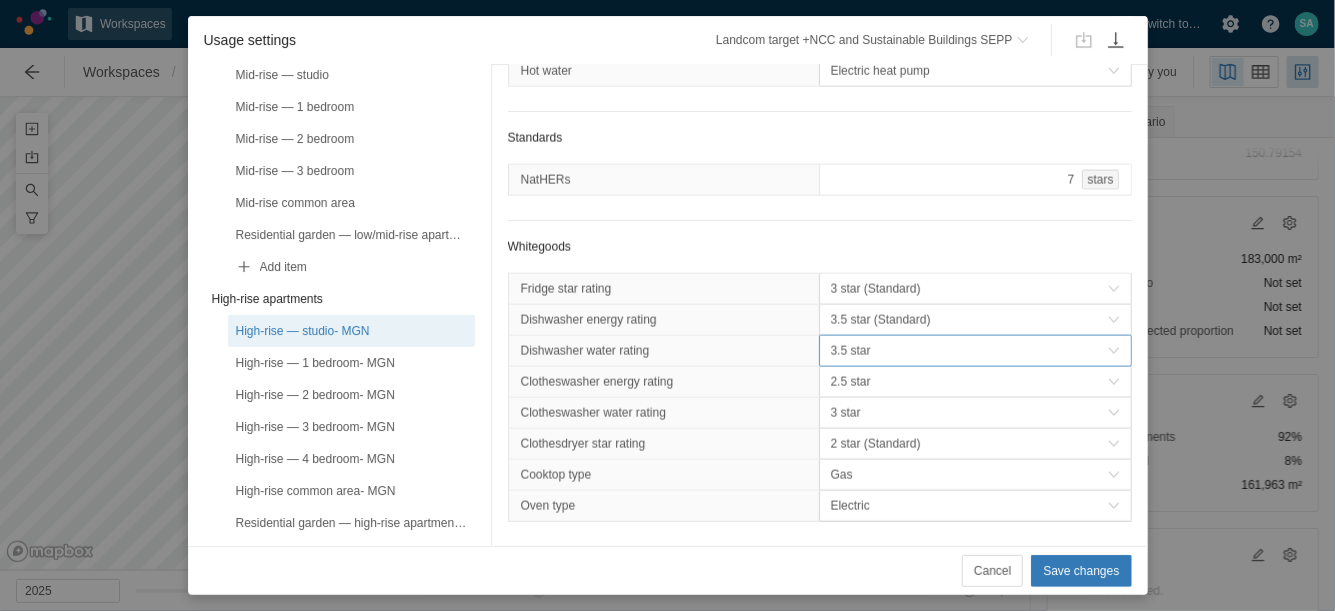 click on "3.5 star" at bounding box center (969, 351) 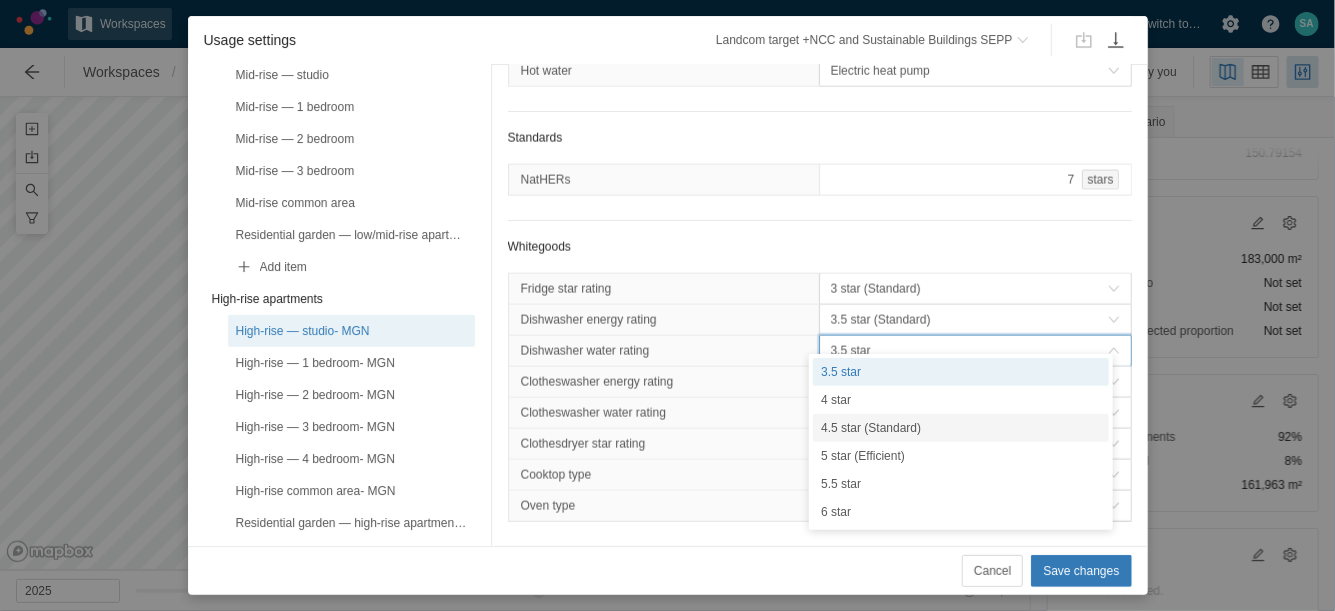 click on "4.5 star (Standard)" at bounding box center [961, 428] 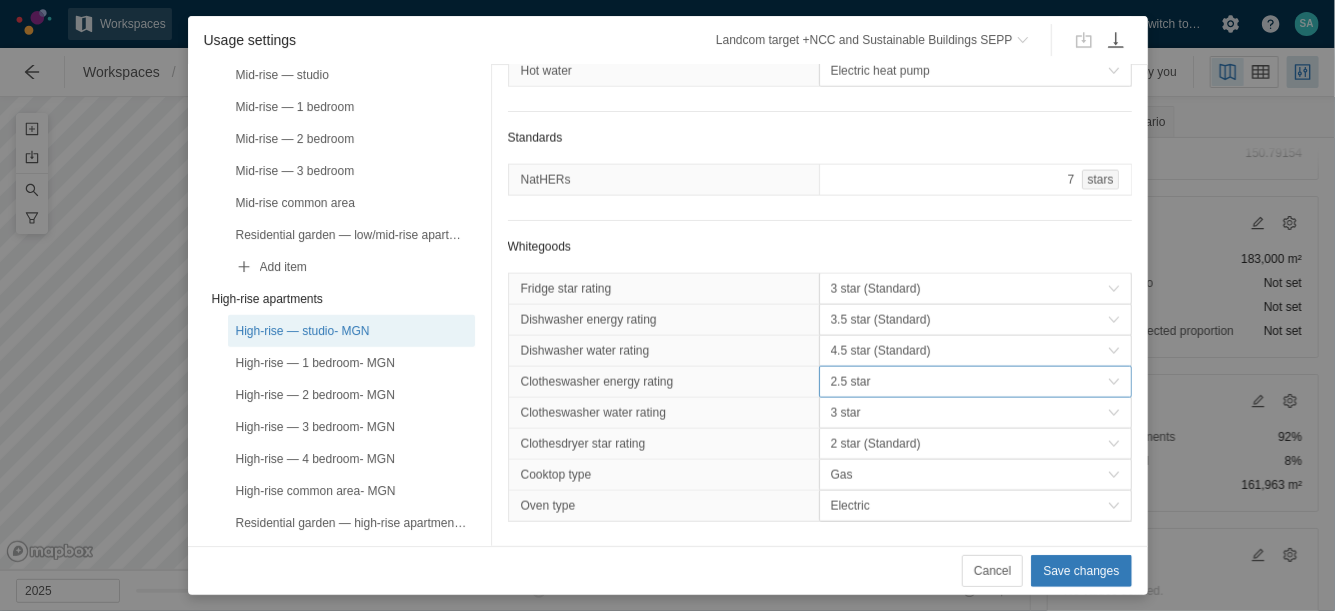 click on "2.5 star" at bounding box center [969, 382] 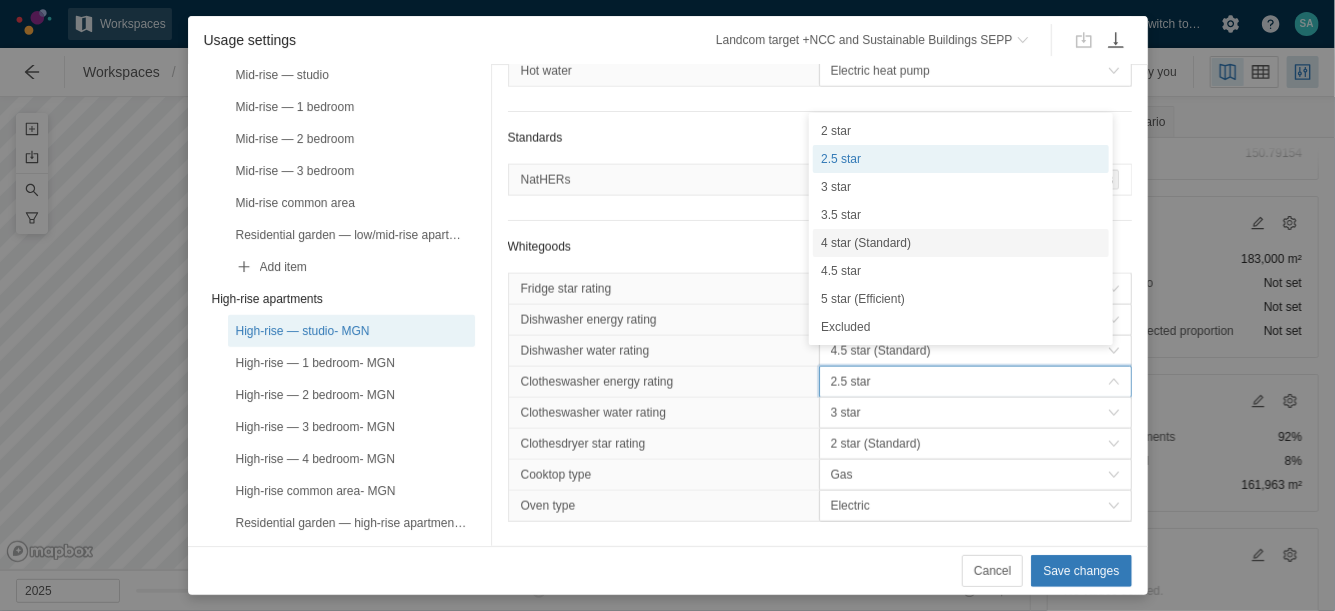 click on "4 star (Standard)" at bounding box center [961, 243] 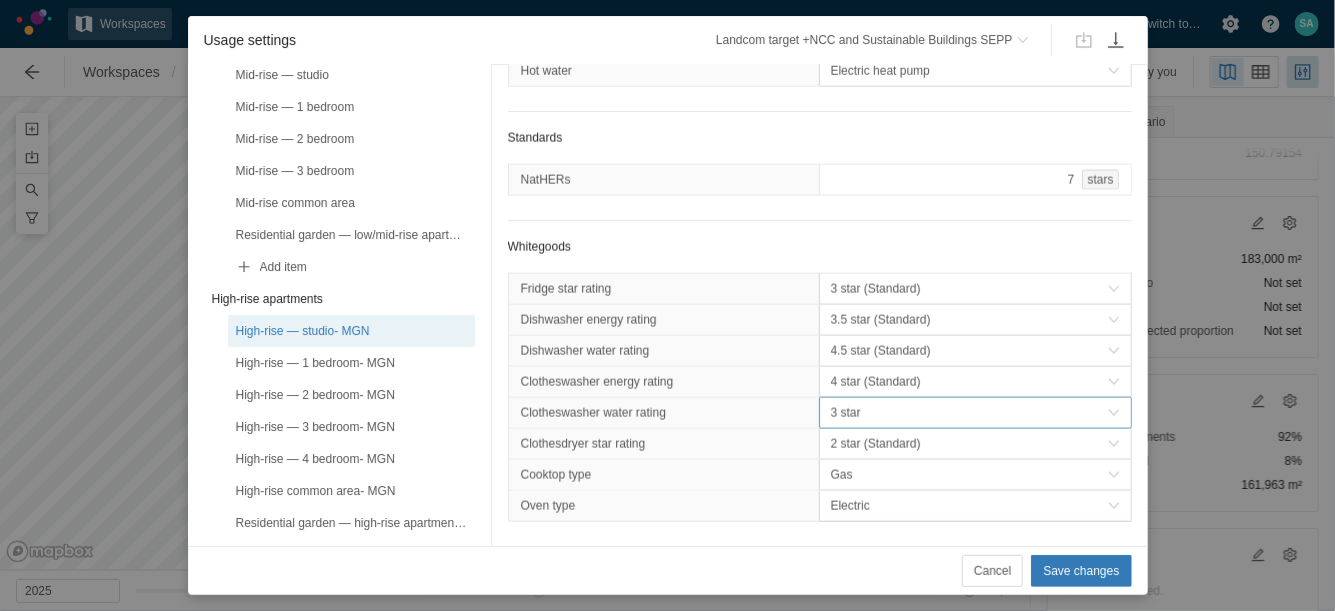 click on "3 star" at bounding box center (969, 413) 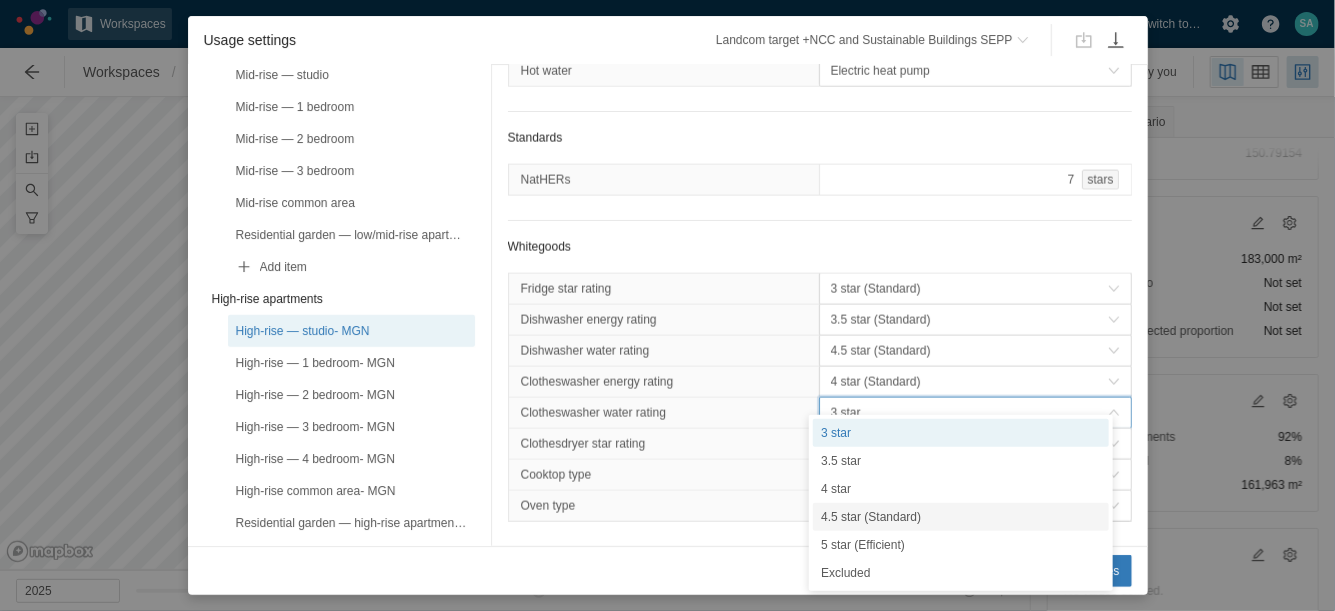 click on "4.5 star (Standard)" at bounding box center (961, 517) 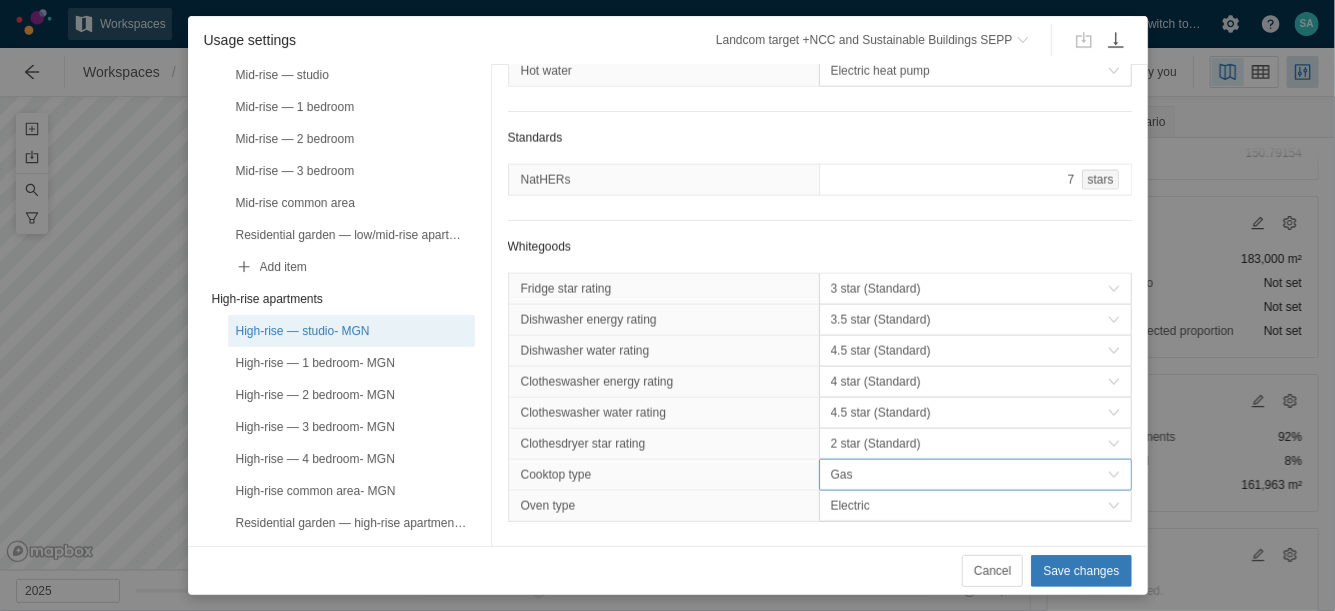 click on "Gas" at bounding box center (969, 475) 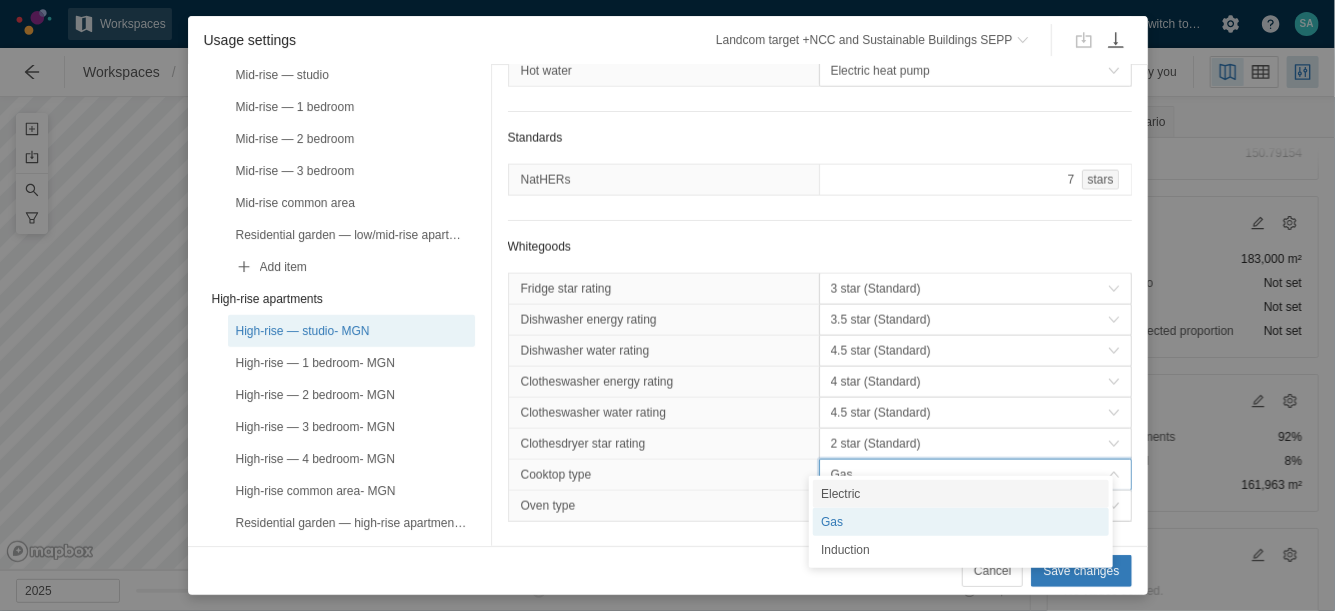 click on "Electric" at bounding box center [961, 494] 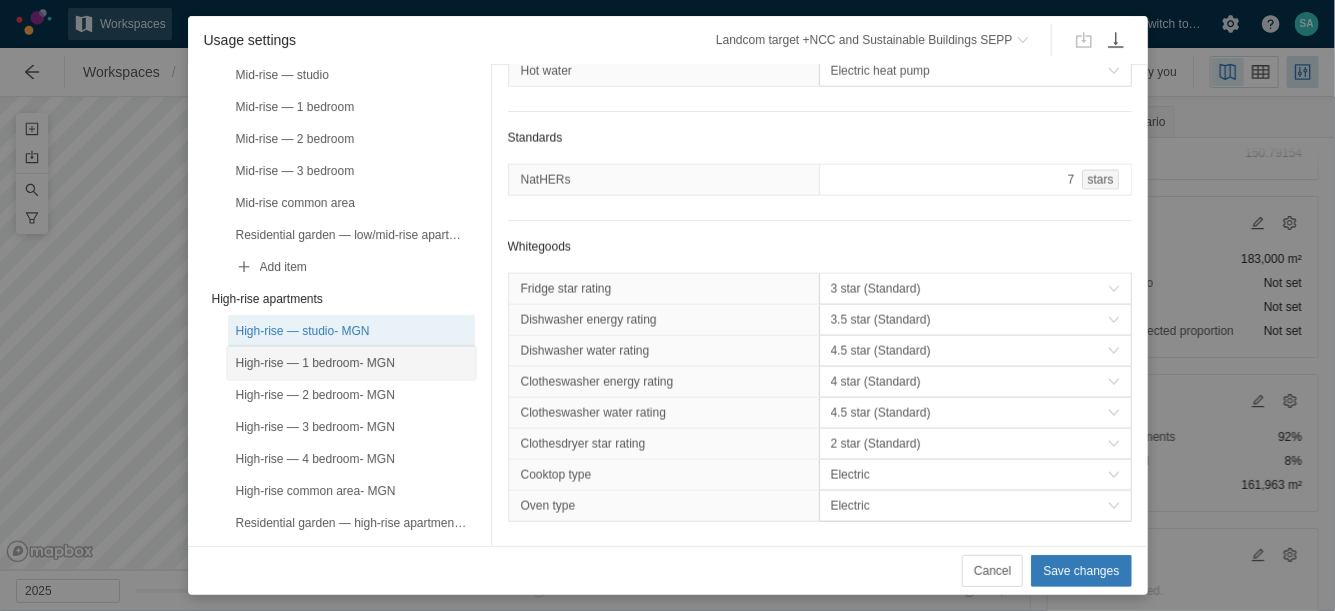 click on "High-rise — 1 bedroom- MGN" at bounding box center (351, 363) 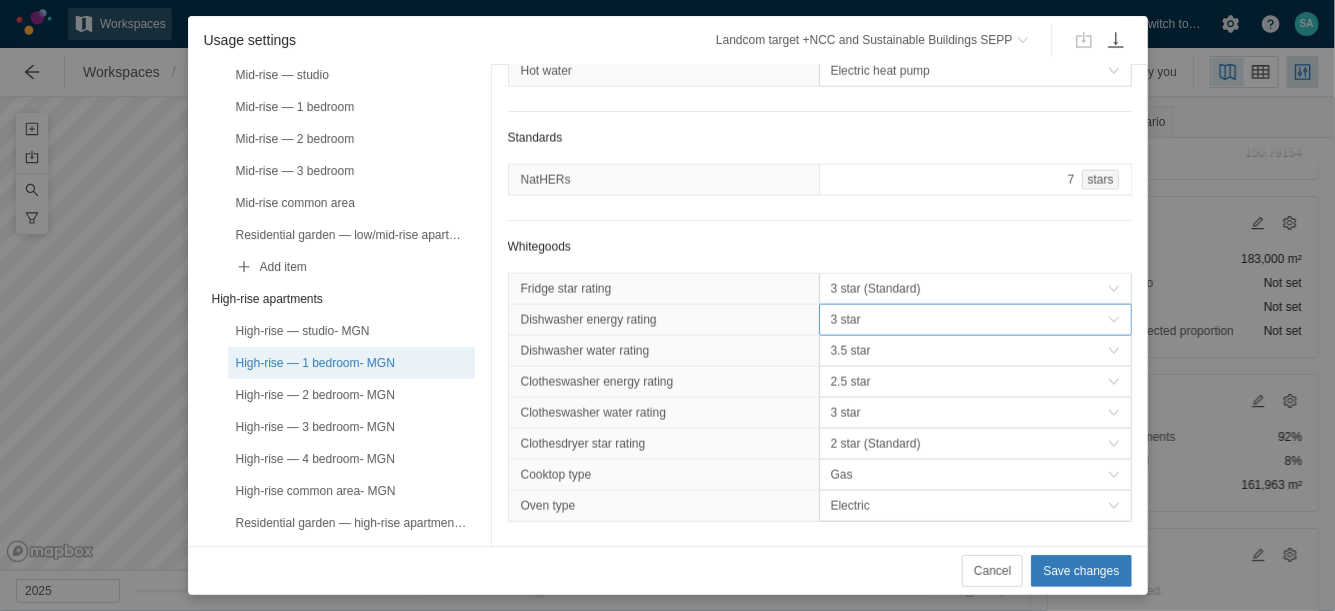 click on "3 star" at bounding box center [969, 320] 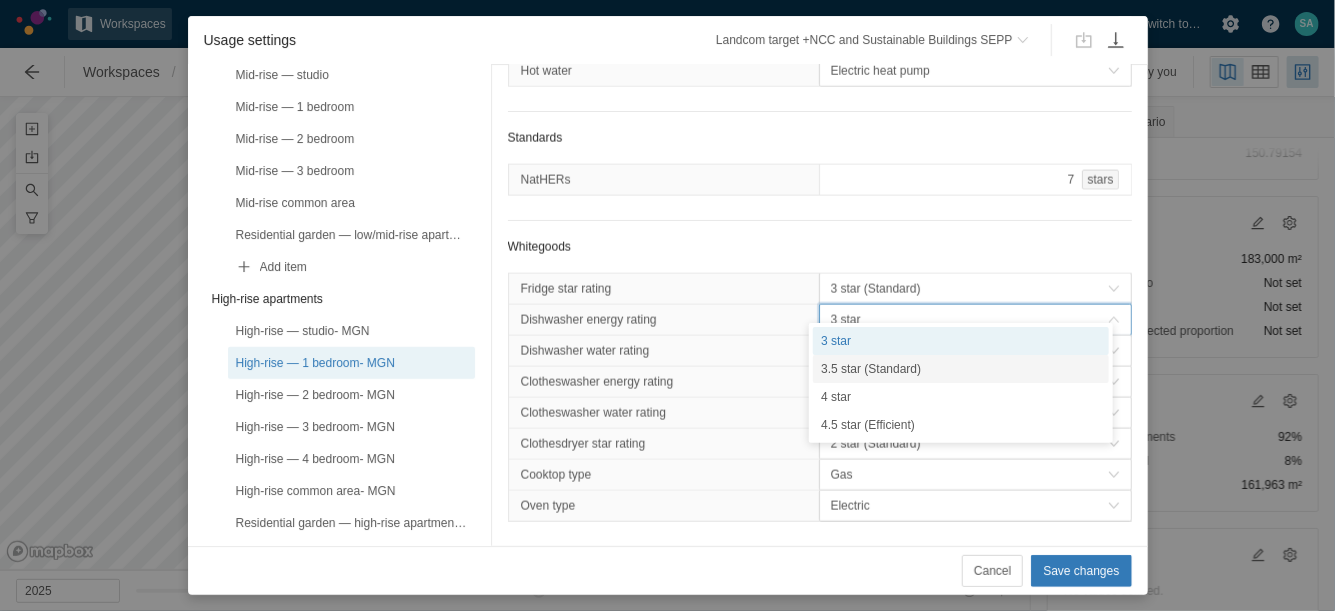 click on "3.5 star (Standard)" at bounding box center [961, 369] 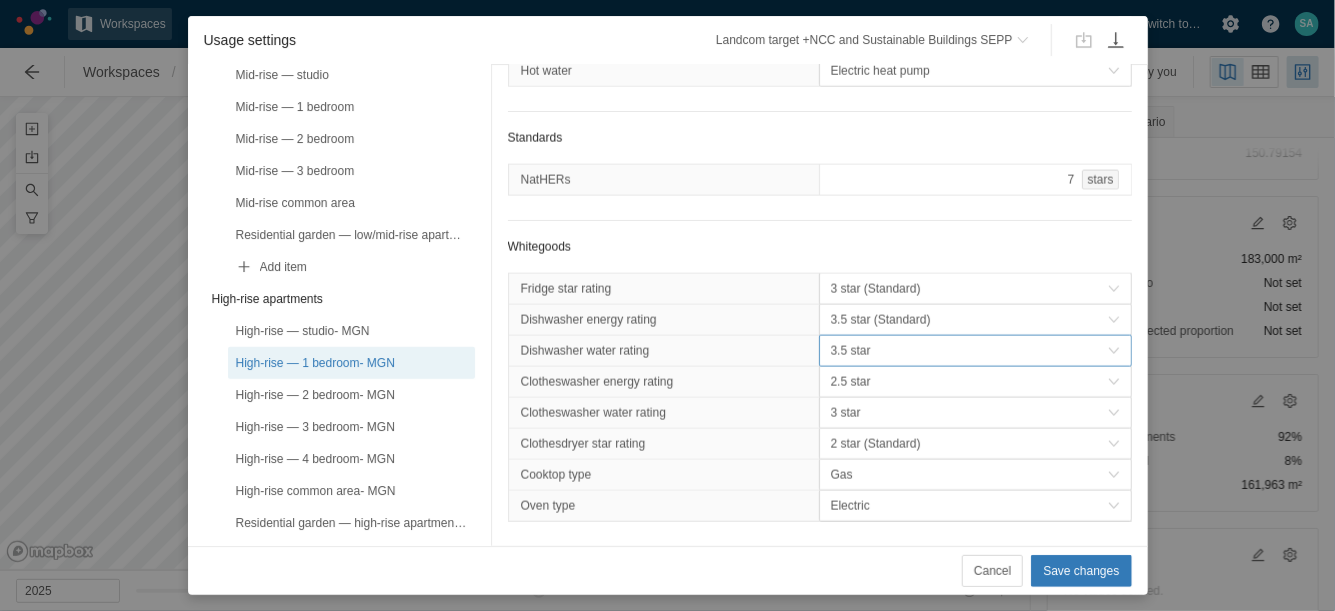 click on "3.5 star" at bounding box center (969, 351) 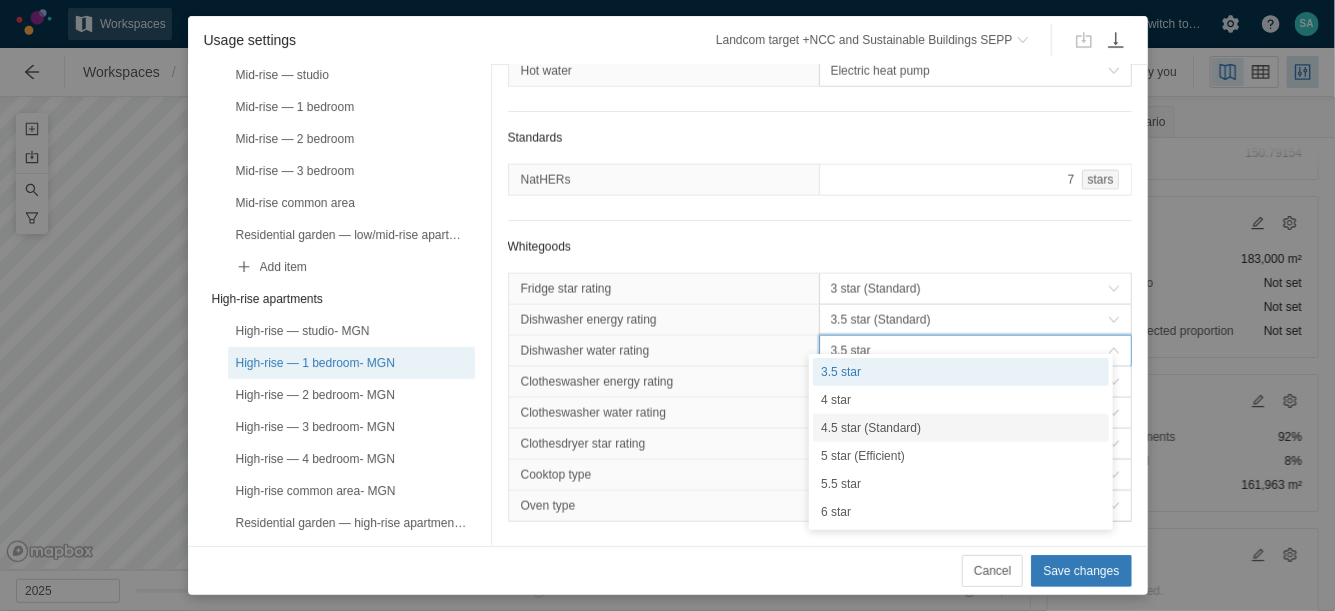 click on "4.5 star (Standard)" at bounding box center [961, 428] 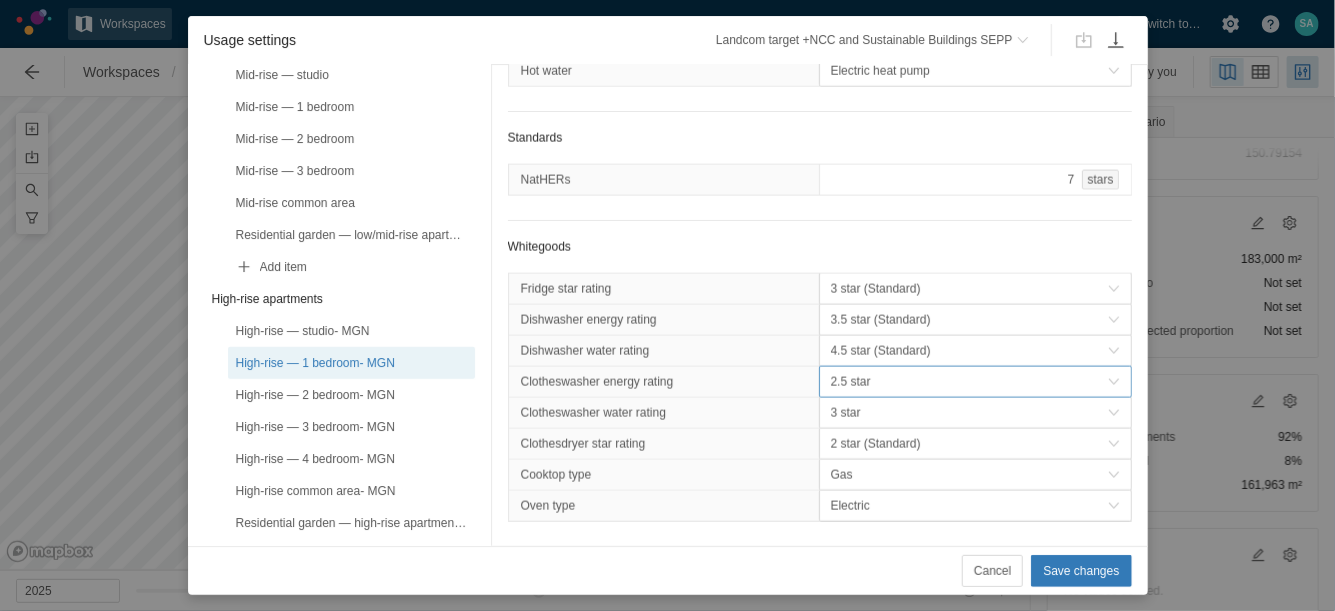 click on "2.5 star" at bounding box center (969, 382) 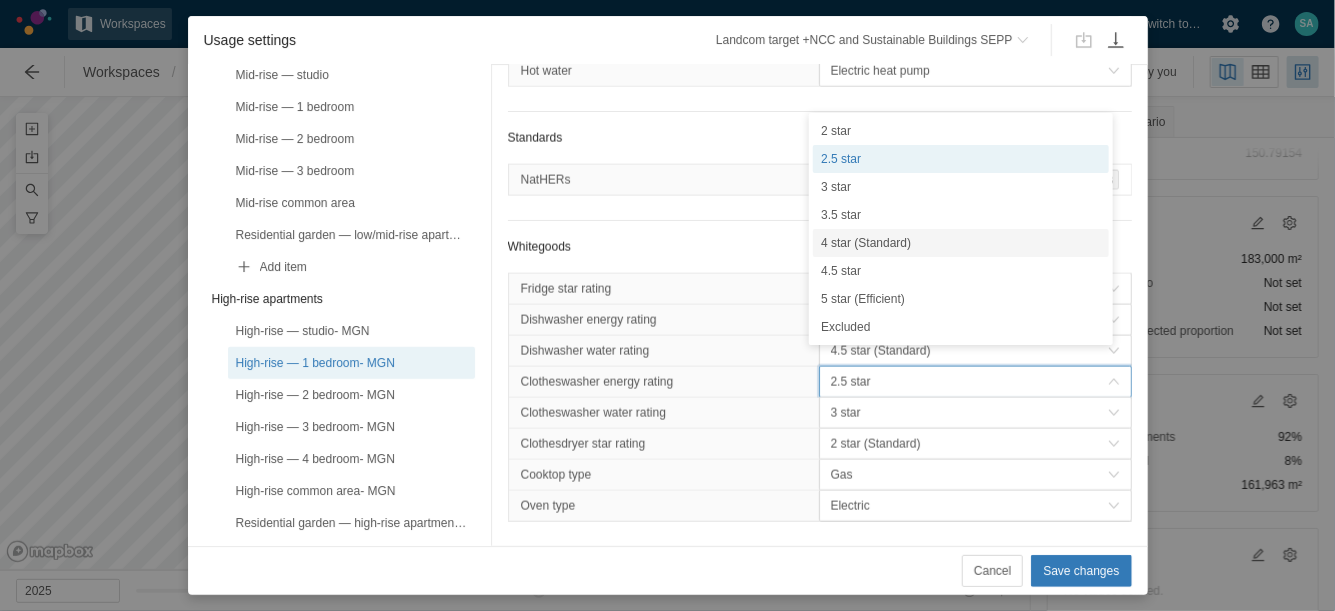 click on "4 star (Standard)" at bounding box center [961, 243] 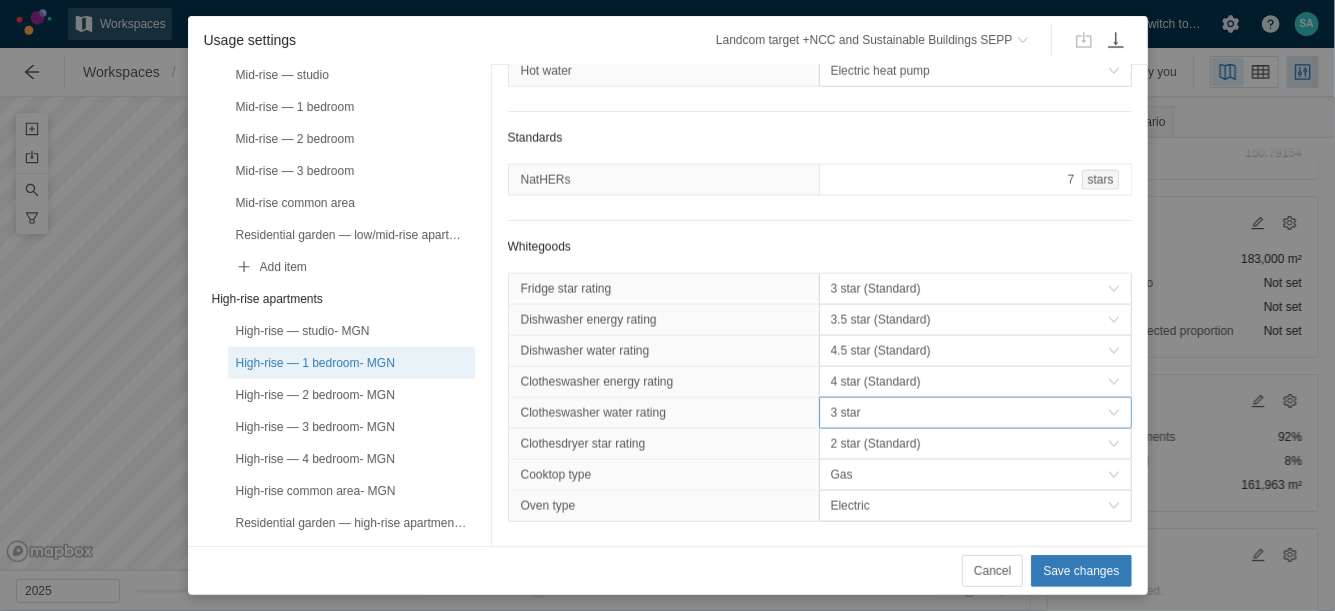 click on "3 star" at bounding box center [969, 413] 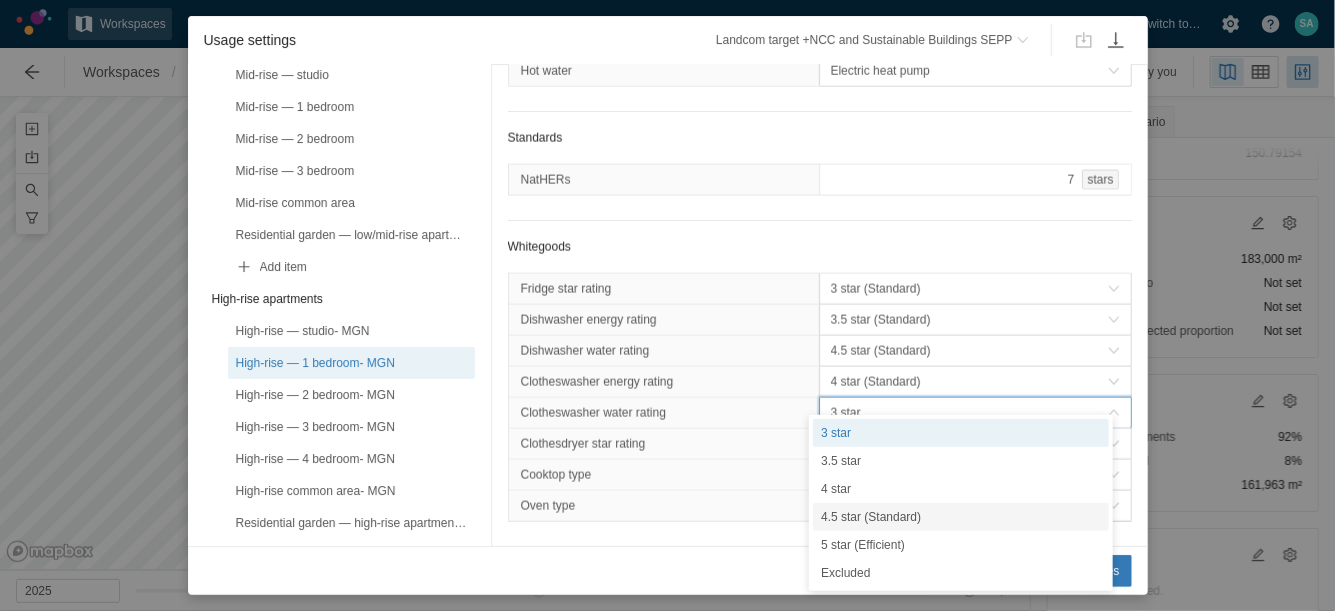 click on "4.5 star (Standard)" at bounding box center (961, 517) 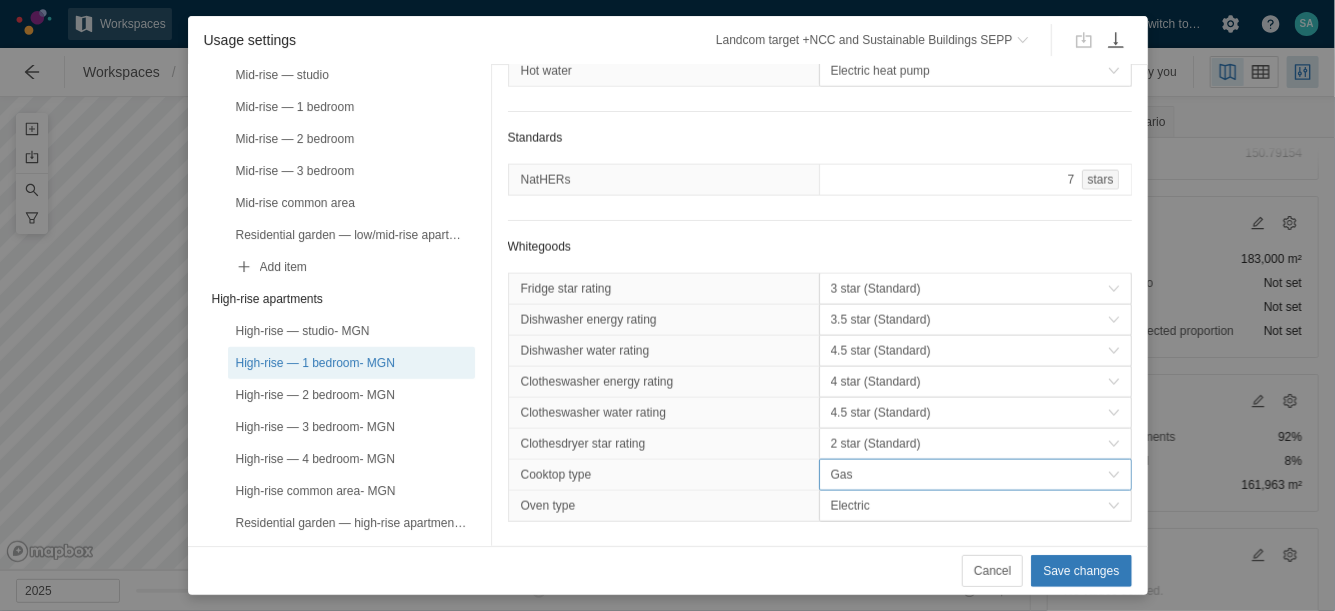 click on "Gas" at bounding box center [969, 475] 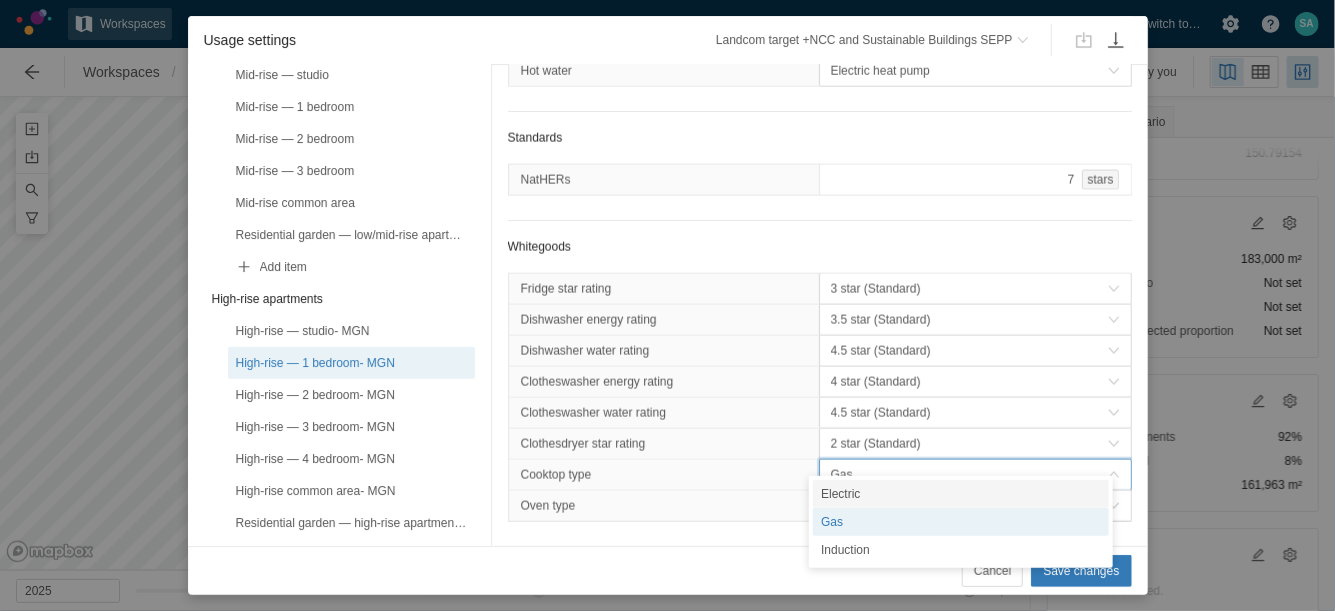 click on "Electric" at bounding box center (961, 494) 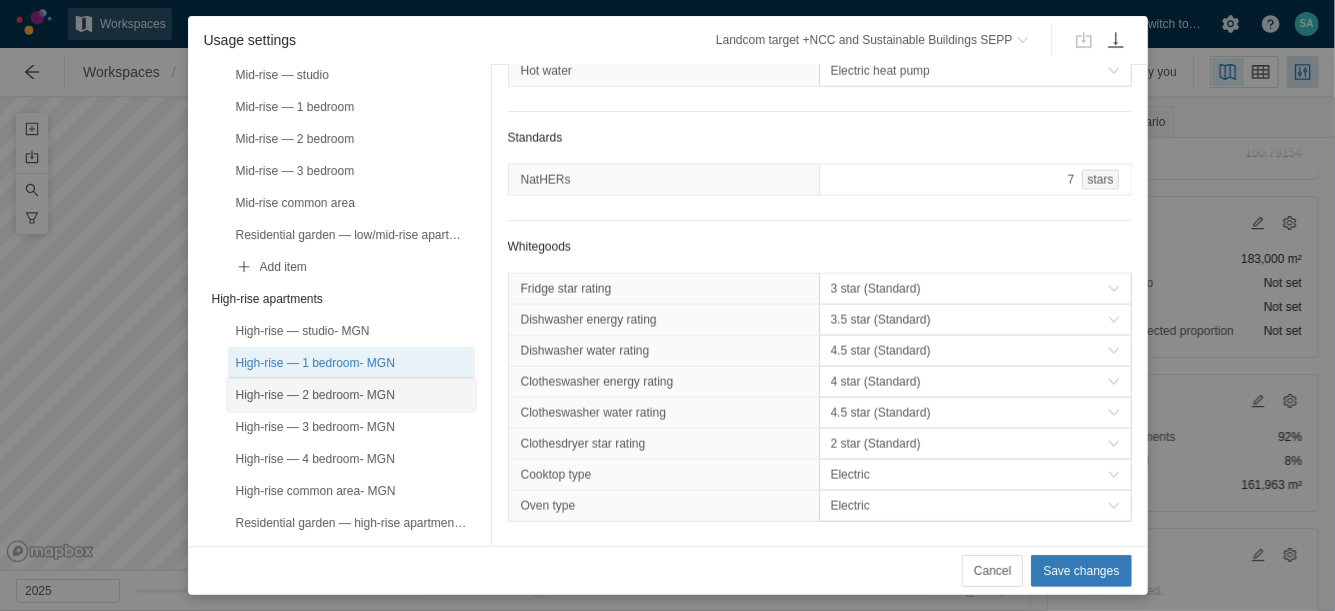 click on "High-rise — 2 bedroom- MGN" at bounding box center [351, 395] 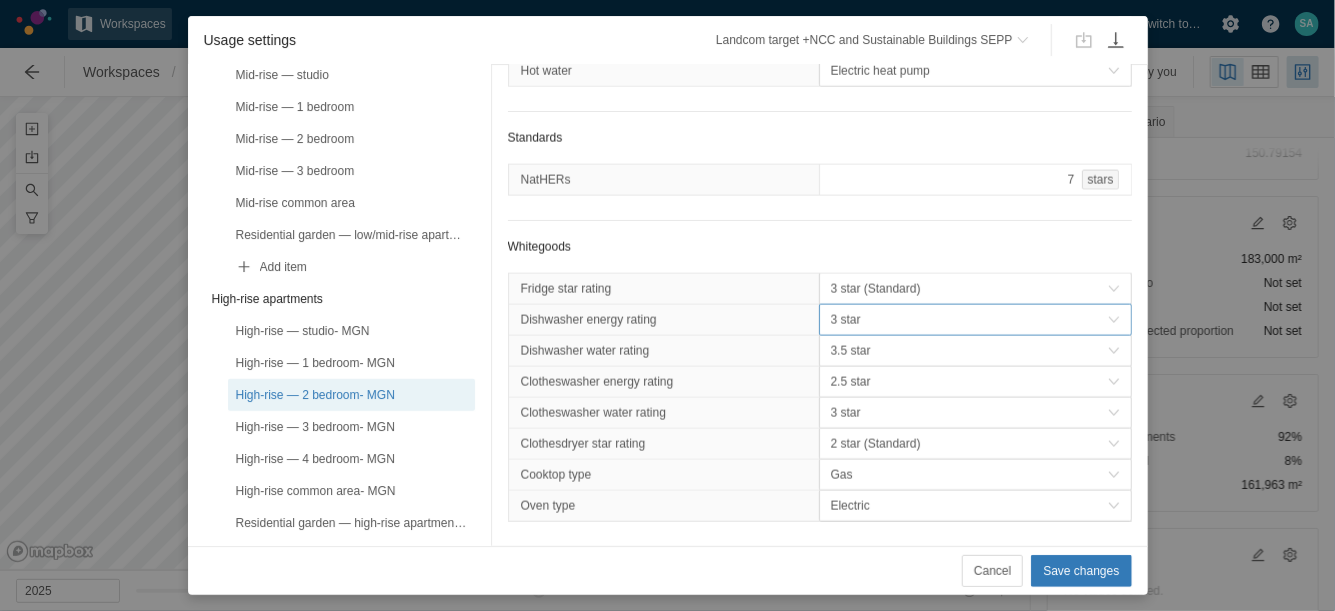 click on "3 star" at bounding box center (975, 320) 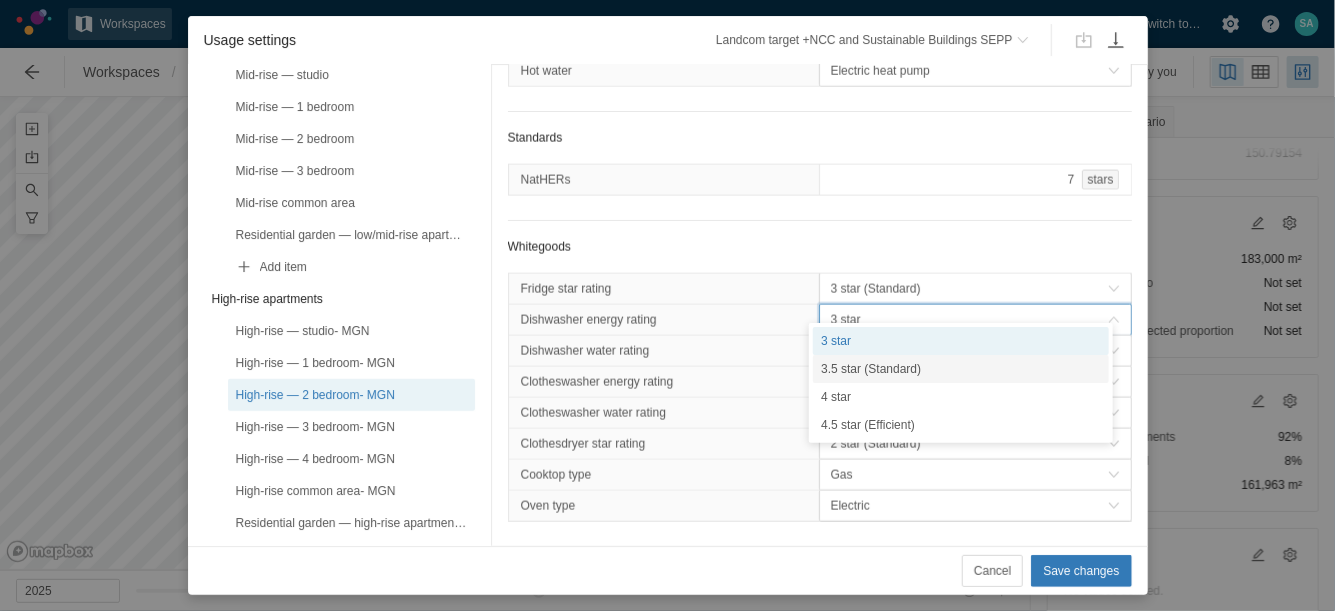 click on "3.5 star (Standard)" at bounding box center (961, 369) 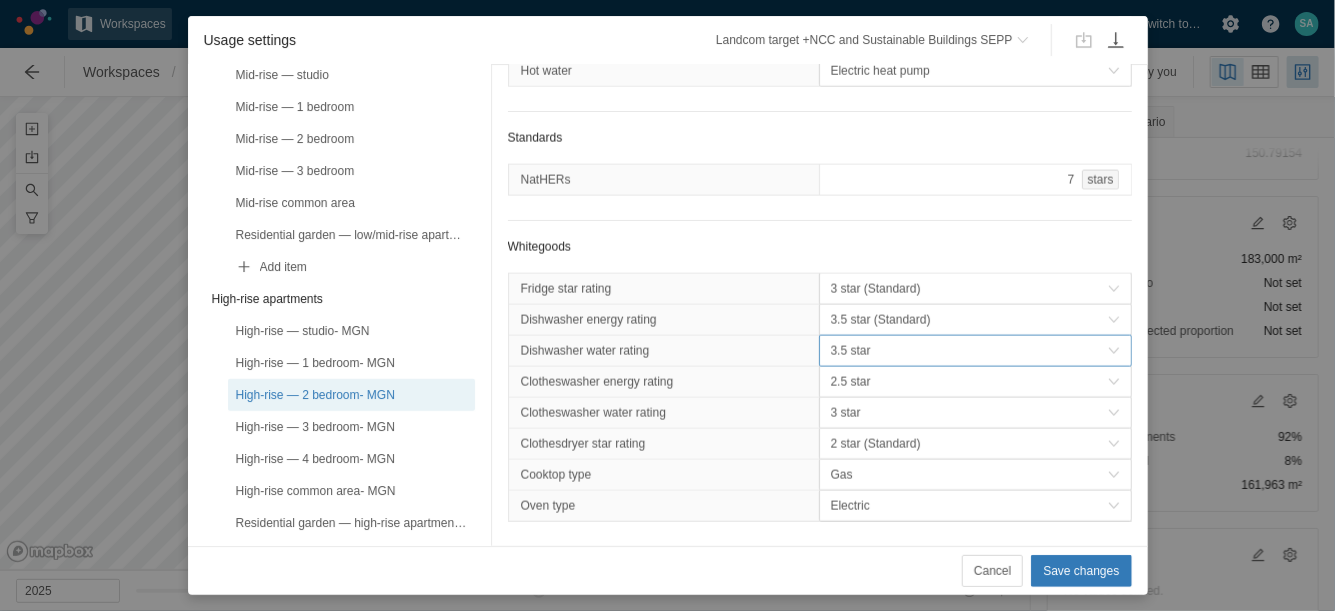 click on "3.5 star" at bounding box center (969, 351) 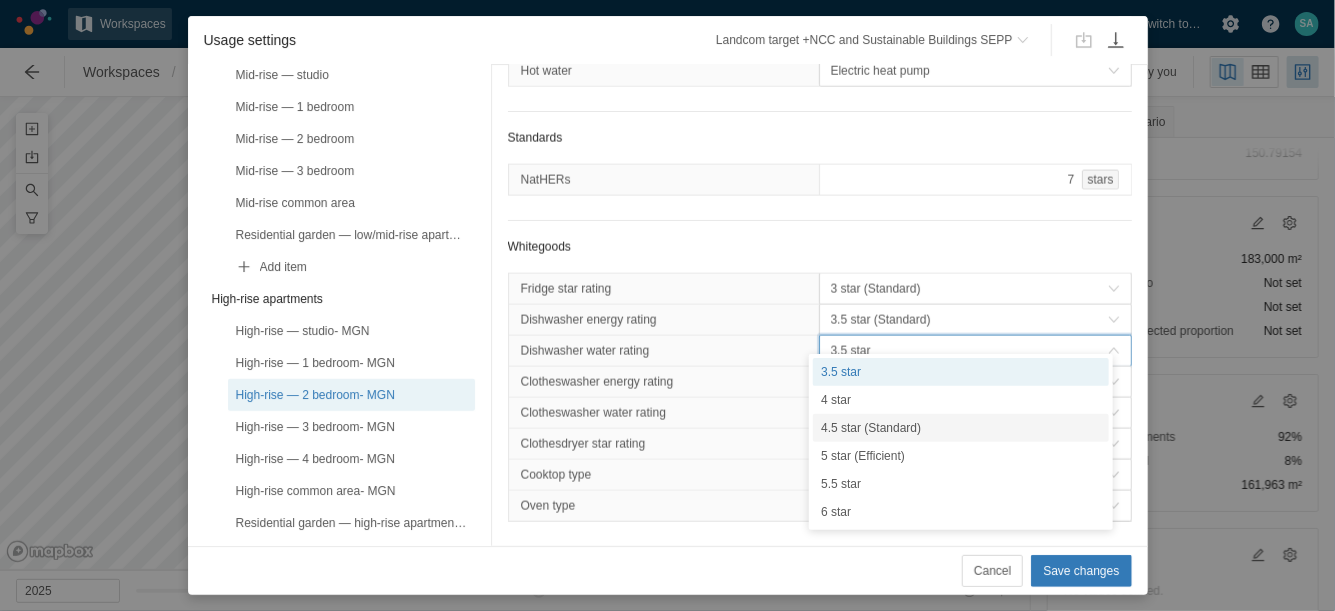 click on "4.5 star (Standard)" at bounding box center [961, 428] 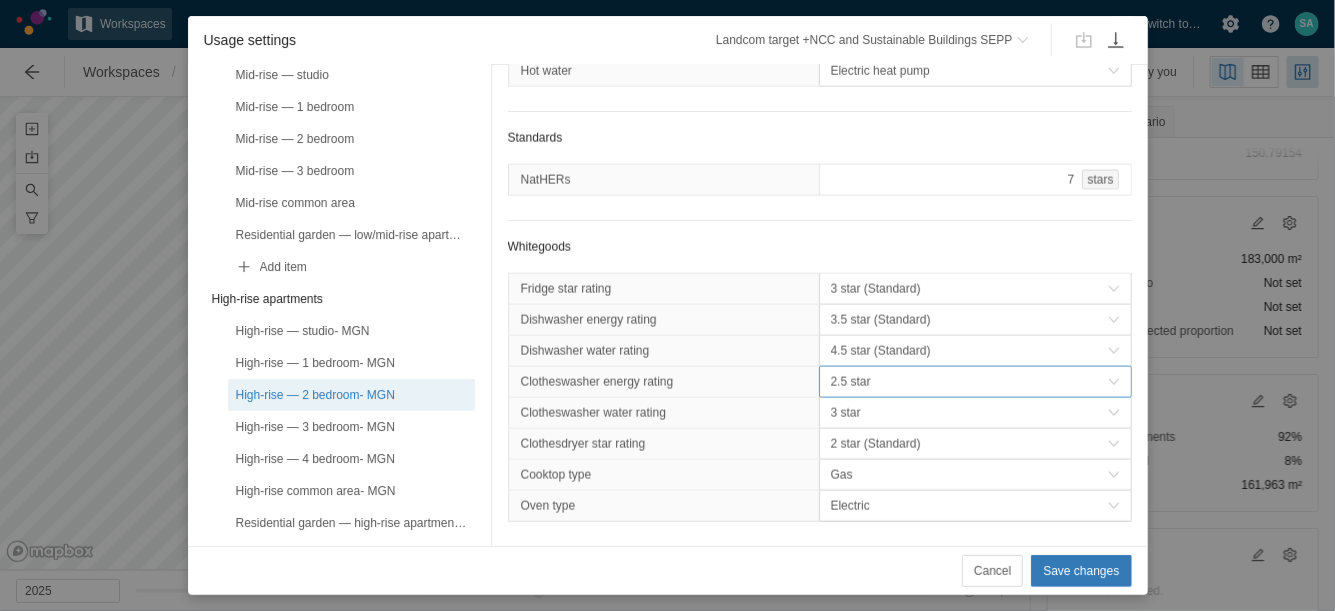 click on "2.5 star" at bounding box center (975, 382) 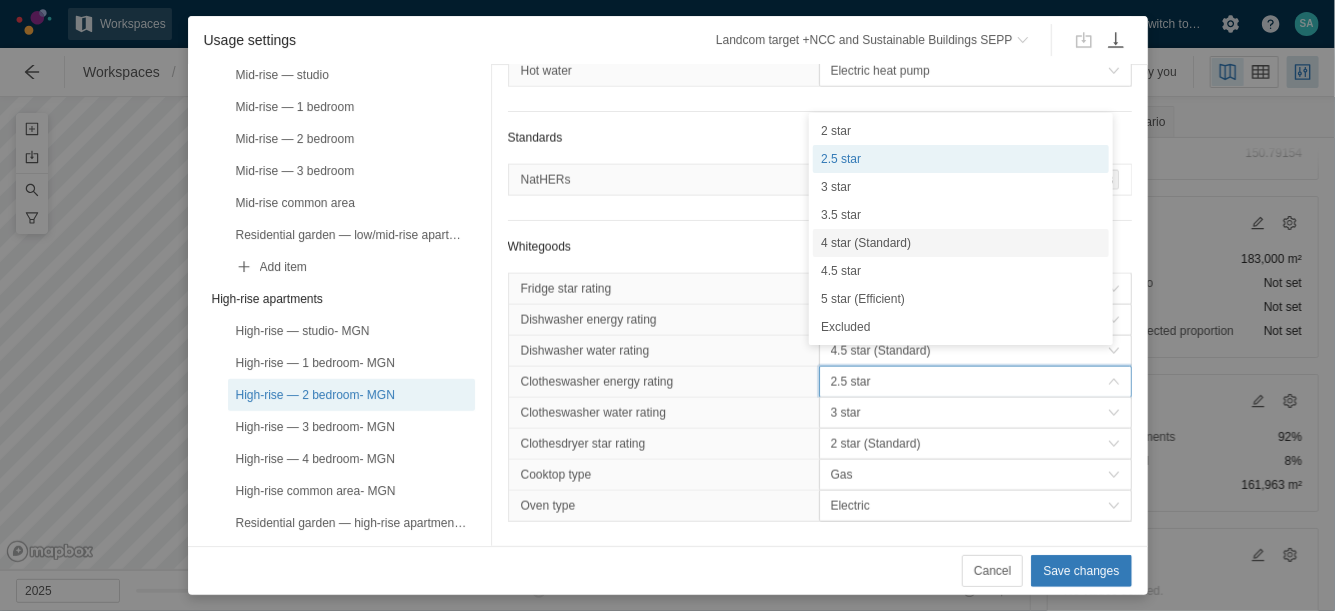 click on "4 star (Standard)" at bounding box center (961, 243) 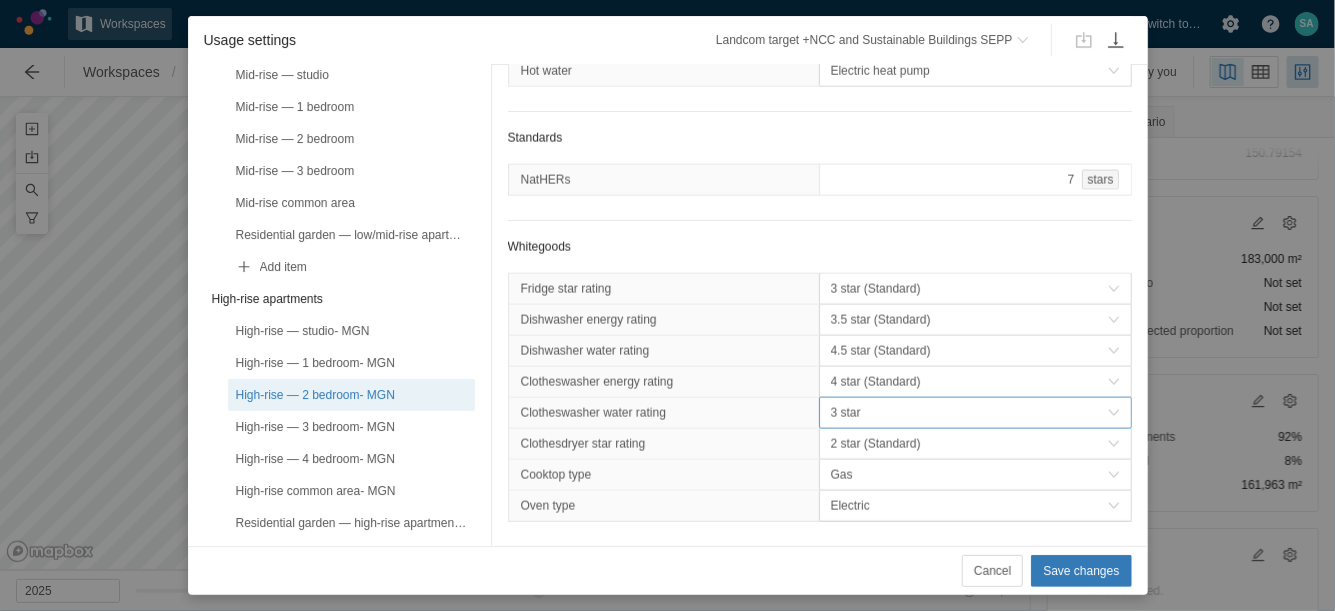 click on "3 star" at bounding box center [969, 413] 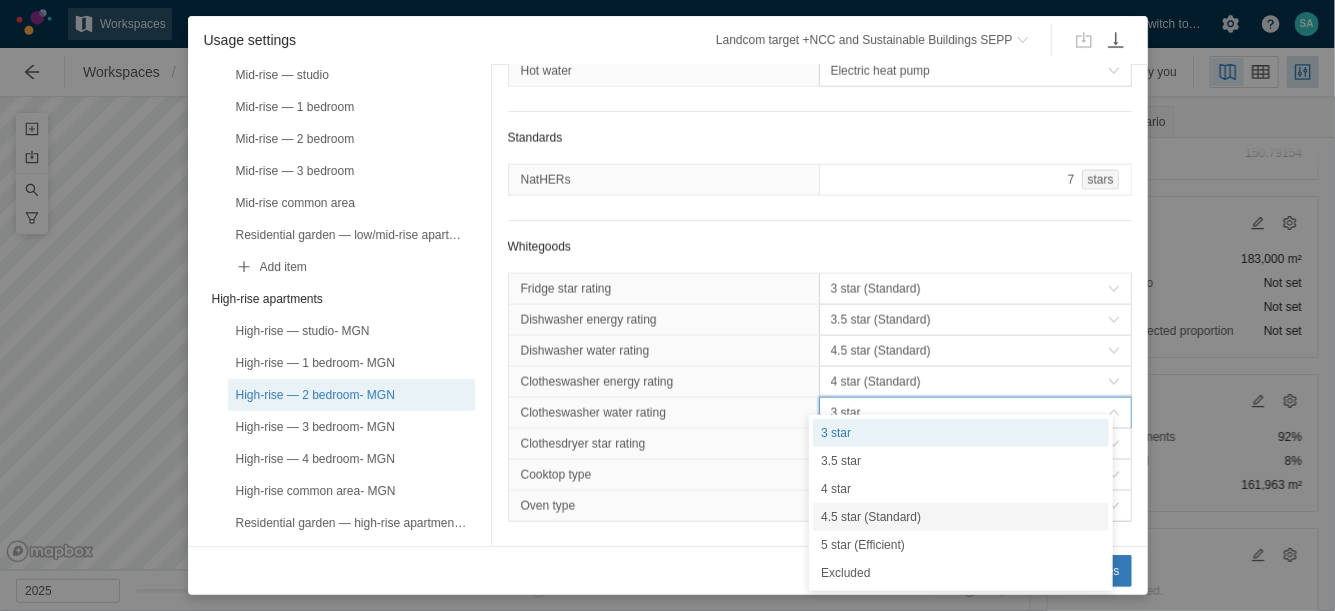 click on "4.5 star (Standard)" at bounding box center (961, 517) 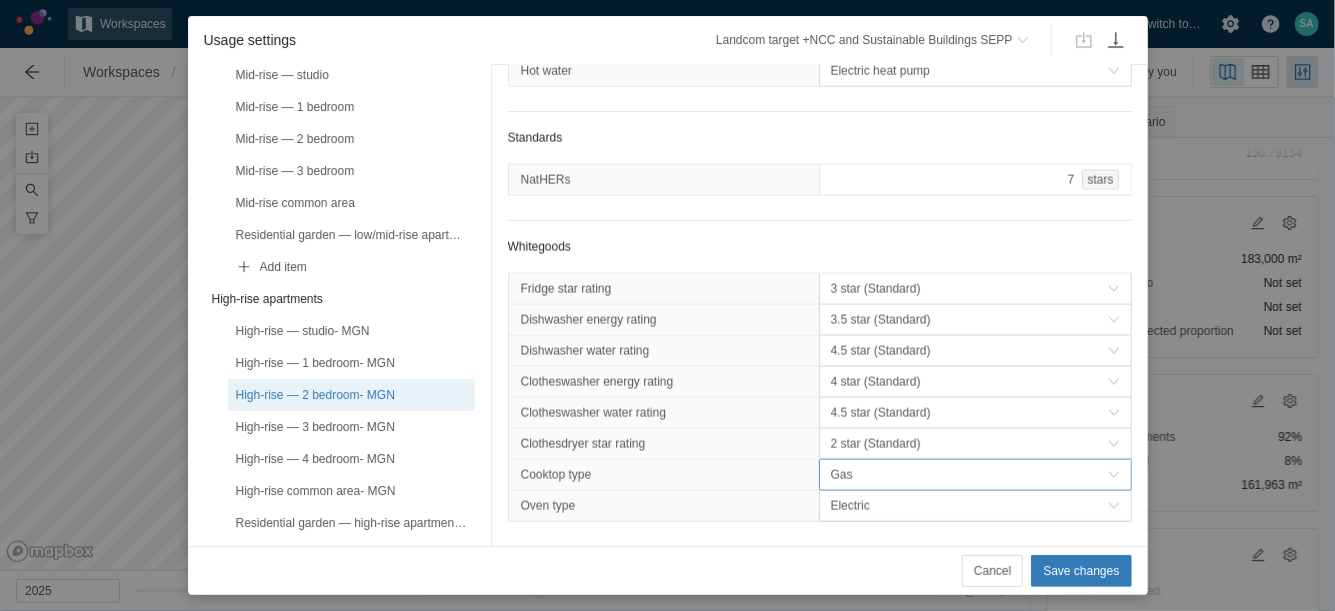 click on "Gas" at bounding box center (969, 475) 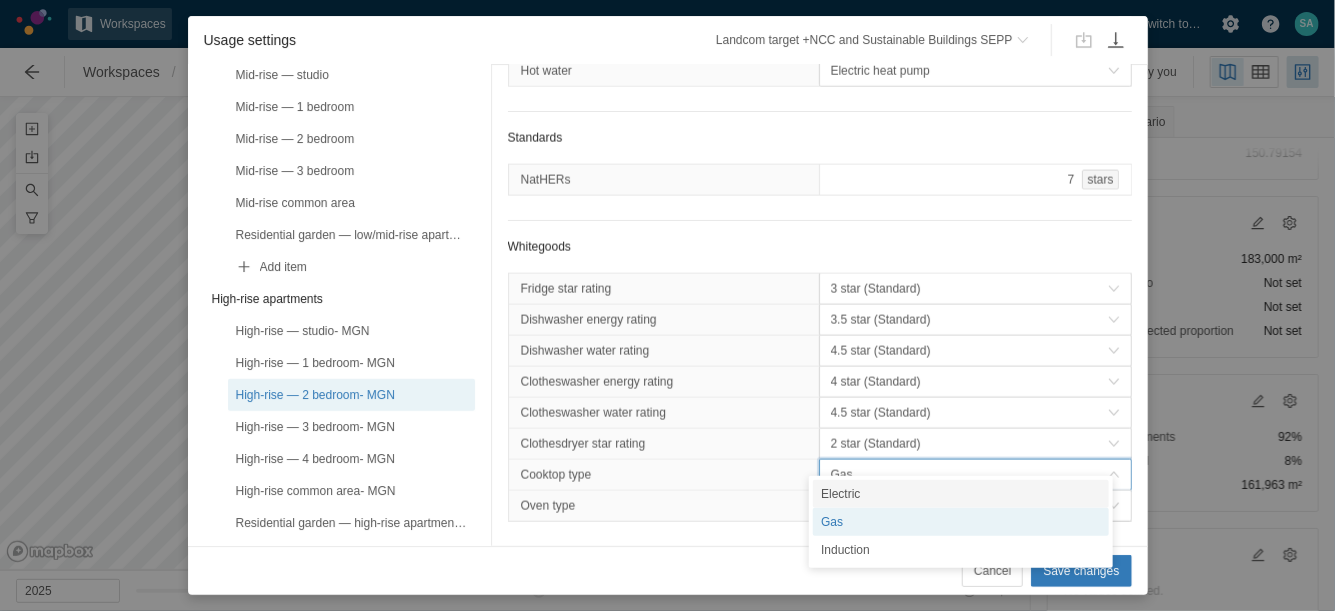 click on "Electric" at bounding box center [961, 494] 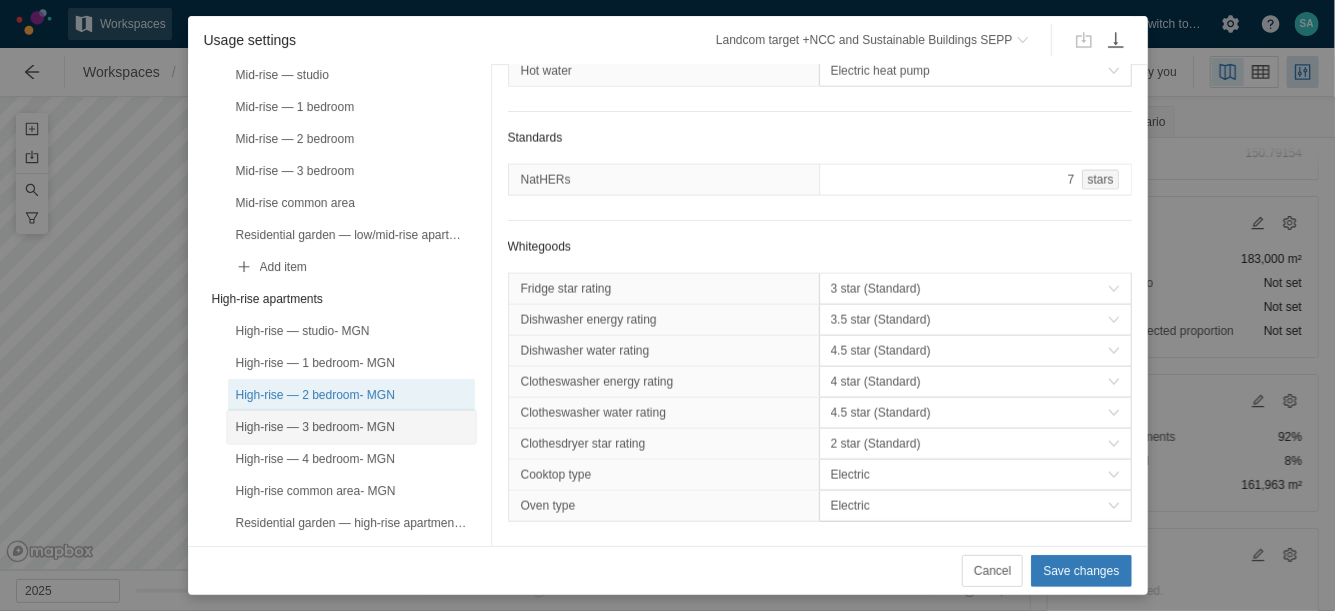 click on "High-rise — 3 bedroom- MGN" at bounding box center (351, 427) 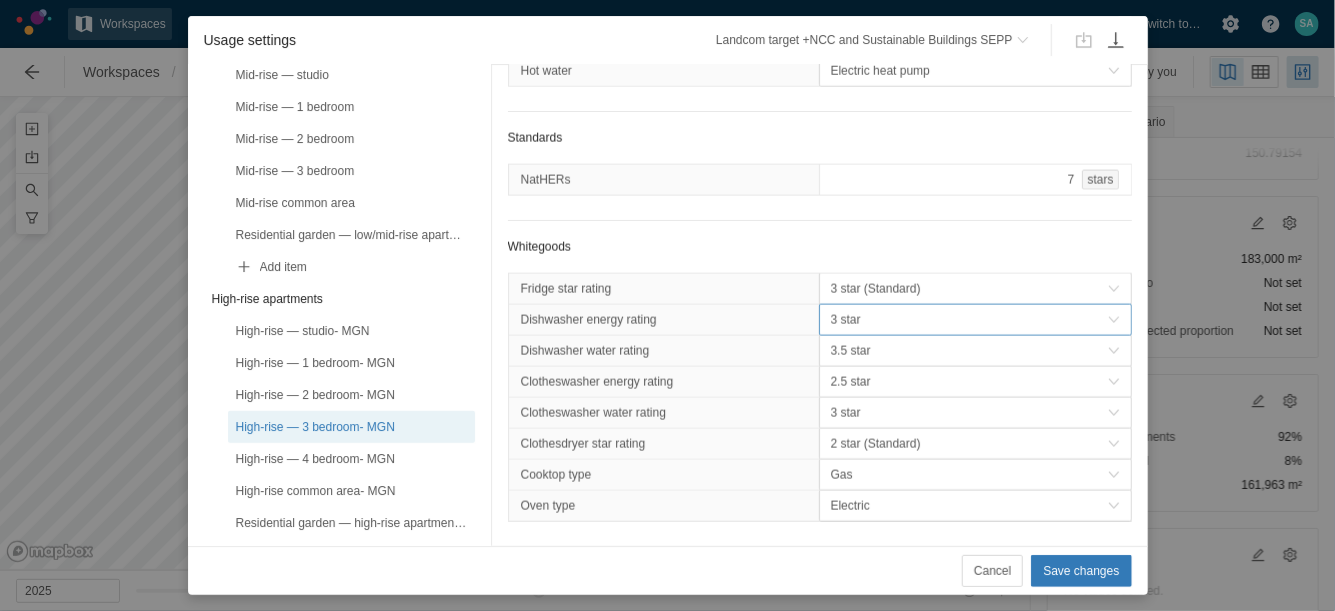 click on "3 star" at bounding box center [969, 320] 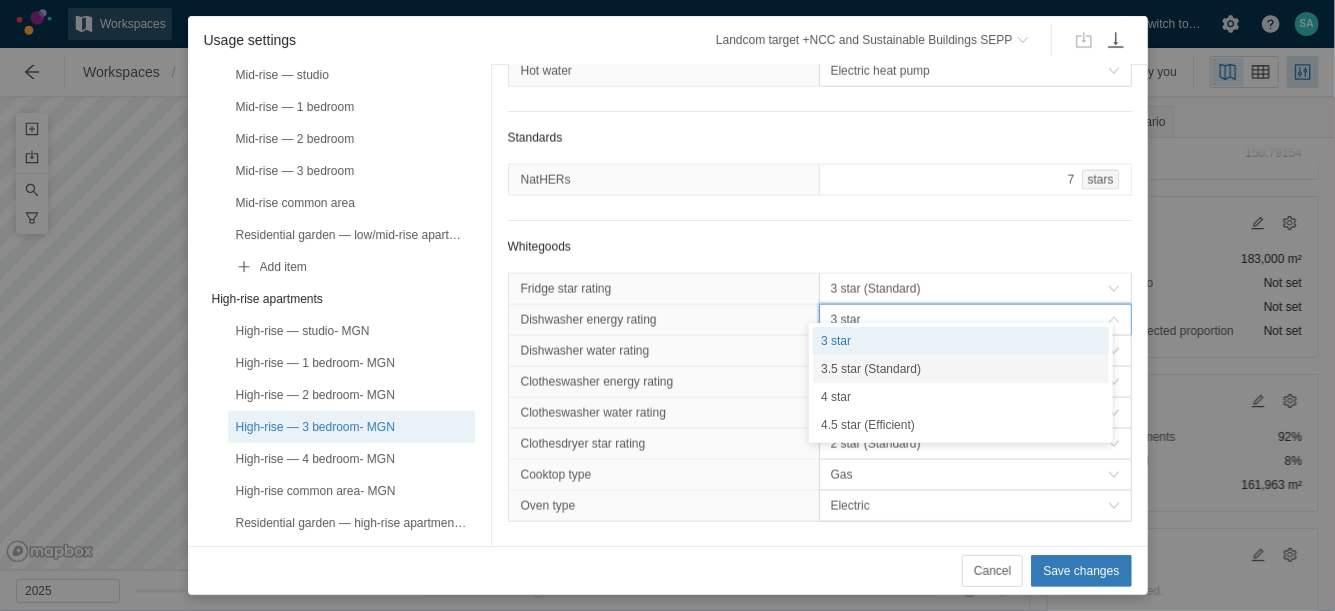 click on "3.5 star (Standard)" at bounding box center (961, 369) 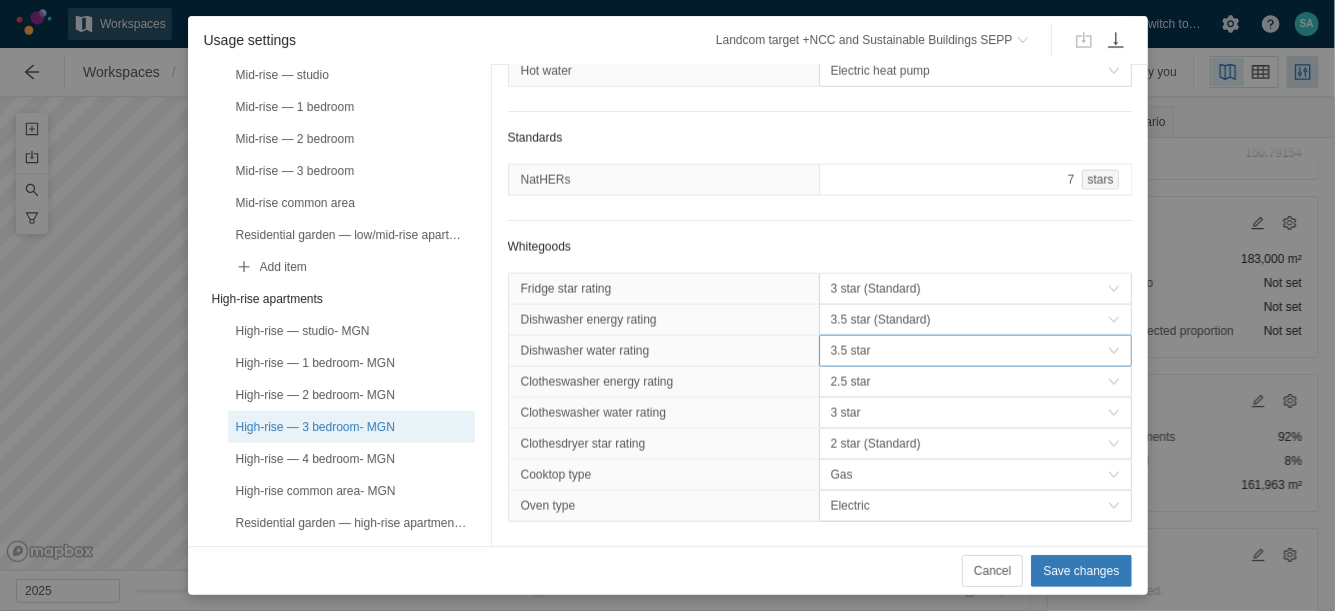 click on "3.5 star" at bounding box center [969, 351] 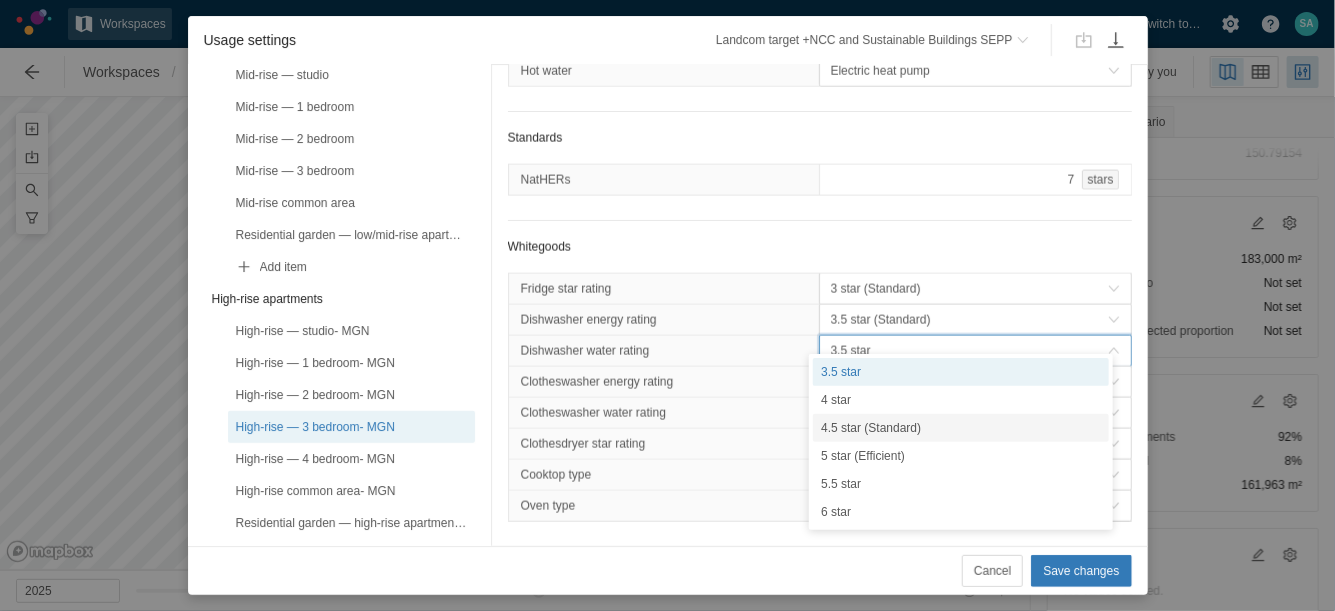 click on "4.5 star (Standard)" at bounding box center [961, 428] 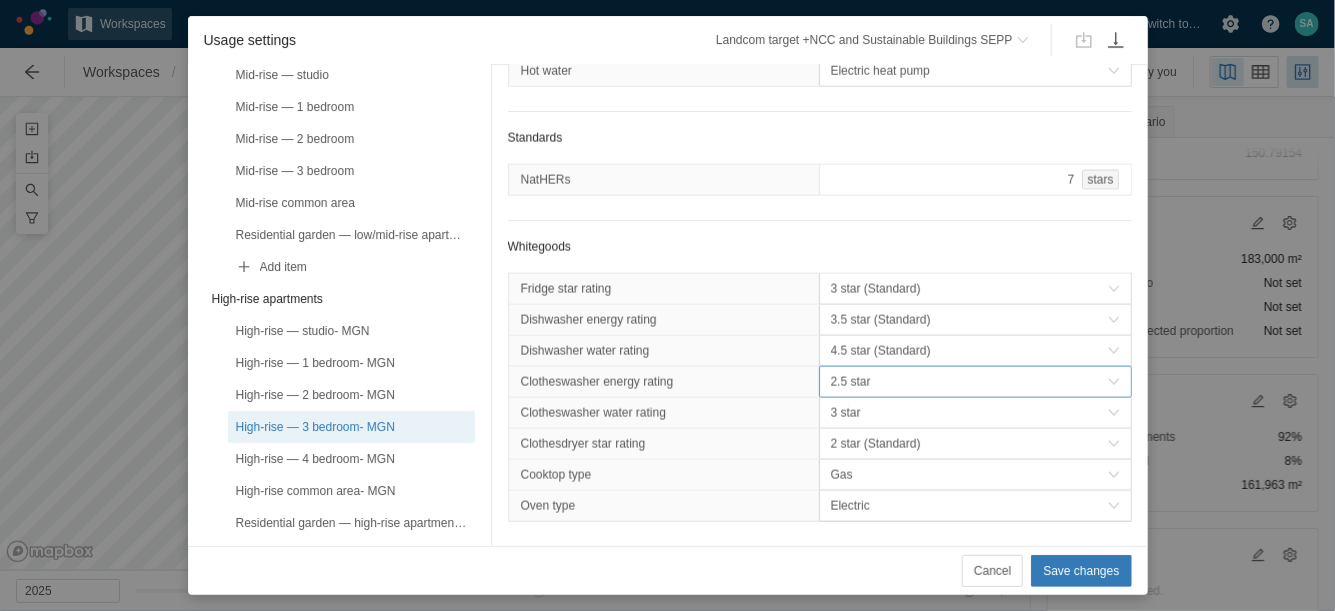 click on "2.5 star" at bounding box center [969, 382] 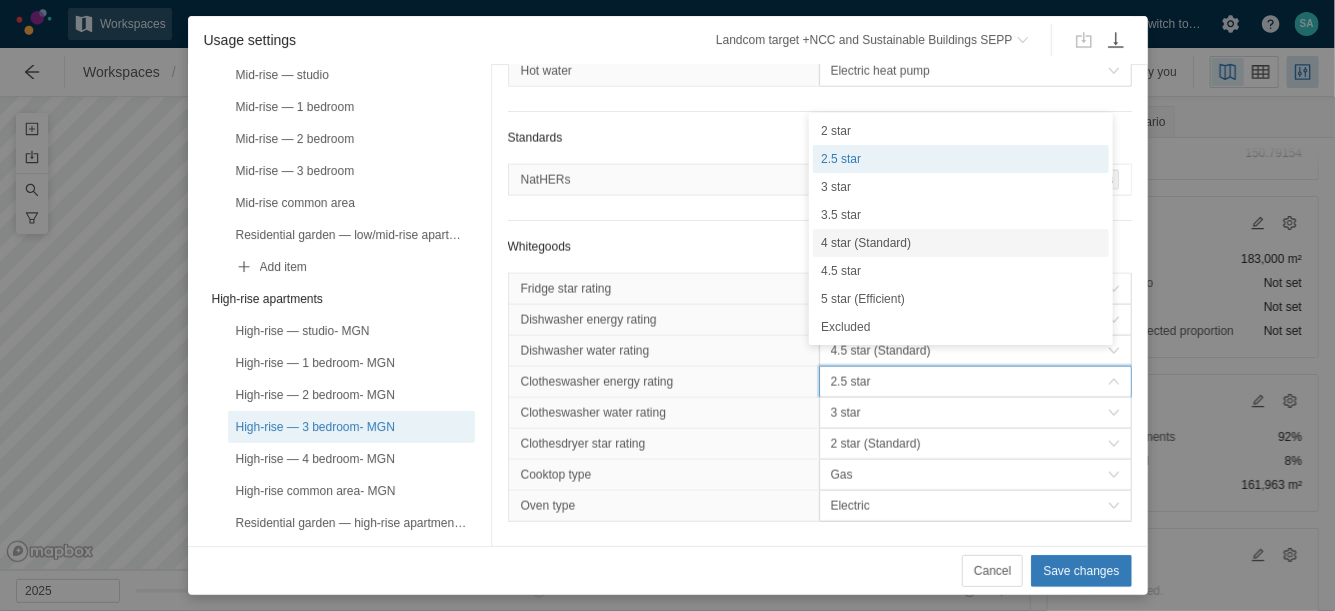 click on "4 star (Standard)" at bounding box center (961, 243) 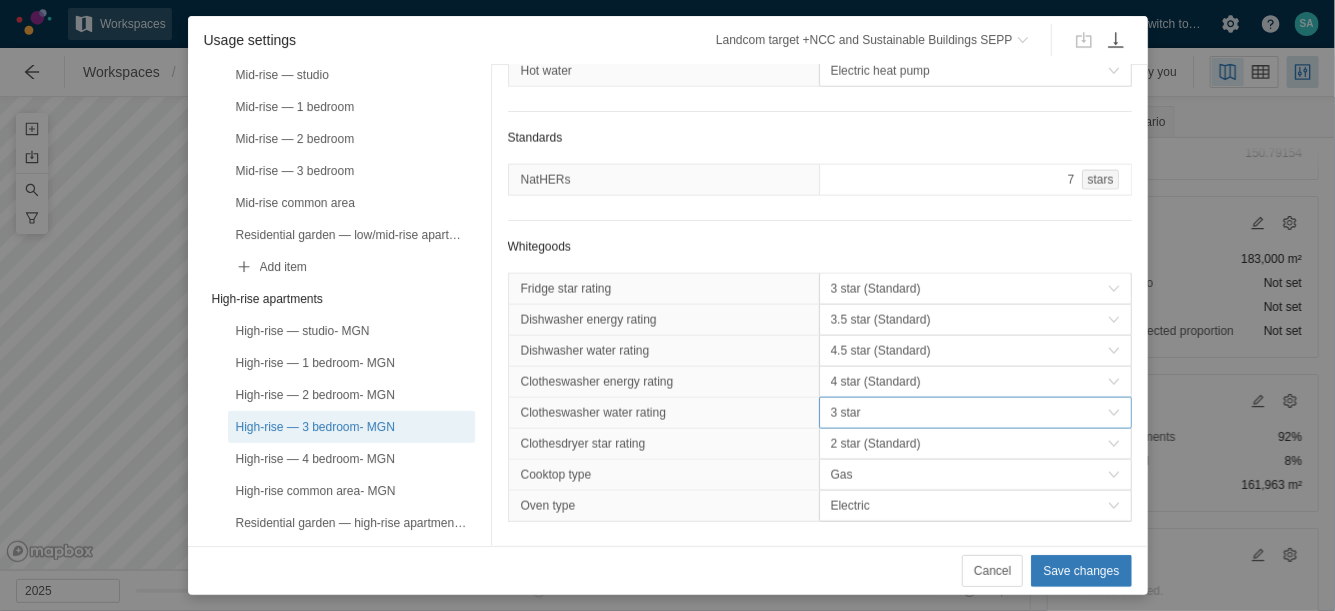 click on "3 star" at bounding box center (969, 413) 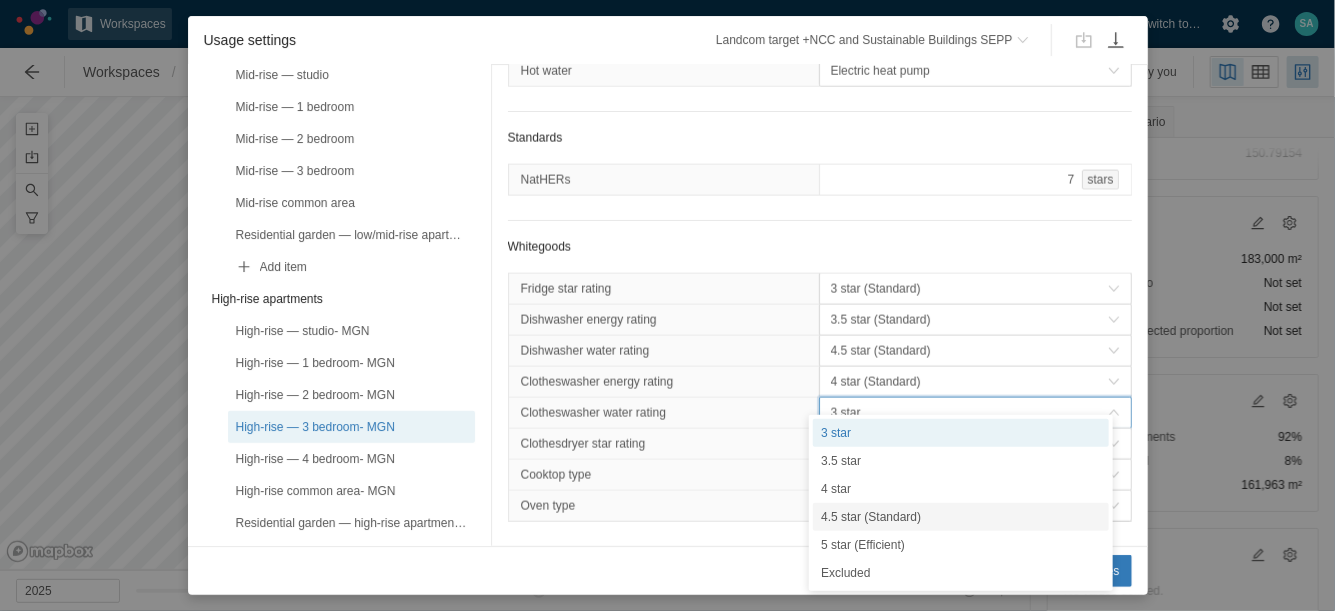 click on "4.5 star (Standard)" at bounding box center (961, 517) 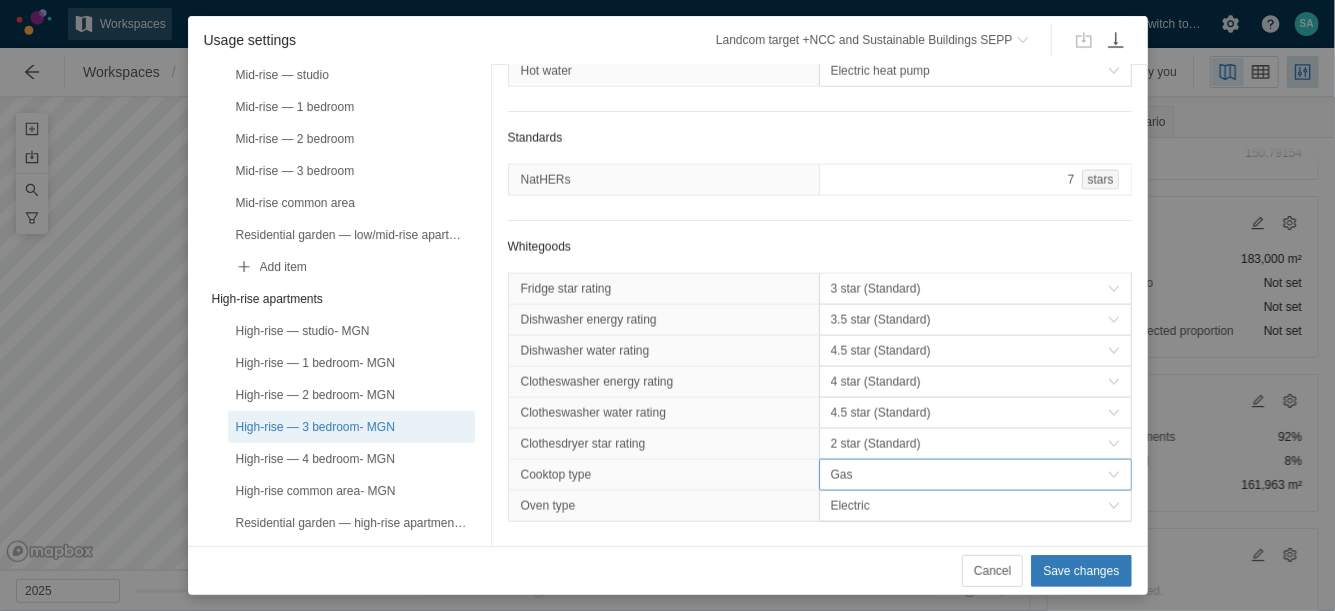 click on "Gas" at bounding box center (969, 475) 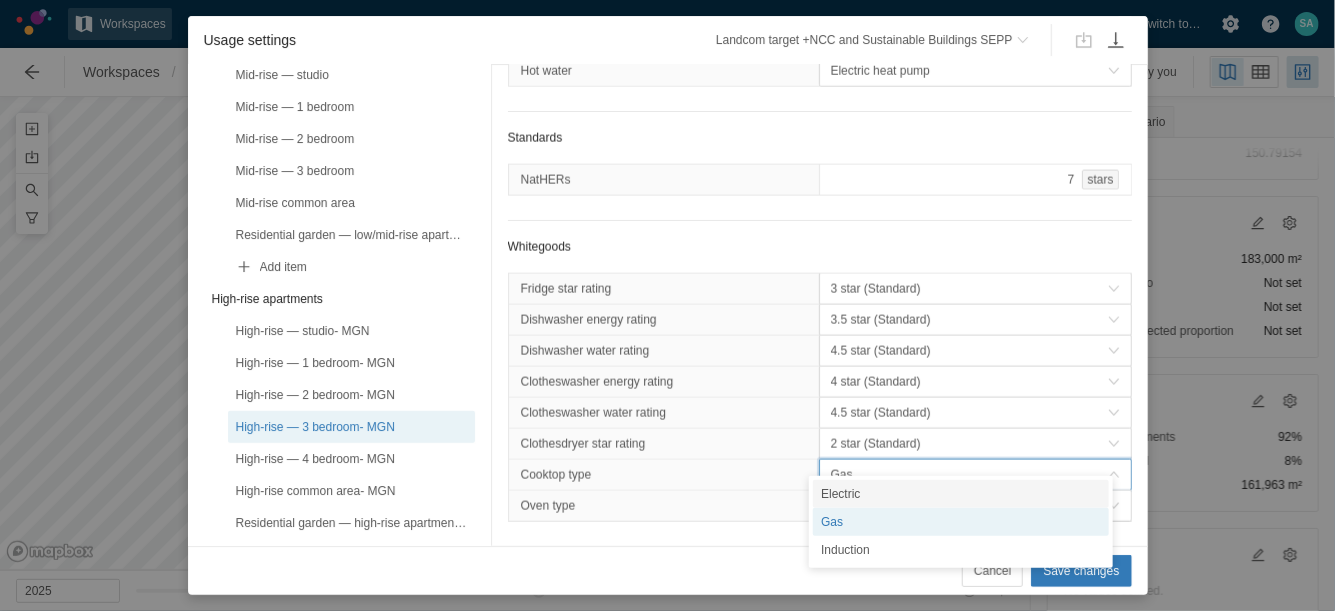 click on "Electric" at bounding box center (961, 494) 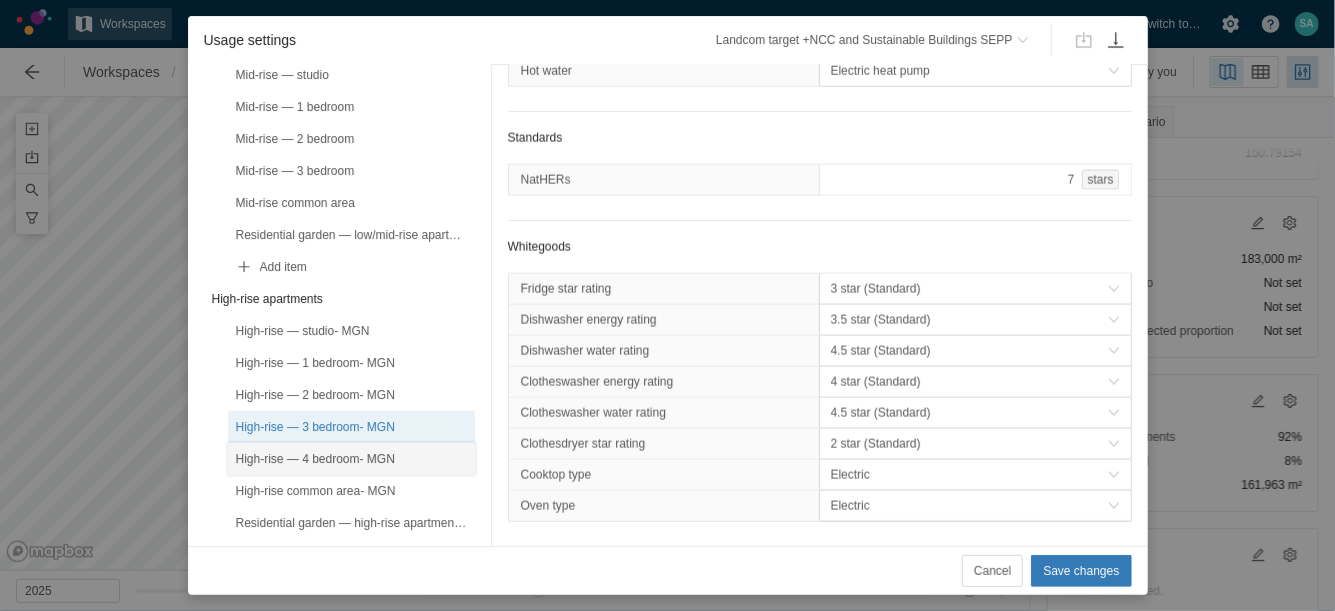 click on "High-rise — 4 bedroom- MGN" at bounding box center [351, 459] 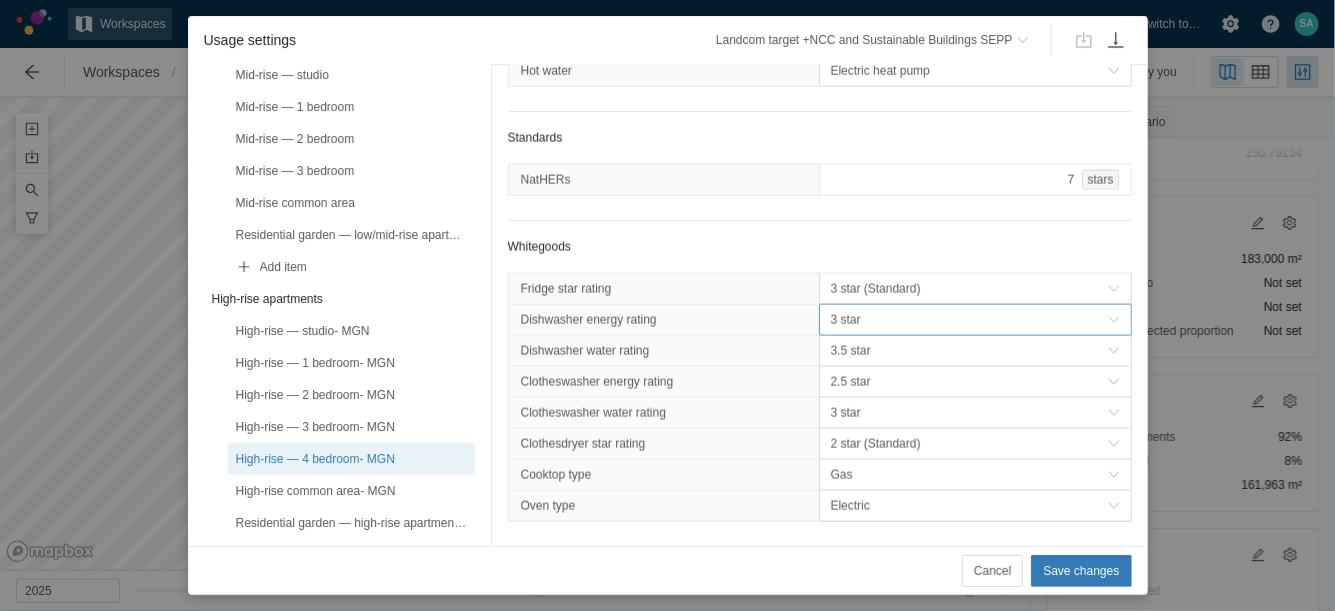 click on "3 star" at bounding box center [969, 320] 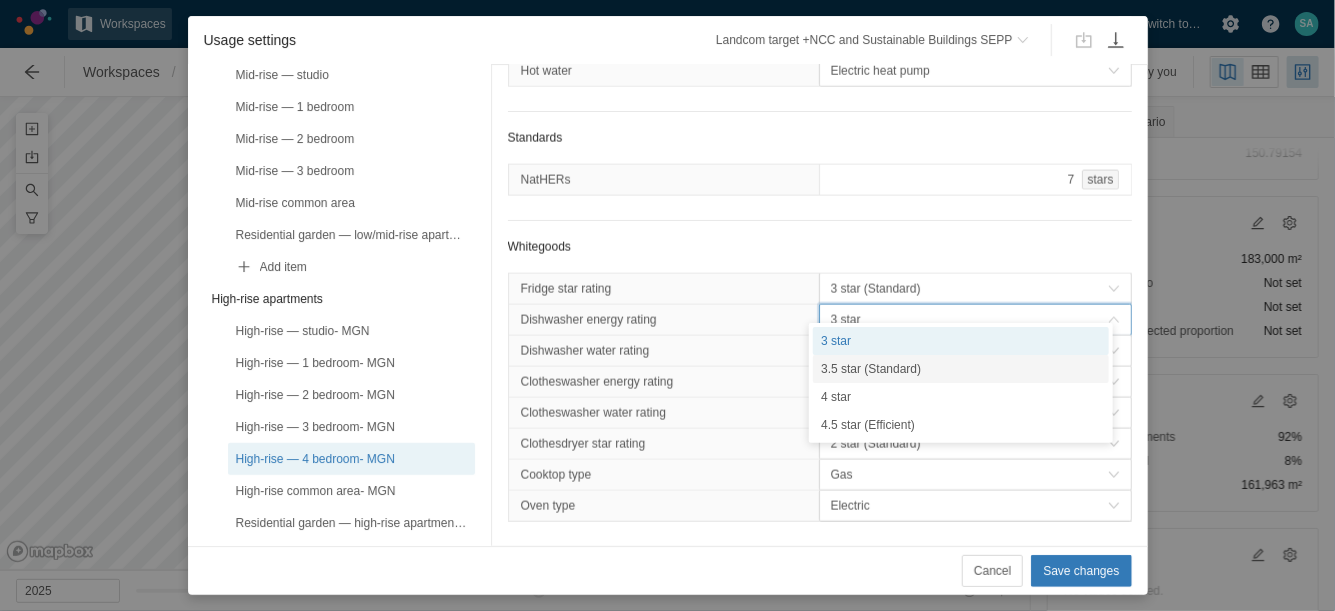 click on "3.5 star (Standard)" at bounding box center [961, 369] 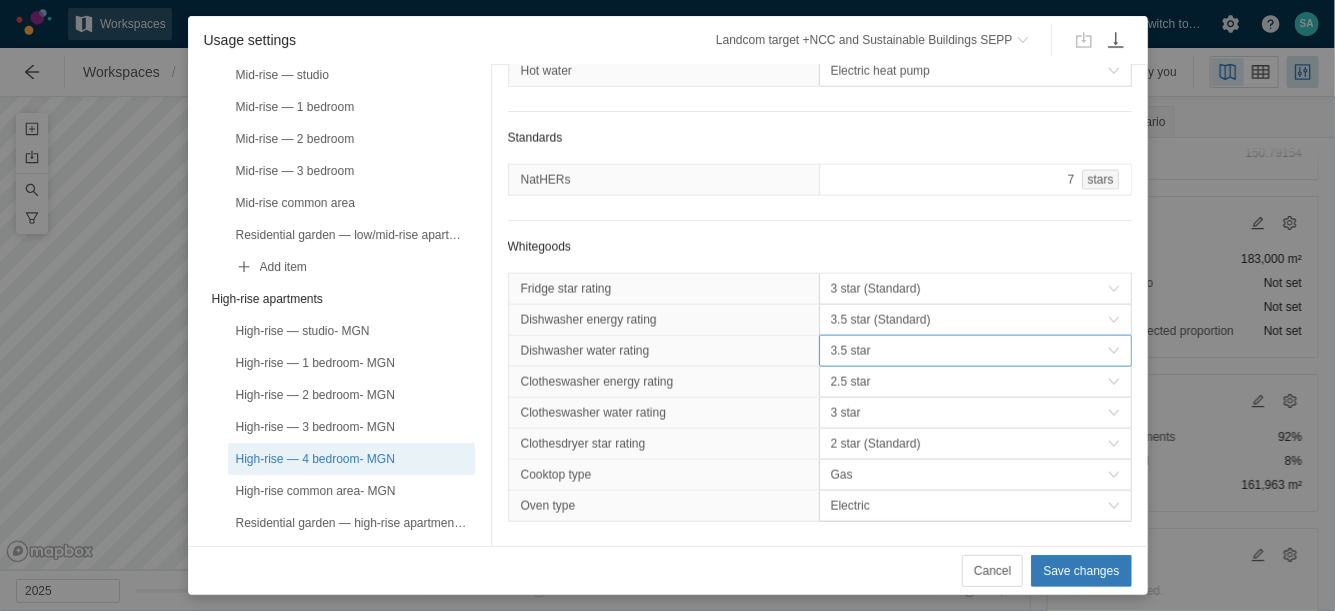 click on "3.5 star" at bounding box center [969, 351] 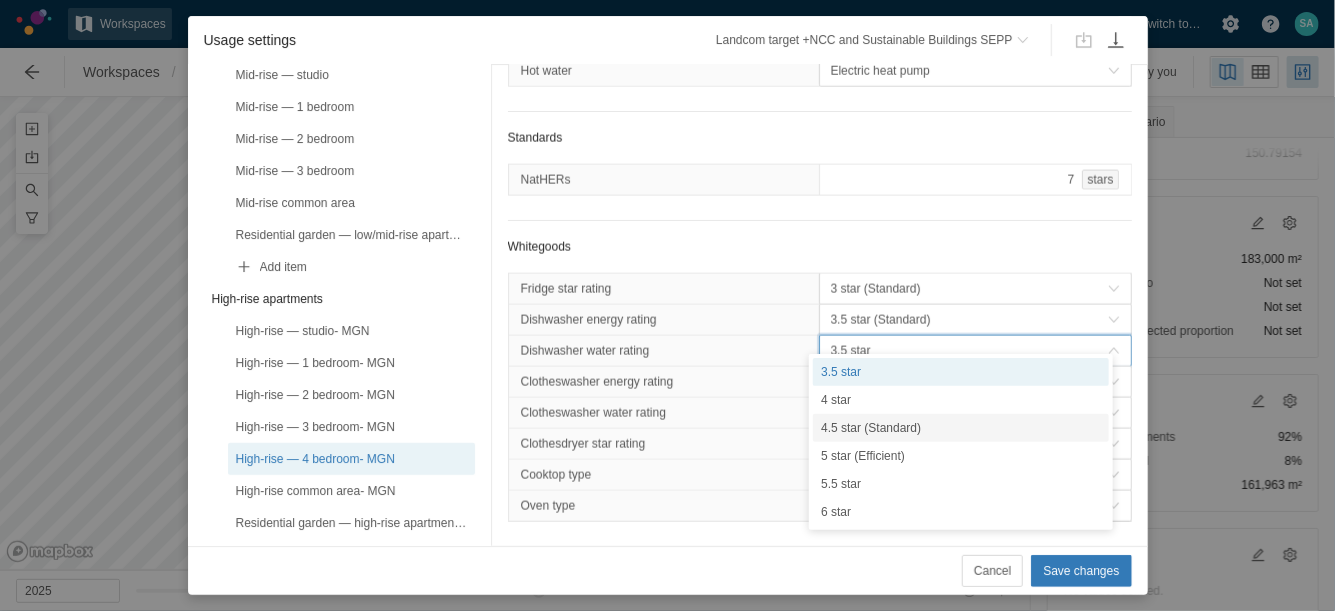 click on "4.5 star (Standard)" at bounding box center [961, 428] 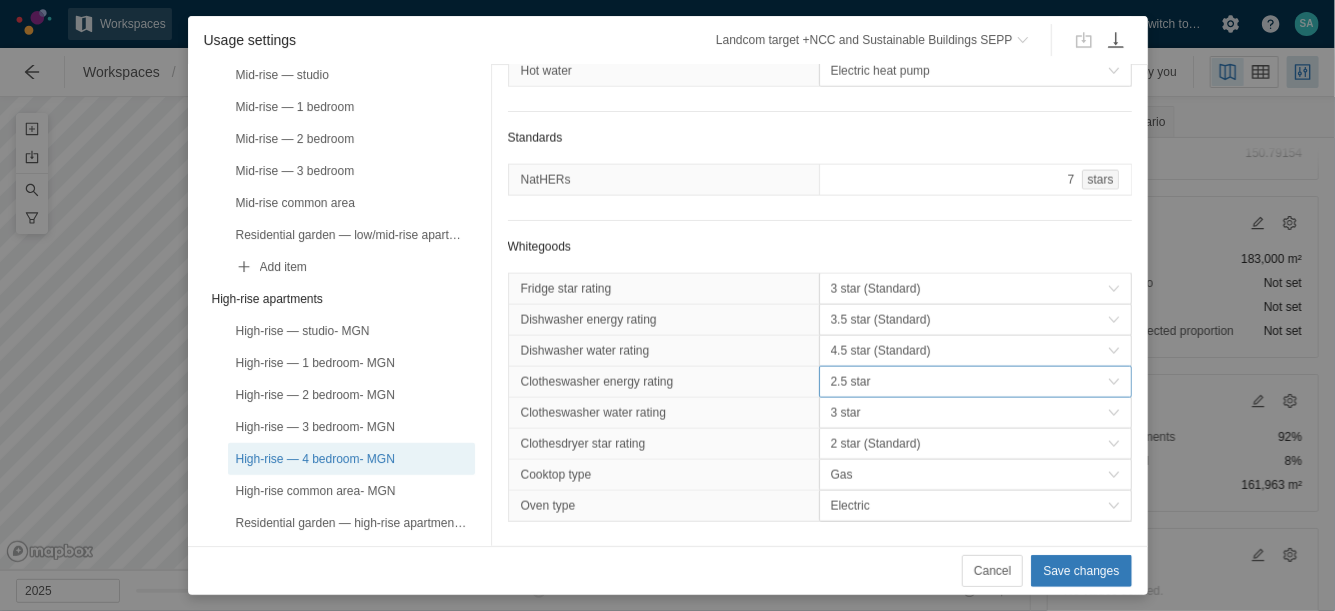 click on "2.5 star" at bounding box center (969, 382) 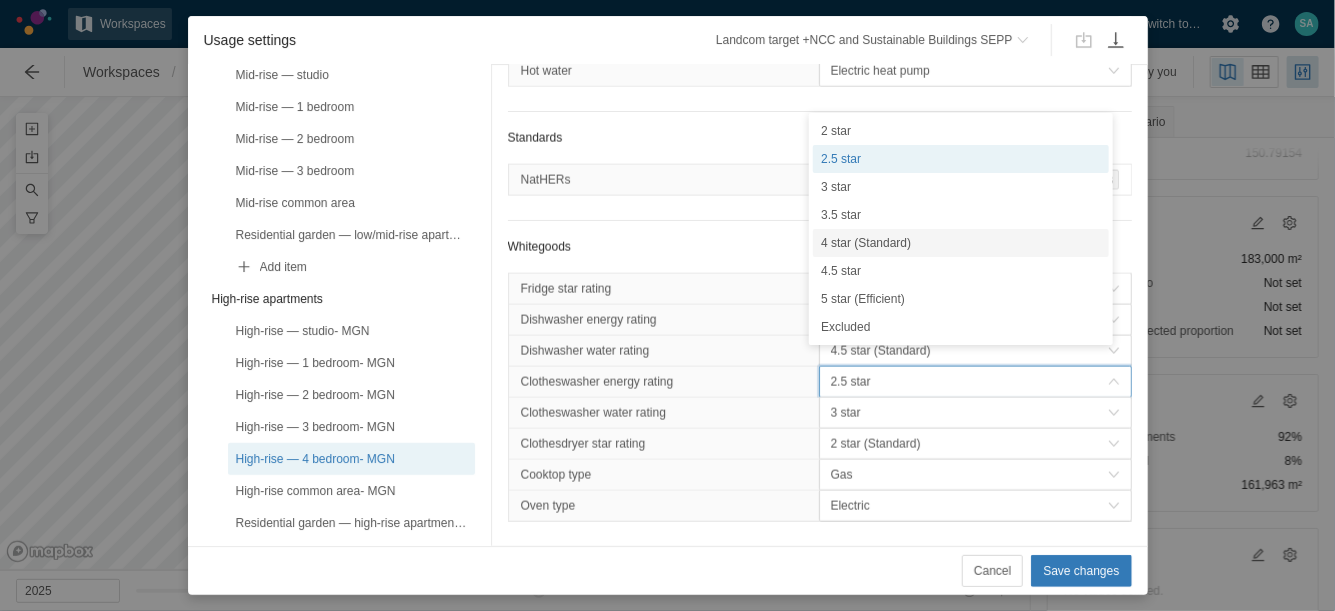 click on "4 star (Standard)" at bounding box center [961, 243] 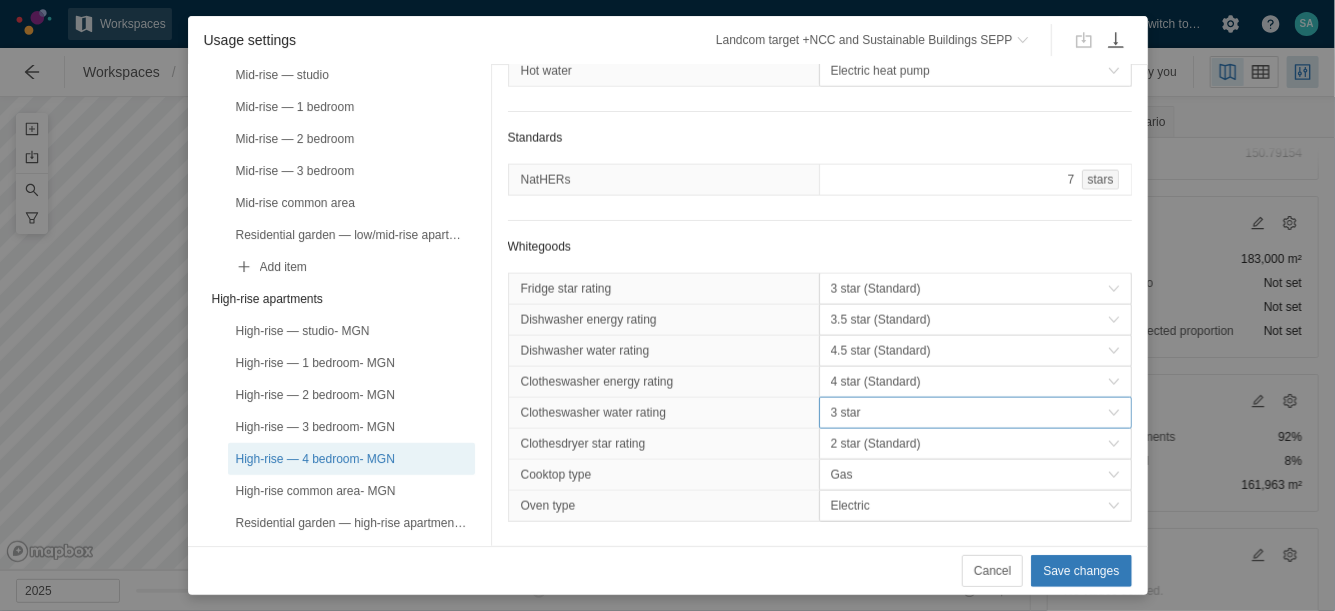 click on "3 star" at bounding box center (969, 413) 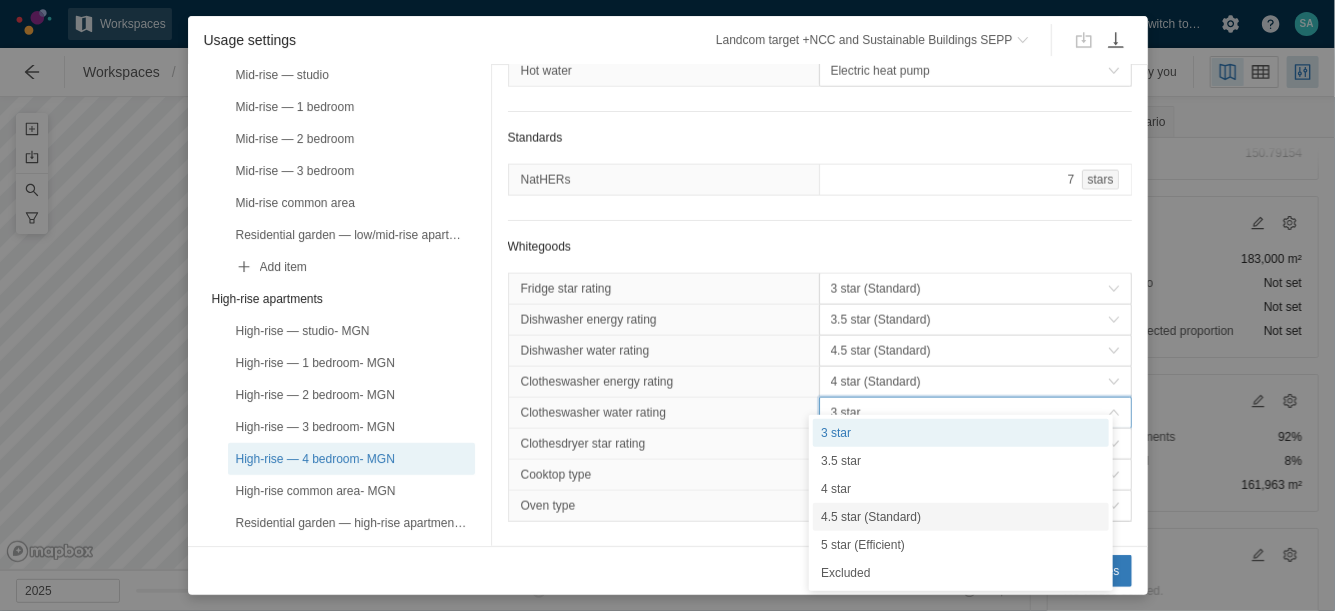 click on "4.5 star (Standard)" at bounding box center [961, 517] 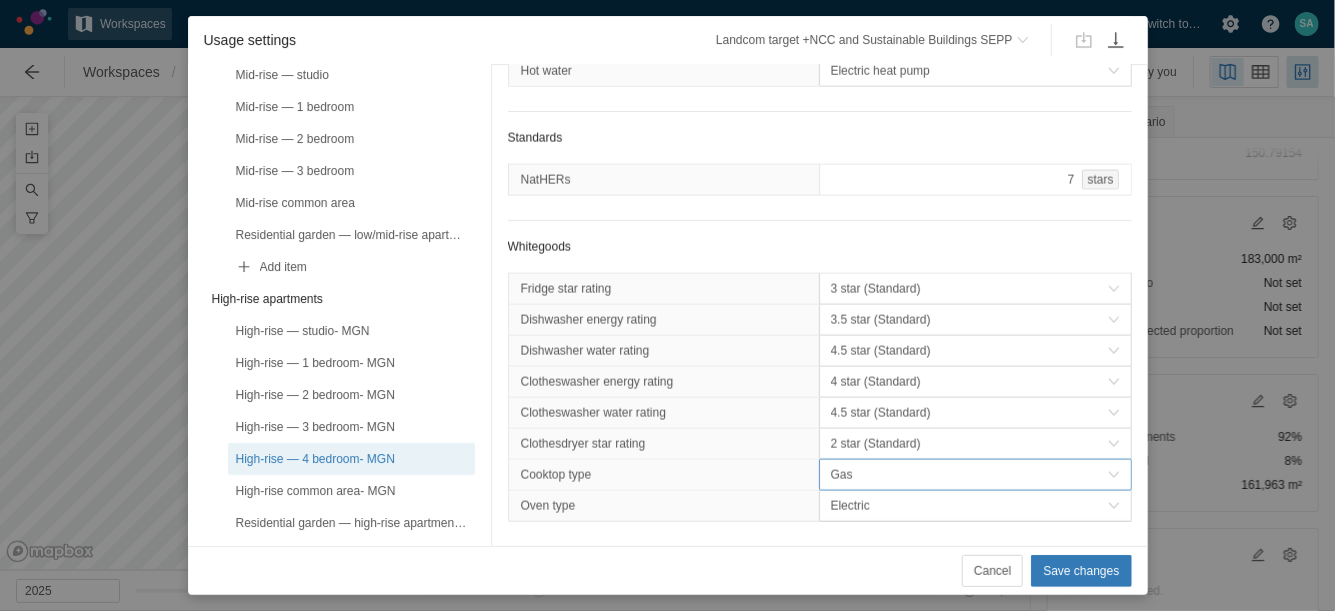 click on "Gas" at bounding box center (969, 475) 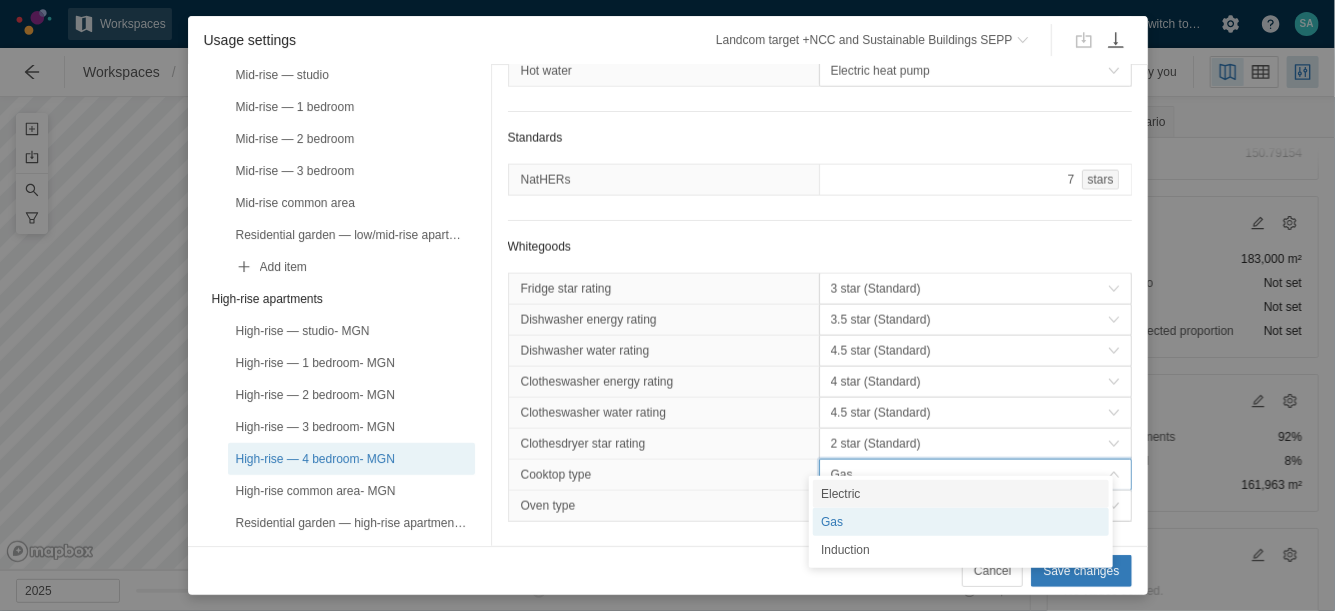 click on "Electric" at bounding box center [961, 494] 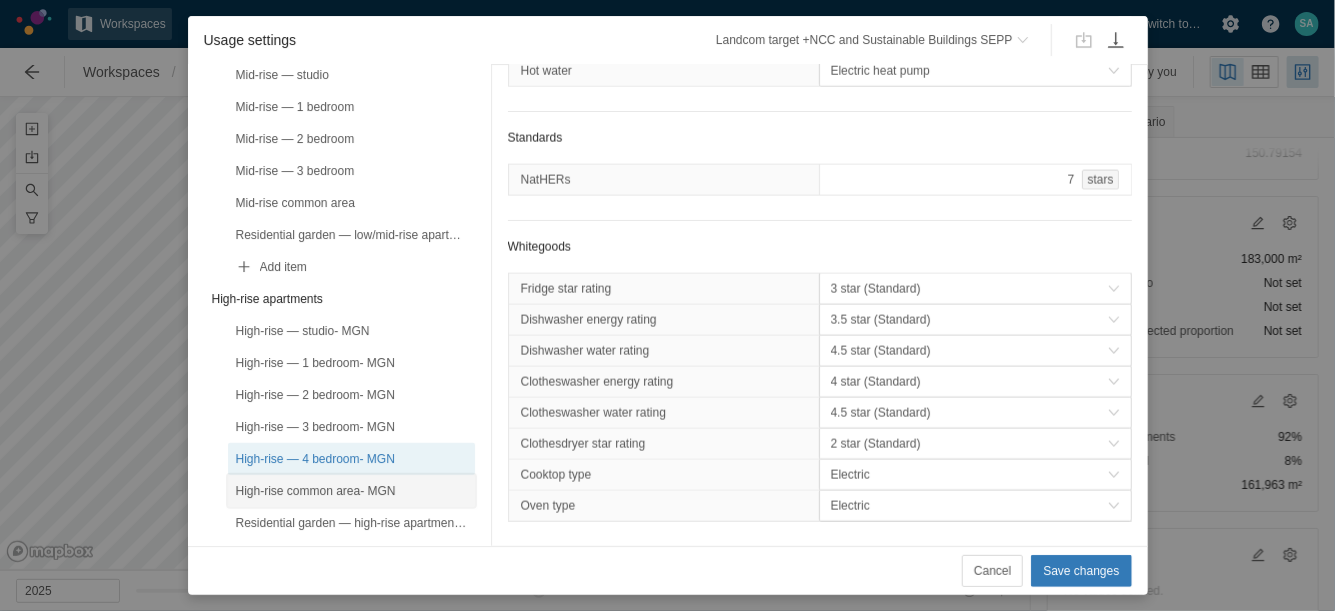 click on "High-rise common area- MGN" at bounding box center [351, 491] 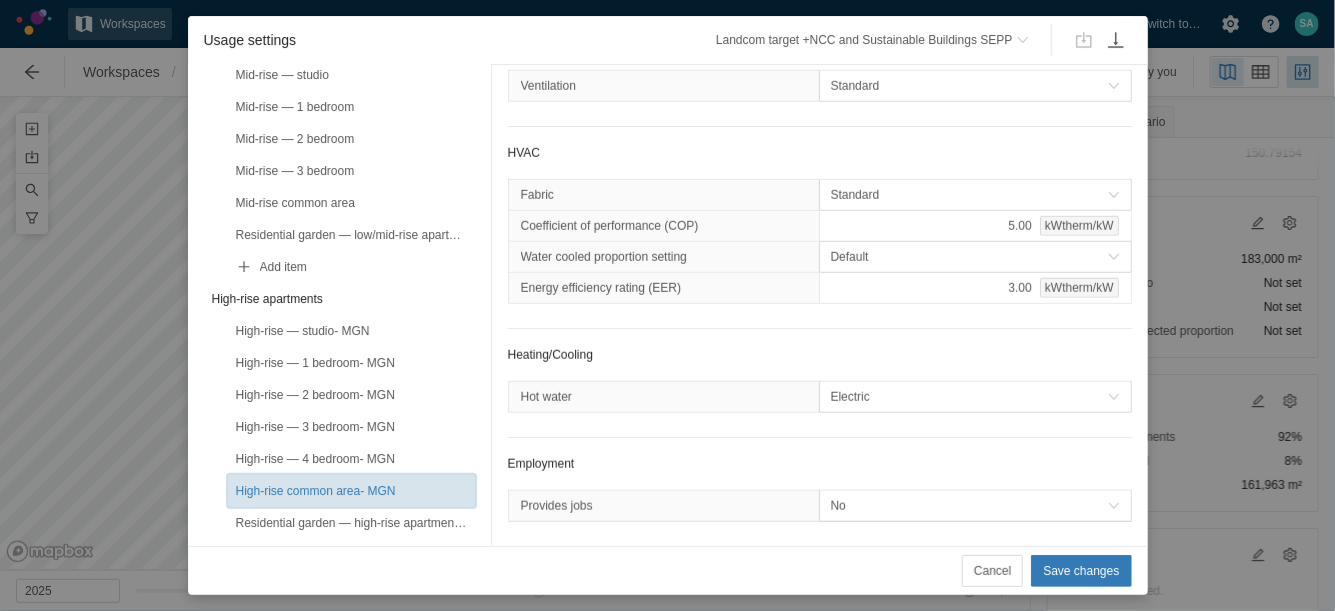 scroll, scrollTop: 790, scrollLeft: 0, axis: vertical 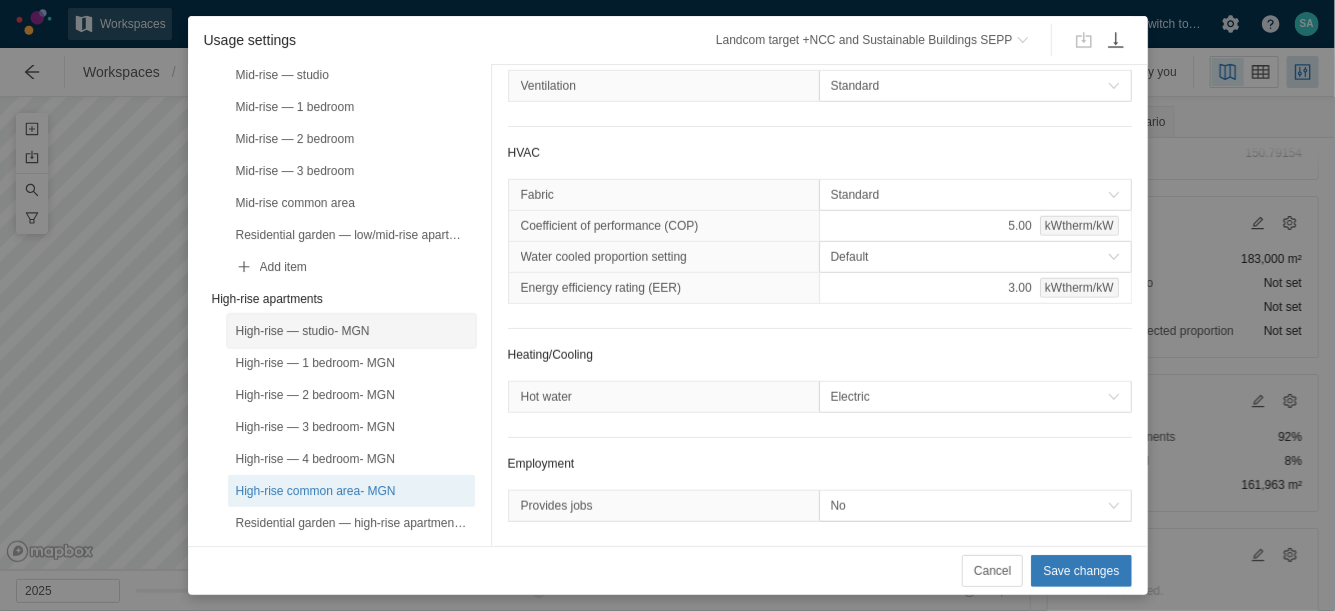 click on "High-rise — studio- MGN" at bounding box center [351, 331] 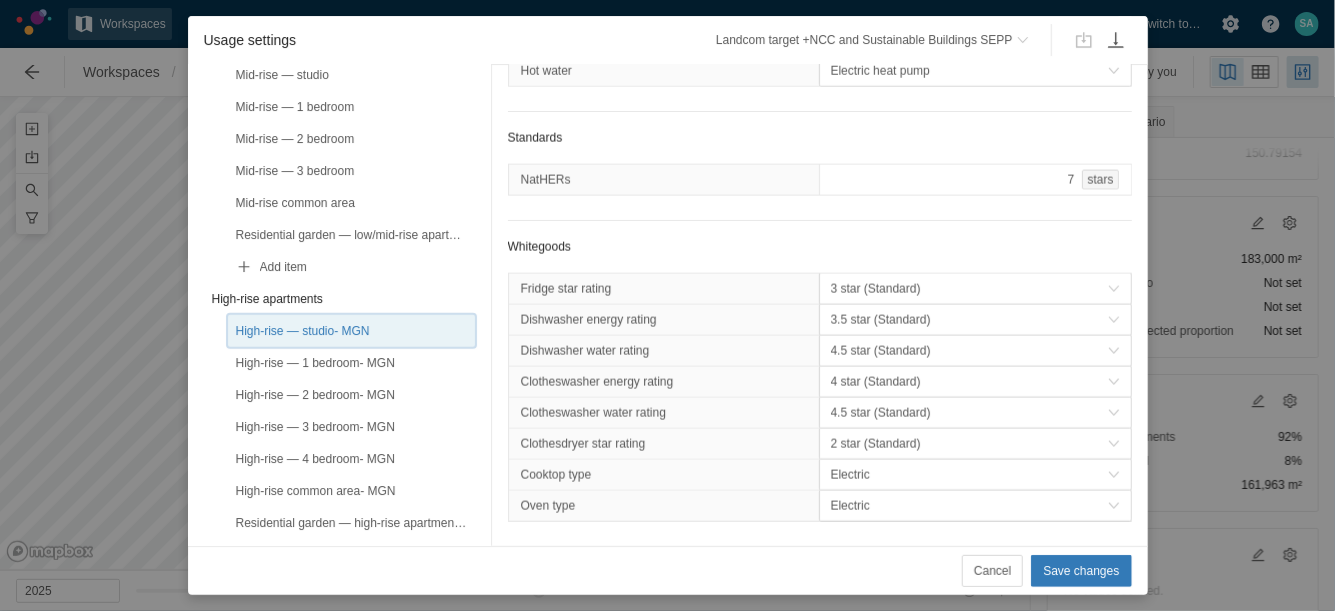 scroll, scrollTop: 1281, scrollLeft: 0, axis: vertical 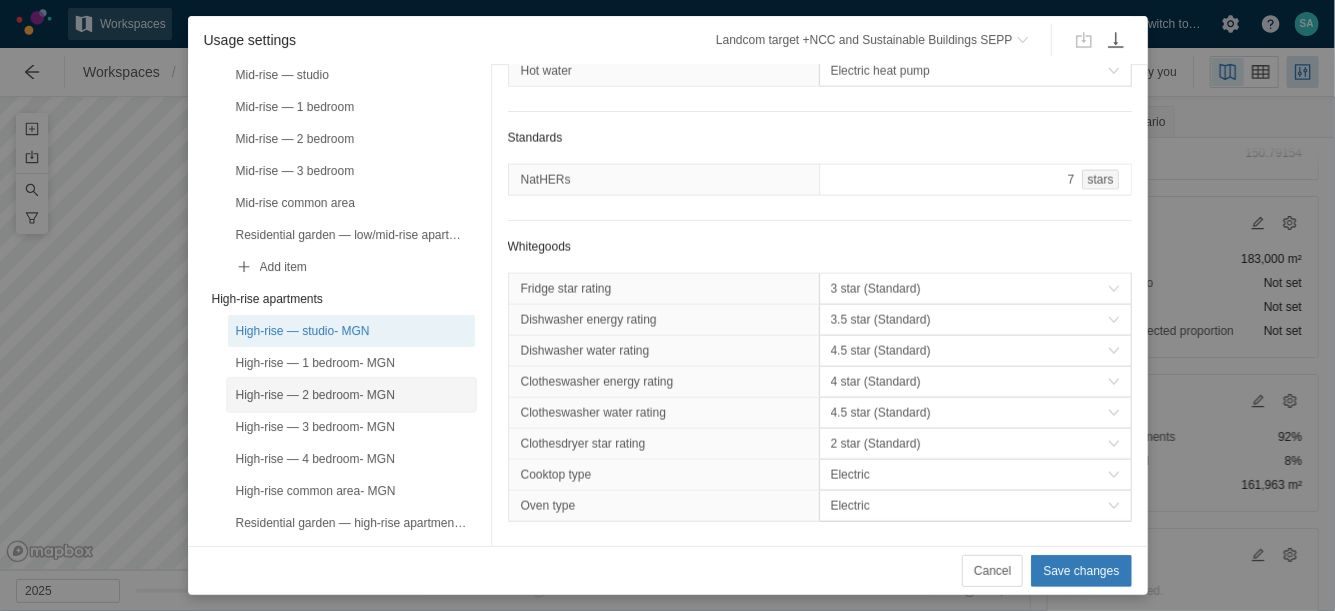 click on "High-rise — 2 bedroom- MGN" at bounding box center [351, 395] 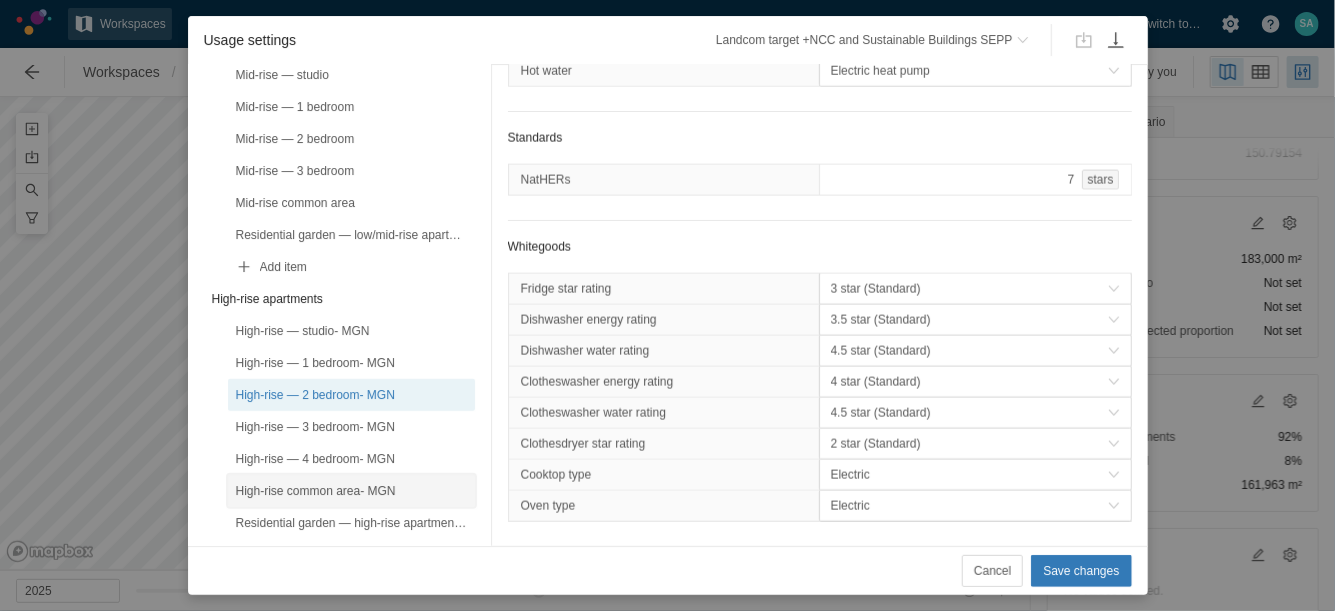 click on "High-rise common area- MGN" at bounding box center (351, 491) 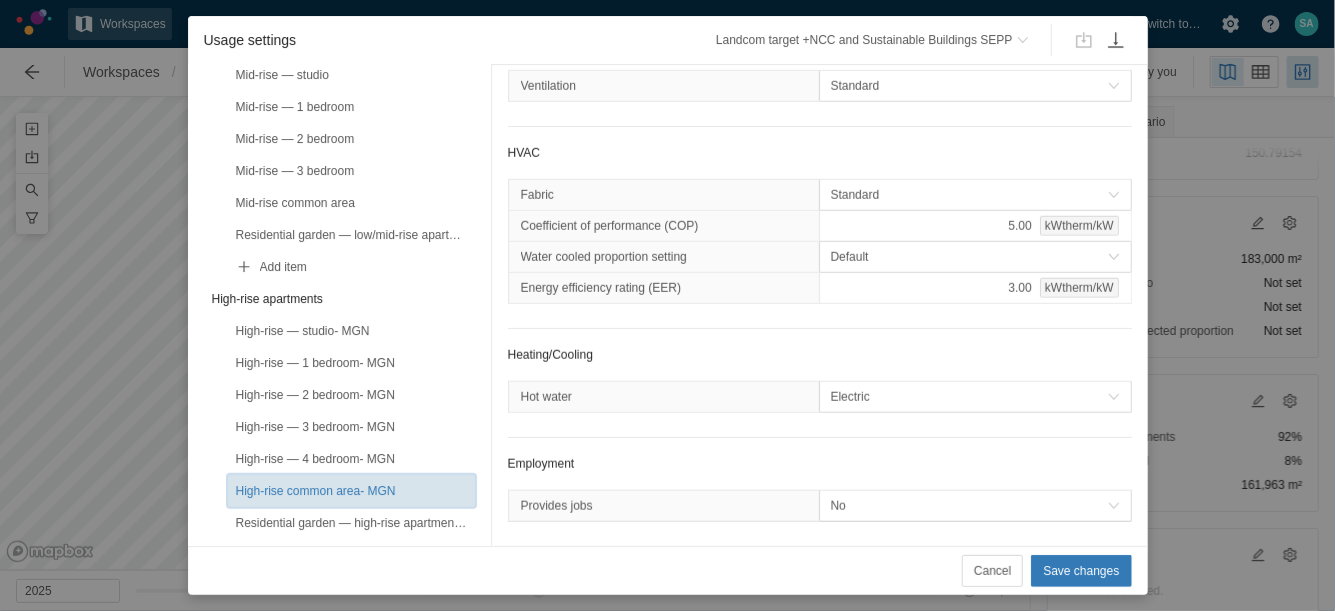 scroll, scrollTop: 790, scrollLeft: 0, axis: vertical 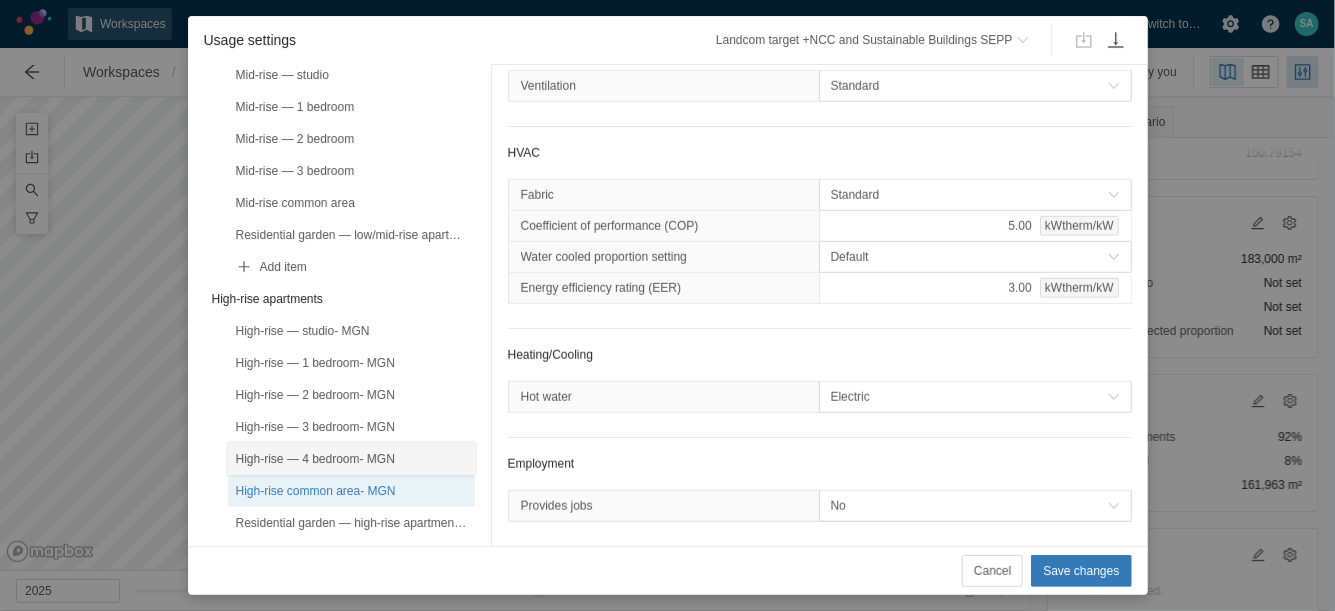 click on "High-rise — 4 bedroom- MGN" at bounding box center (351, 459) 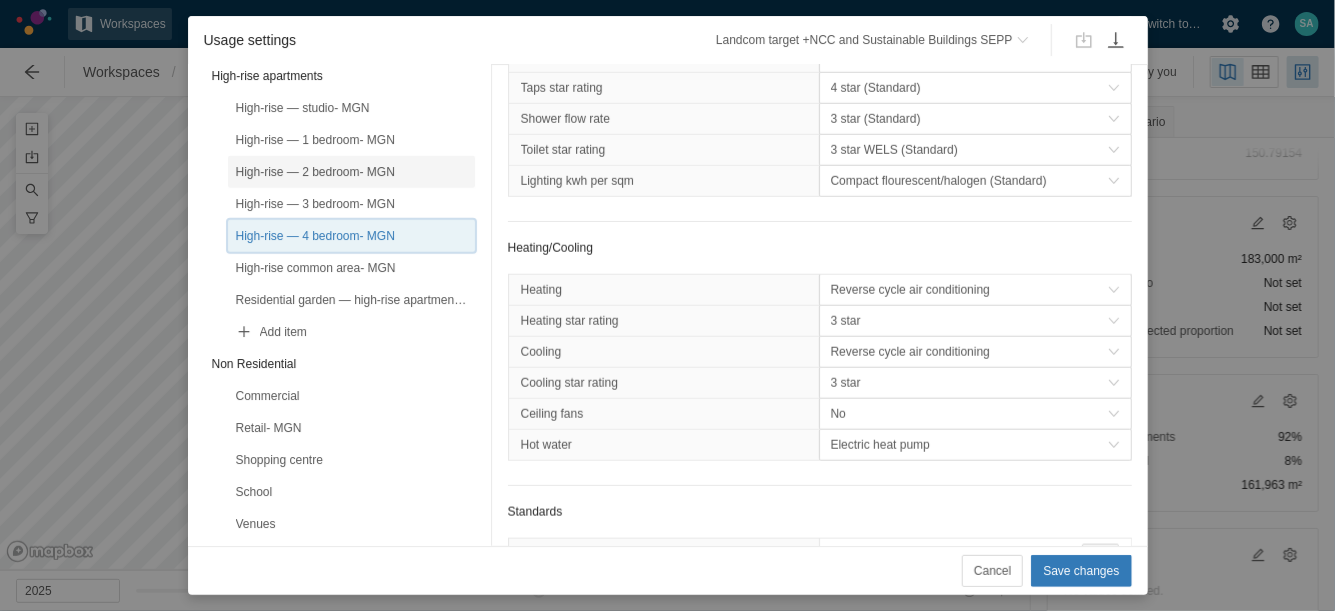 scroll, scrollTop: 822, scrollLeft: 0, axis: vertical 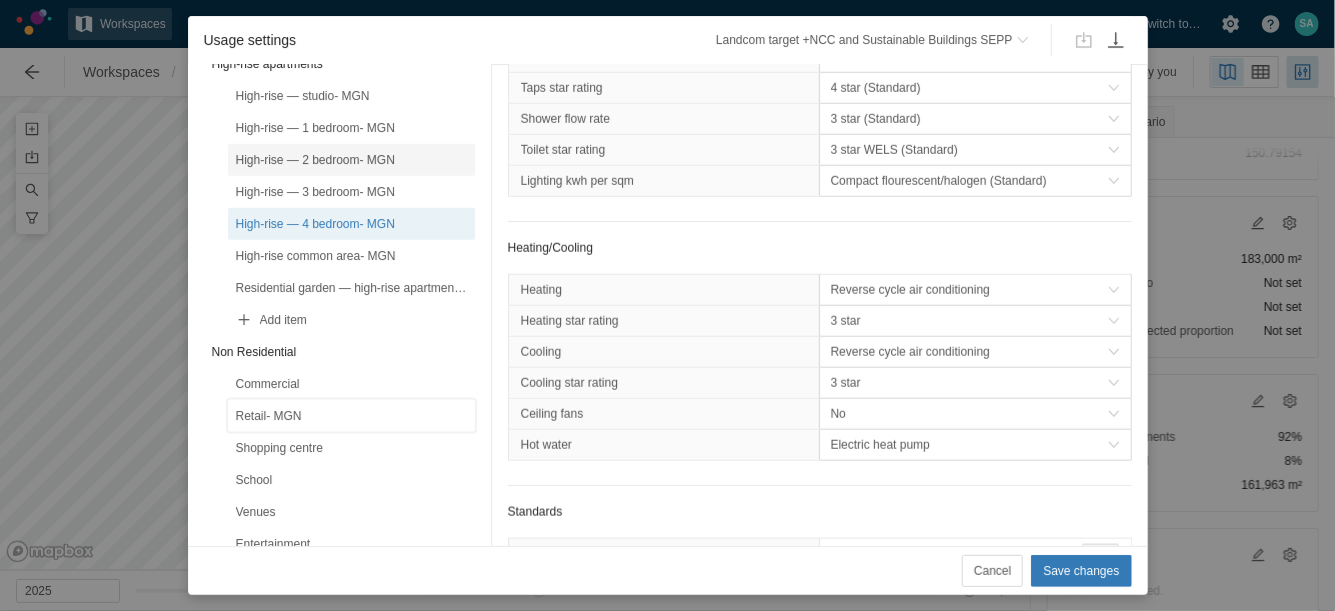 click on "Retail- MGN" at bounding box center [351, 416] 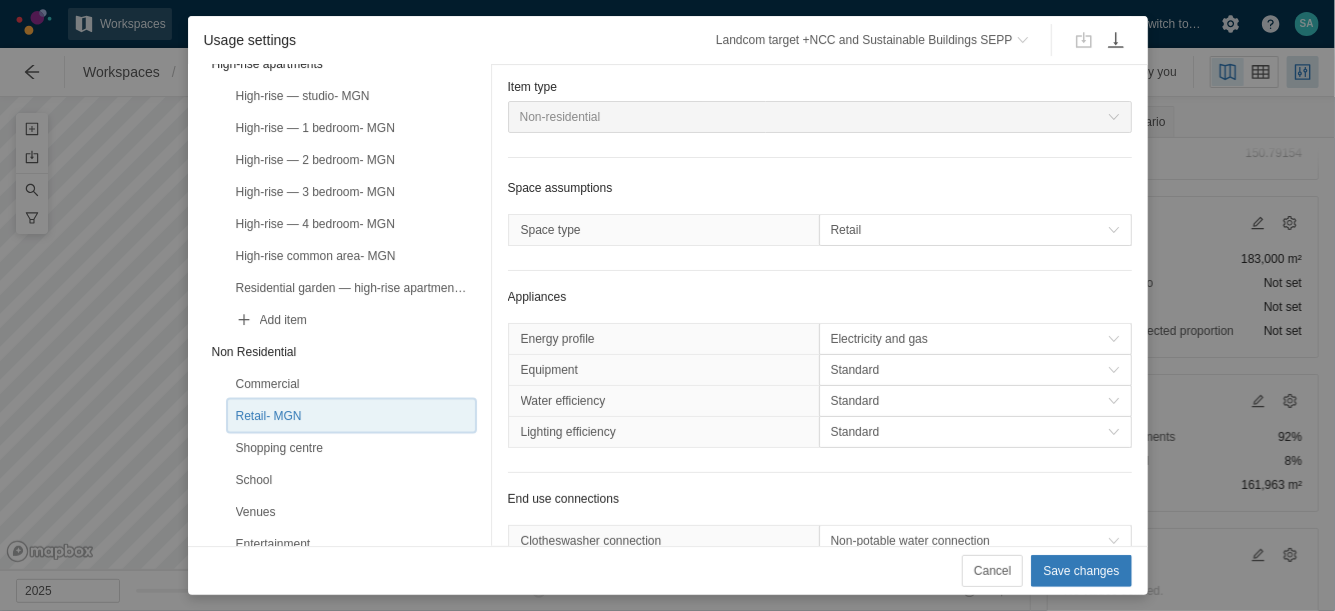 scroll, scrollTop: 0, scrollLeft: 0, axis: both 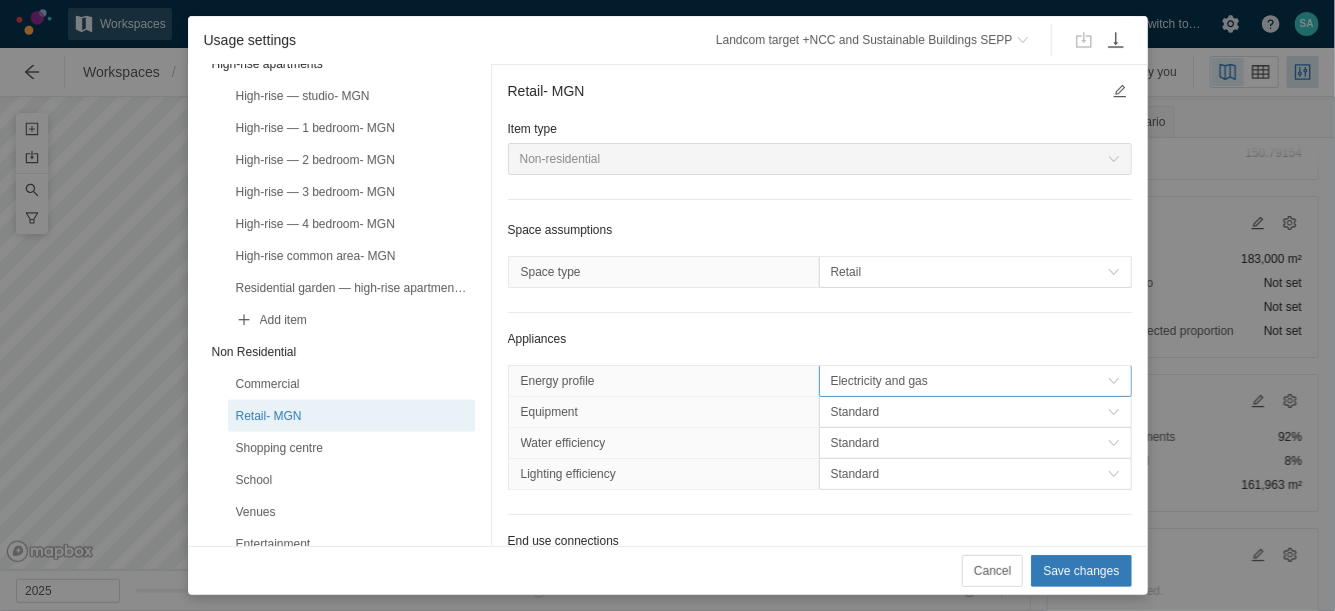click on "Electricity and gas" at bounding box center [969, 381] 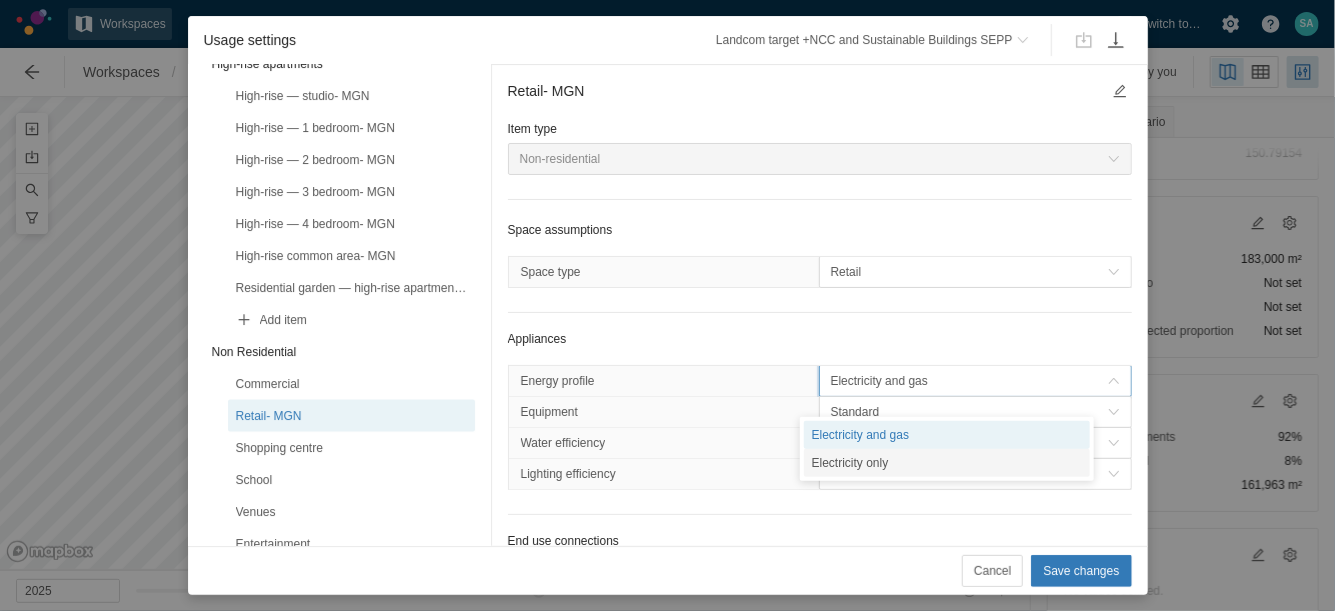 click on "Electricity only" at bounding box center (947, 463) 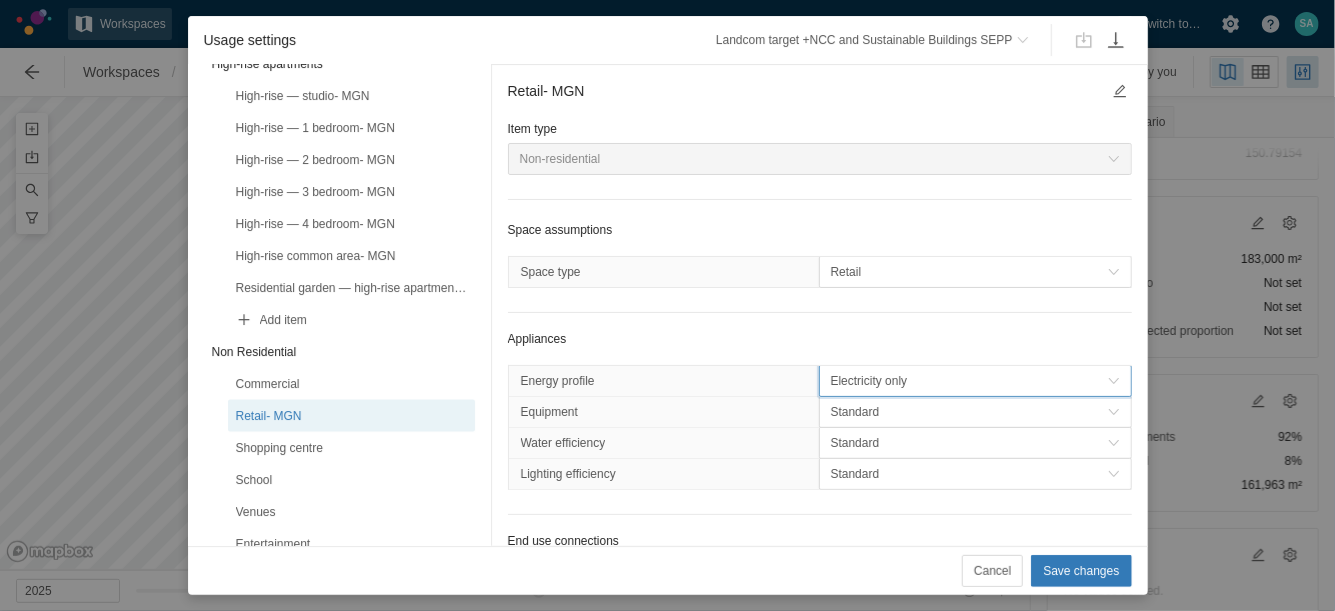 scroll, scrollTop: 0, scrollLeft: 0, axis: both 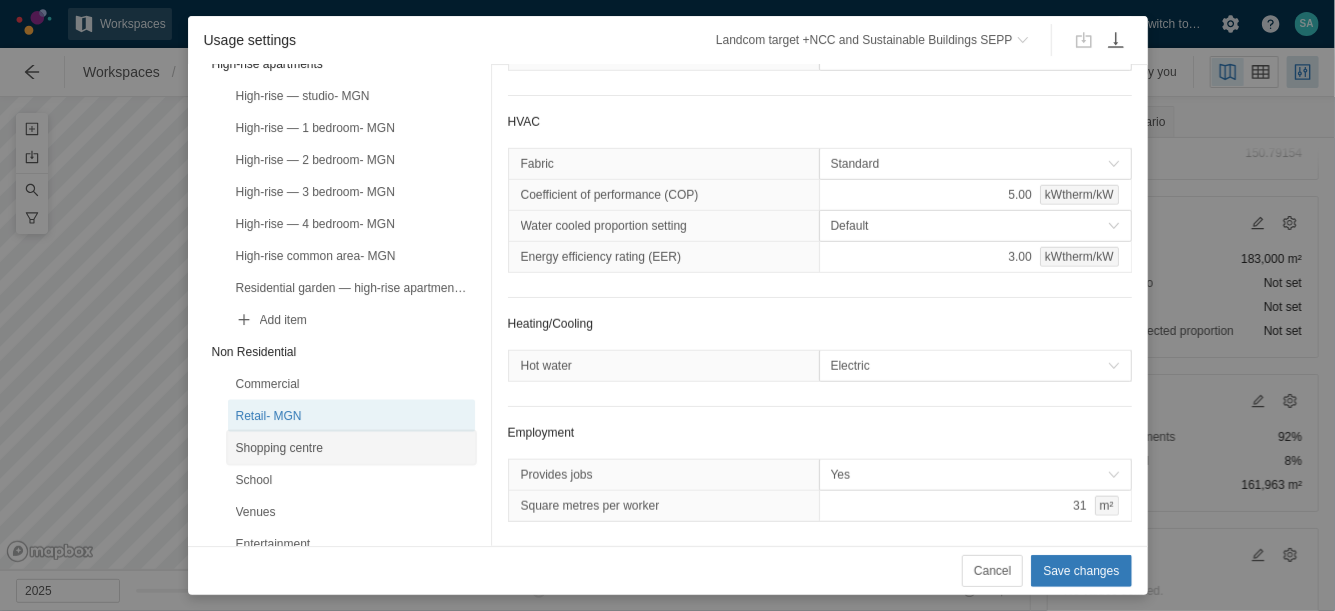 click on "Shopping centre" at bounding box center (351, 448) 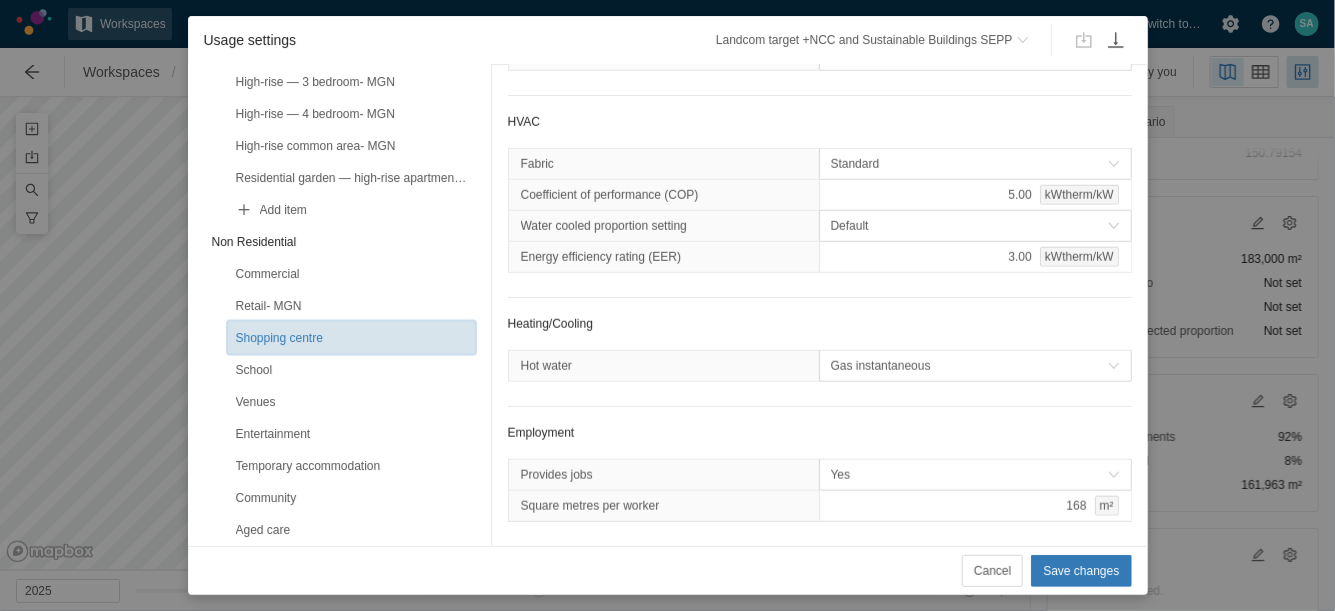 scroll, scrollTop: 928, scrollLeft: 0, axis: vertical 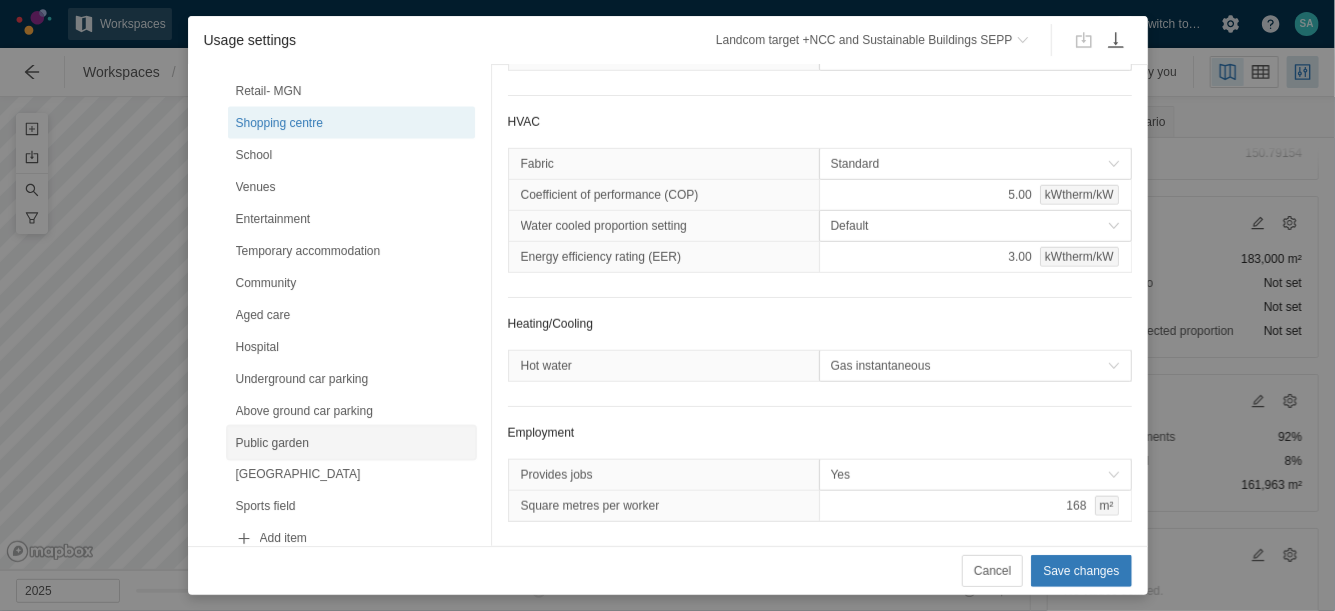 click on "Public garden" at bounding box center [351, 443] 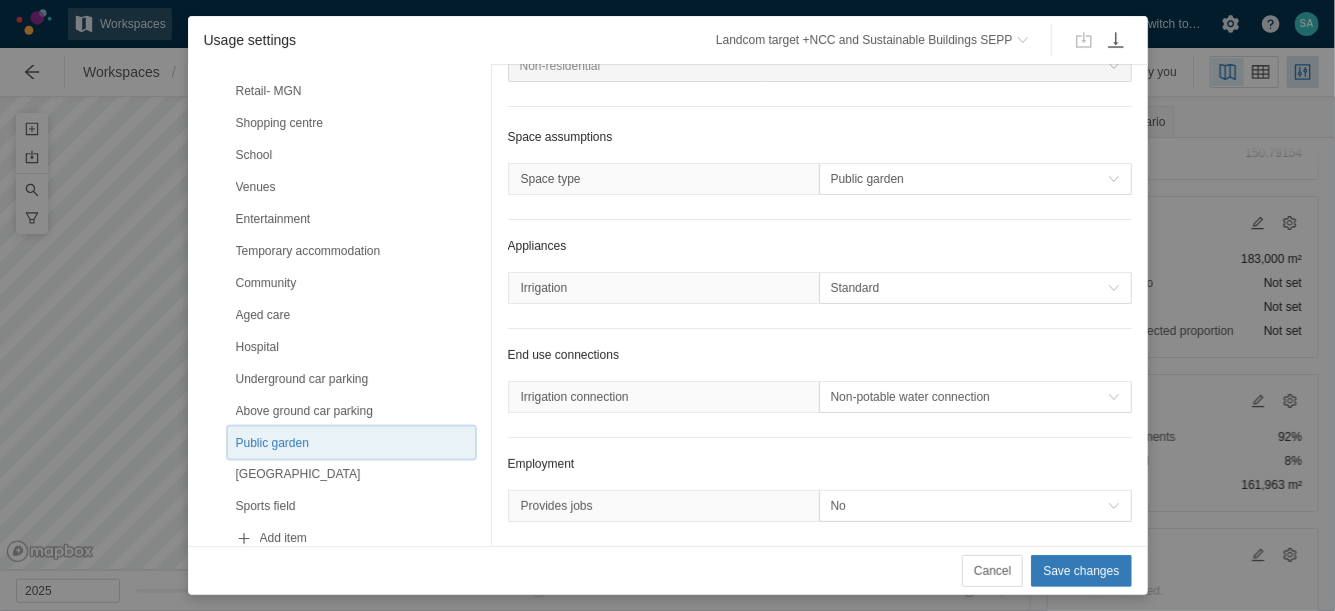 scroll, scrollTop: 163, scrollLeft: 0, axis: vertical 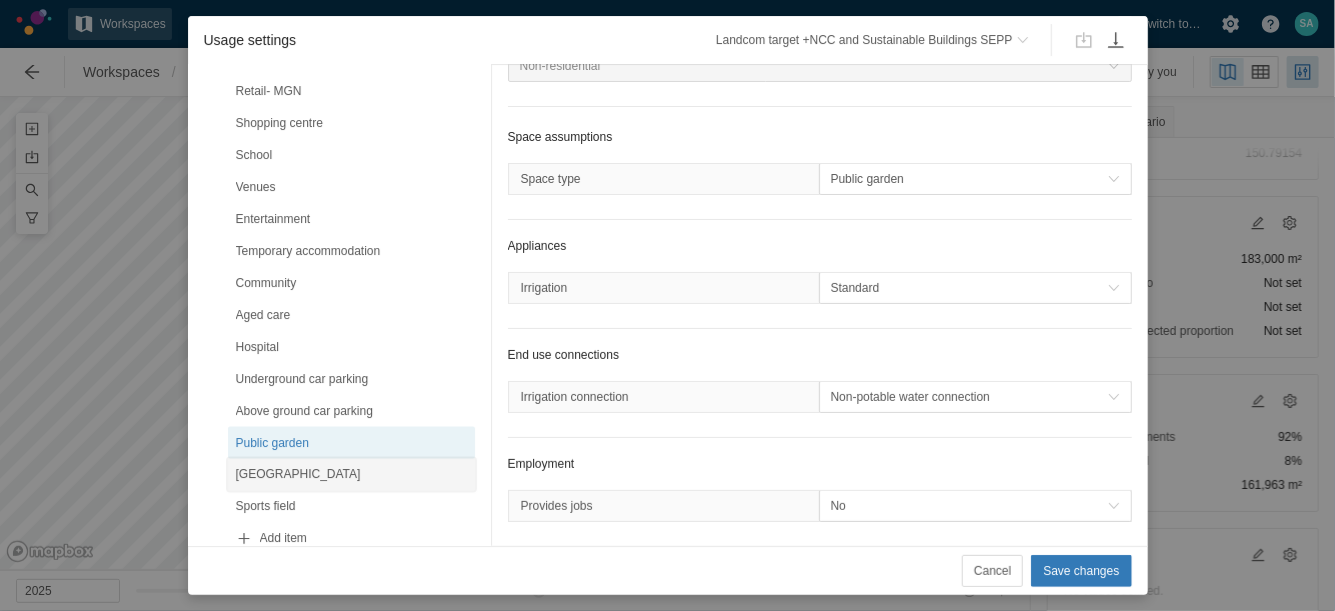 click on "[GEOGRAPHIC_DATA]" at bounding box center (351, 475) 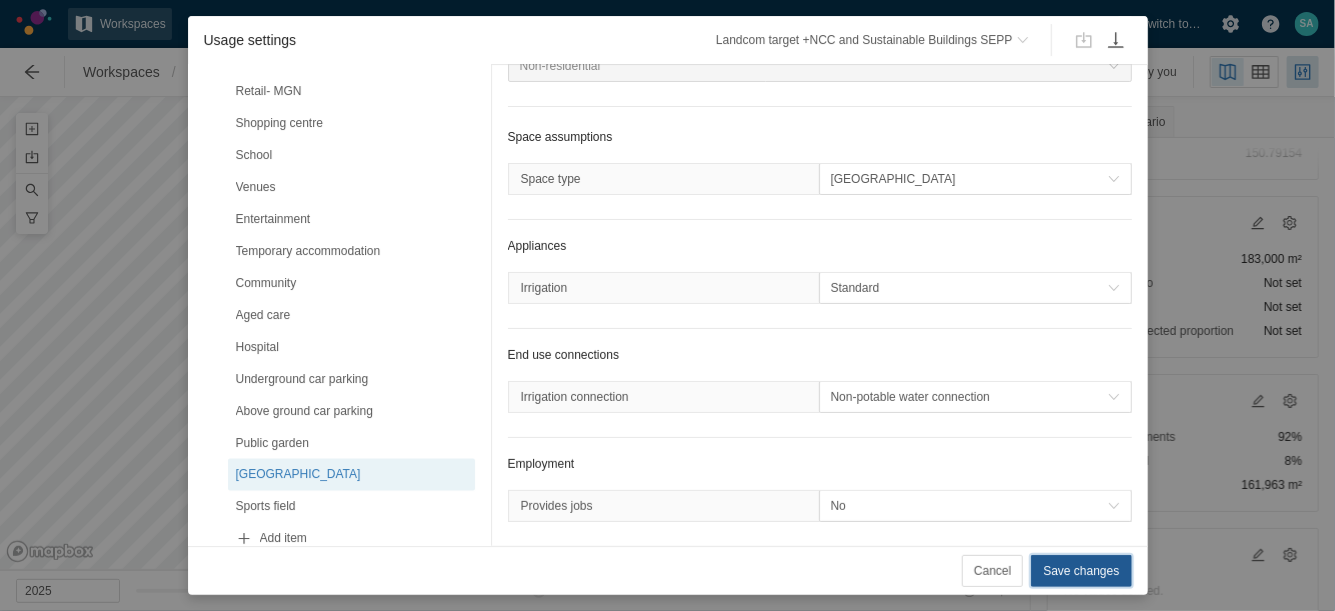 click on "Save changes" at bounding box center (1081, 571) 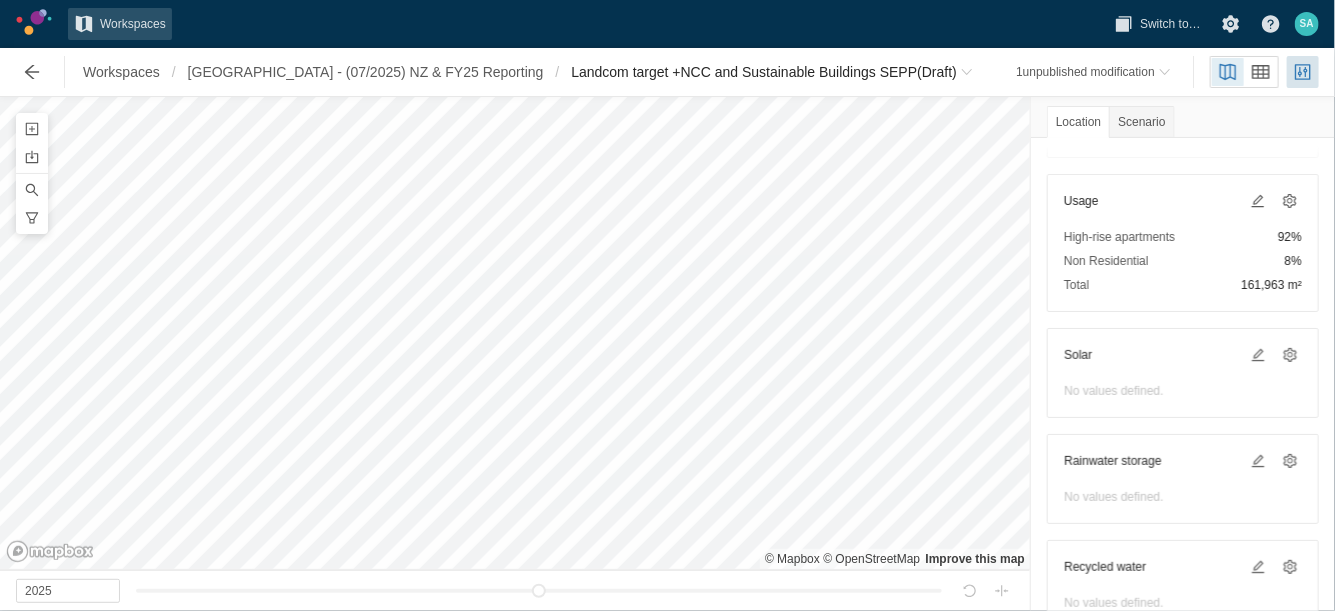 scroll, scrollTop: 423, scrollLeft: 0, axis: vertical 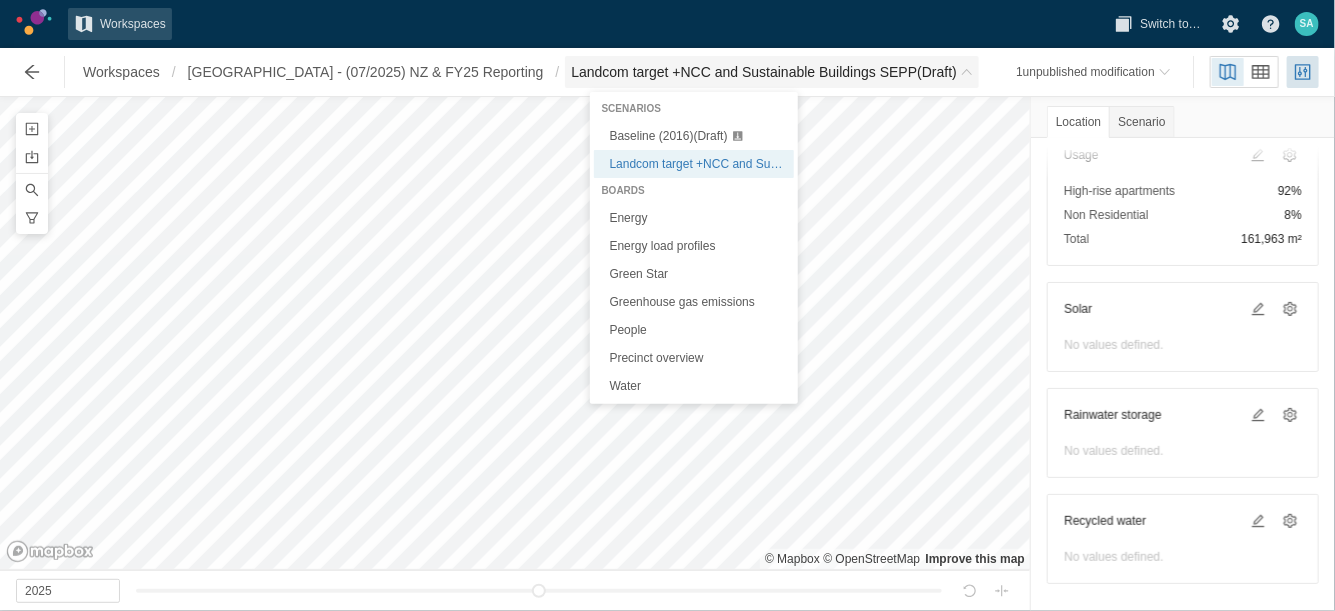 click on "Landcom target +NCC and Sustainable Buildings SEPP  (Draft)" at bounding box center [764, 72] 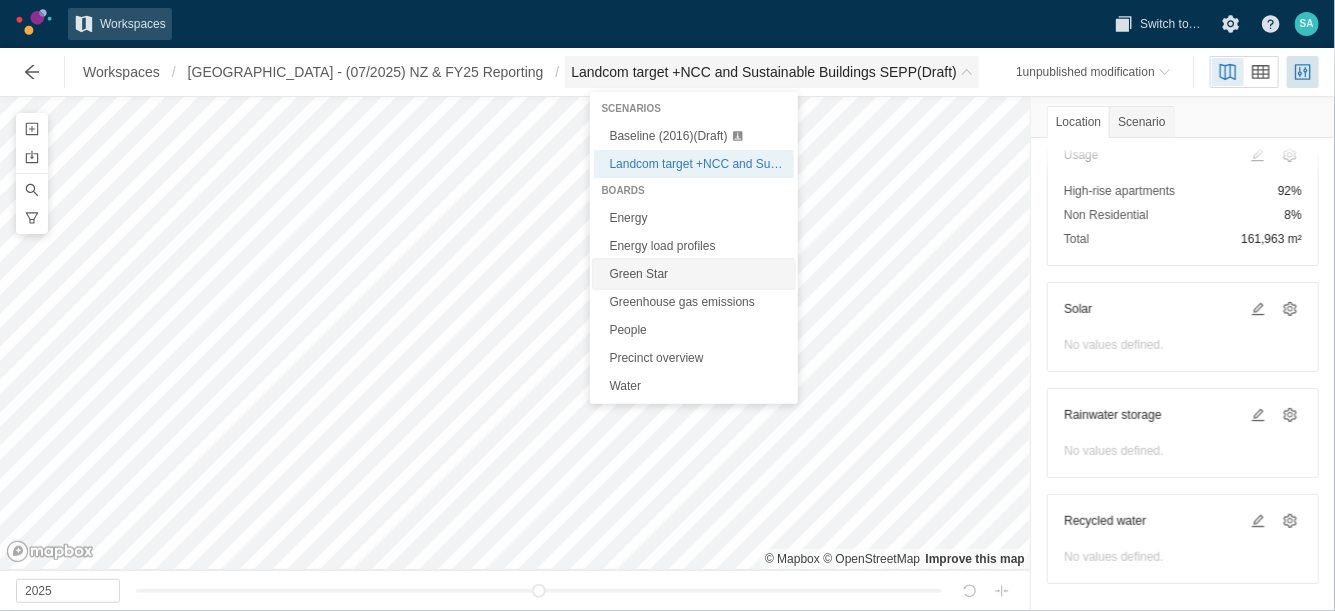 click on "Green Star" at bounding box center (694, 274) 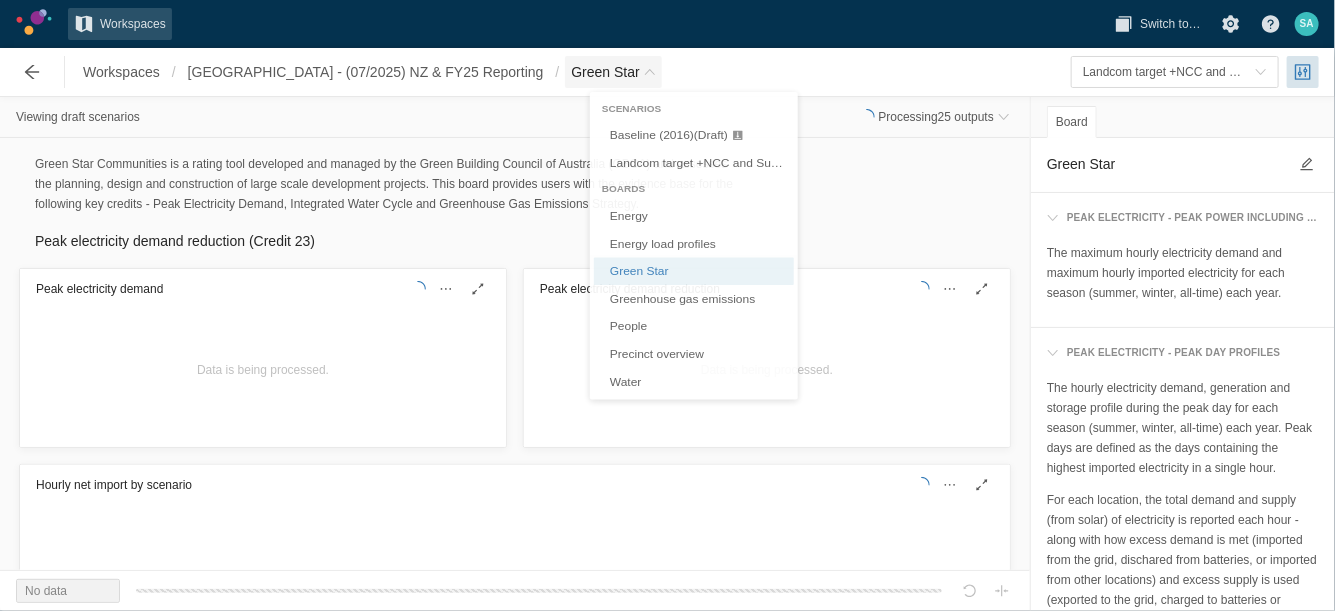 click at bounding box center (650, 72) 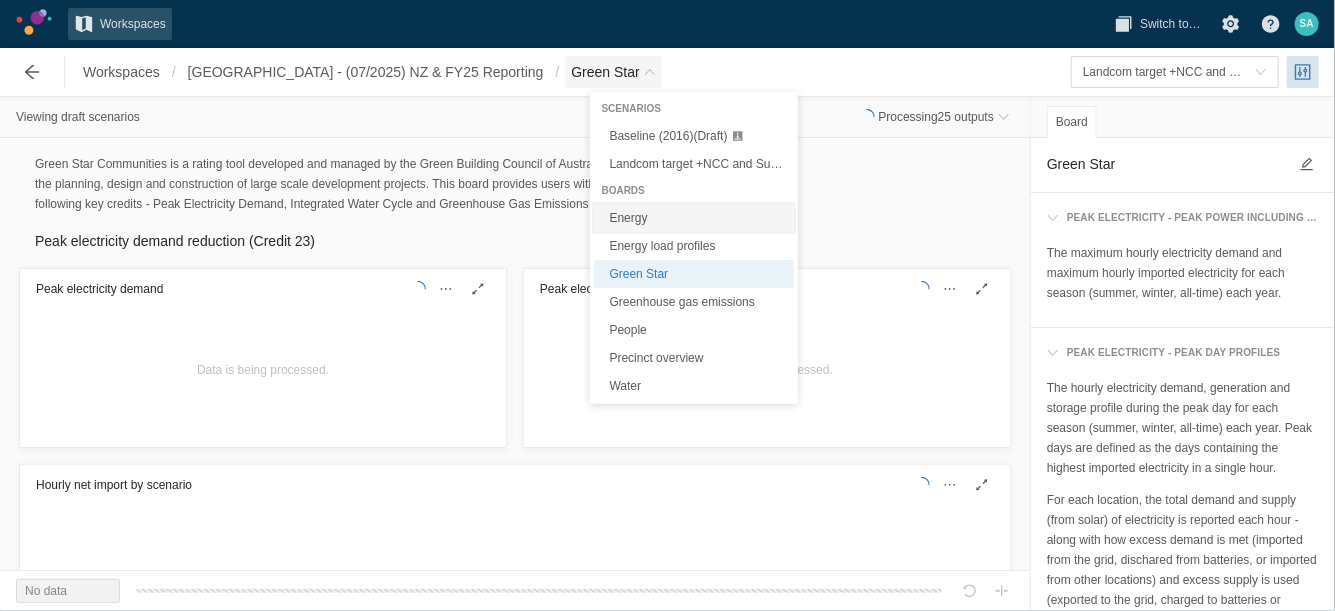 click on "Energy" at bounding box center [694, 218] 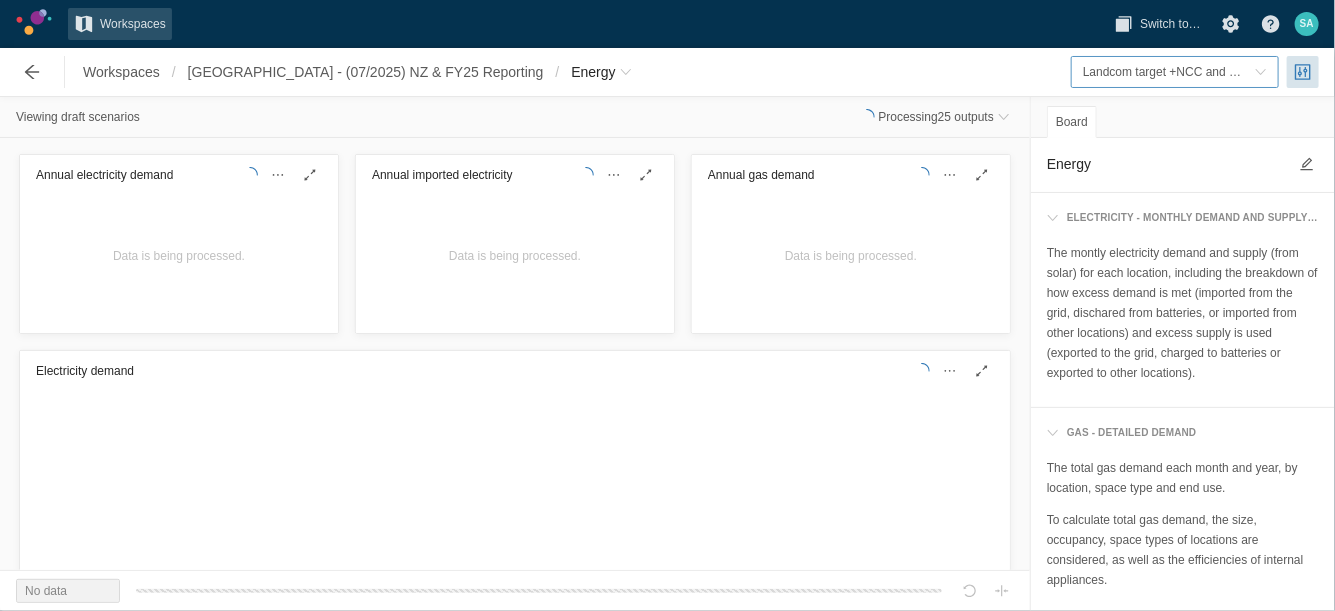 click on "Landcom target +NCC and Sustainable Buildings SEPP" at bounding box center [1231, 72] 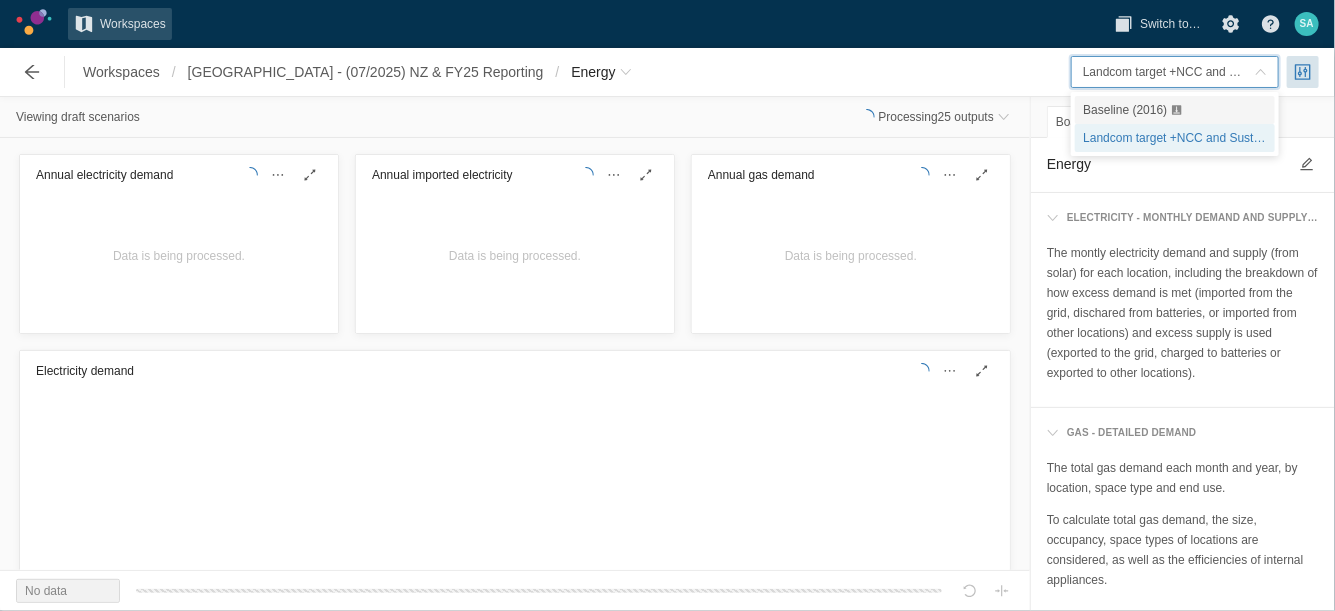 click on "Baseline (2016)" at bounding box center (1125, 110) 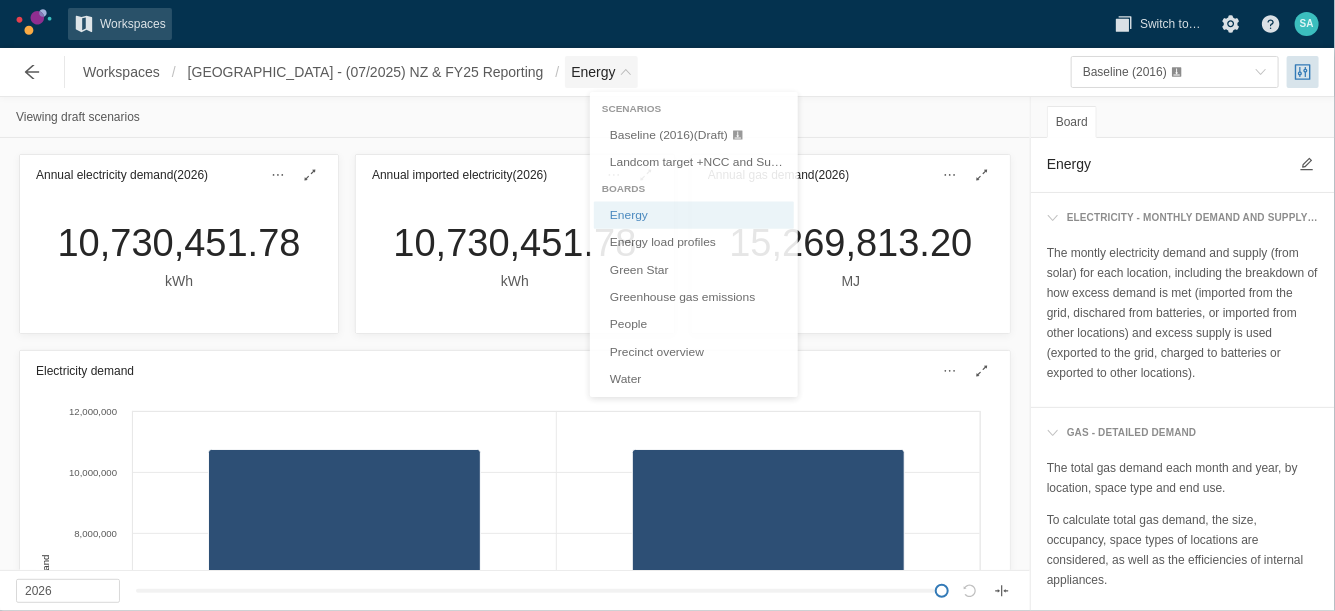 click at bounding box center (626, 72) 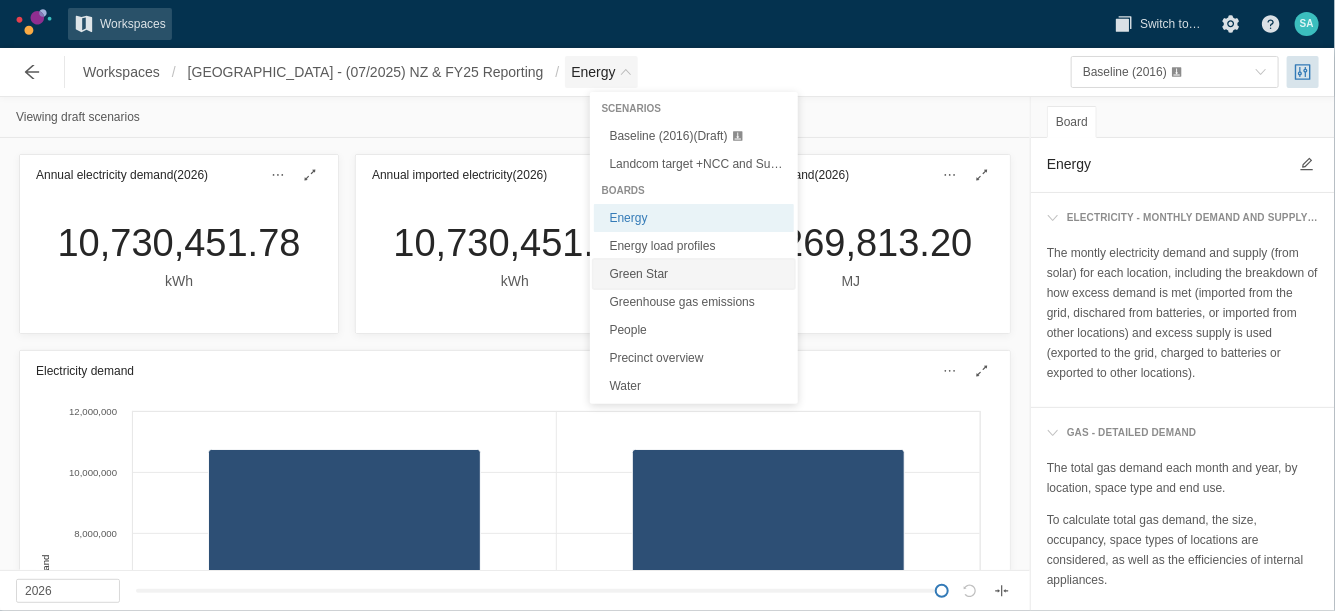 click on "Green Star" at bounding box center (694, 274) 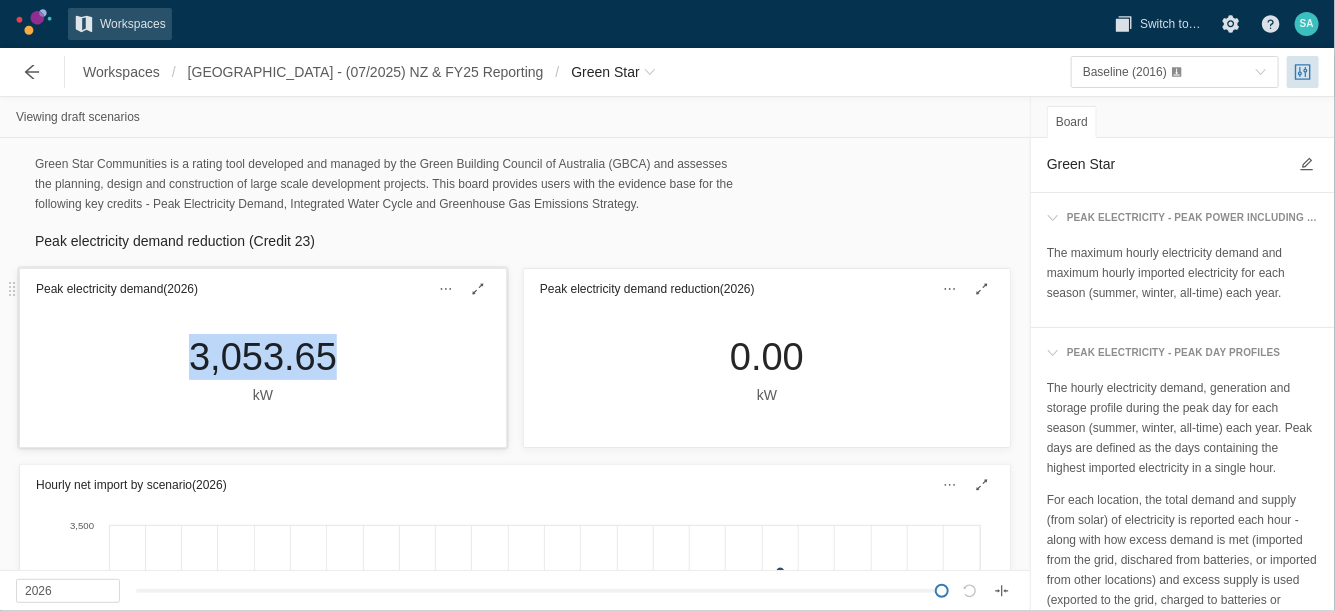 drag, startPoint x: 179, startPoint y: 361, endPoint x: 326, endPoint y: 349, distance: 147.48898 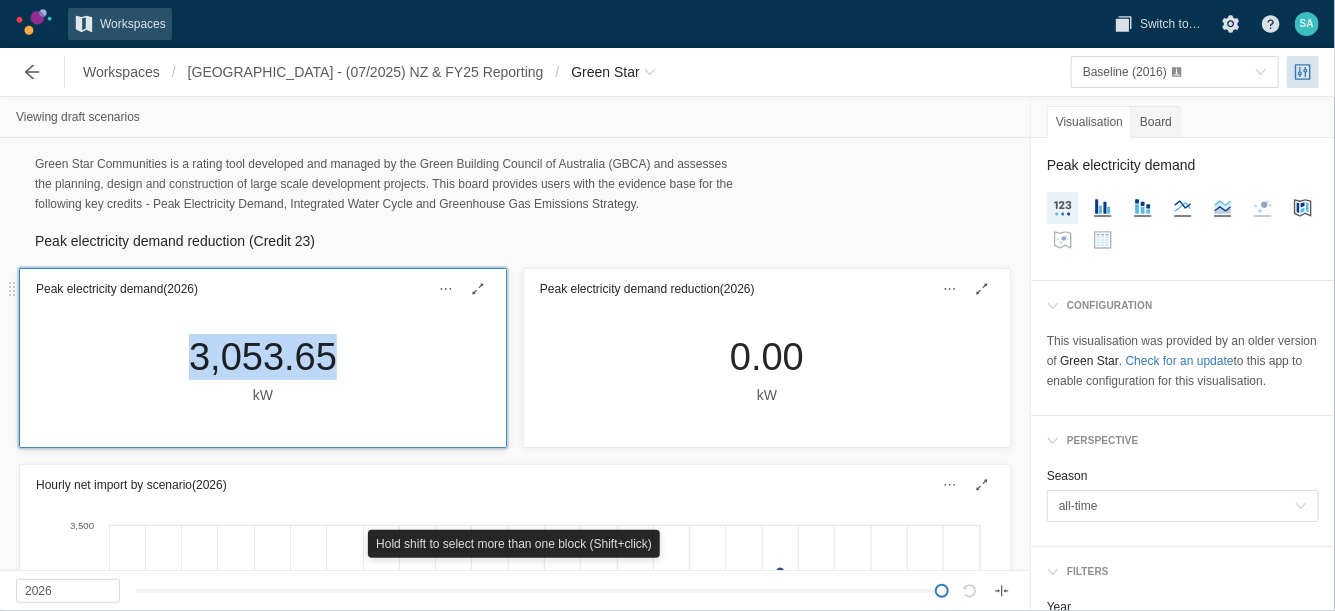 copy on "3,053.65" 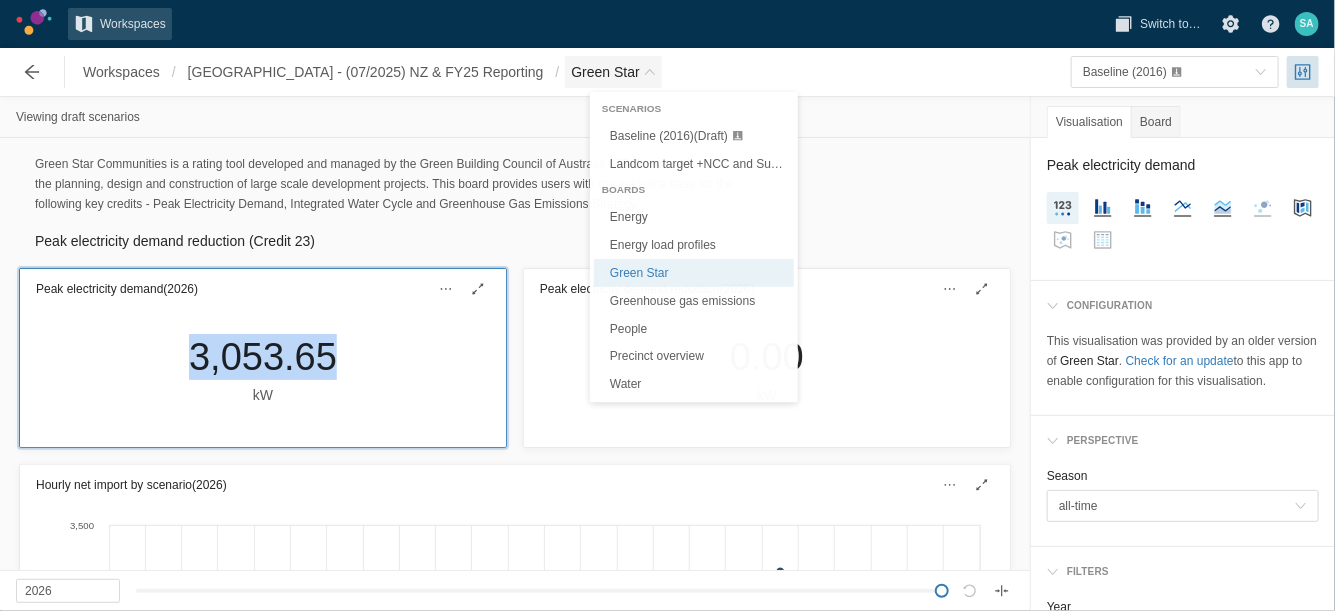 click on "Green Star" at bounding box center [613, 72] 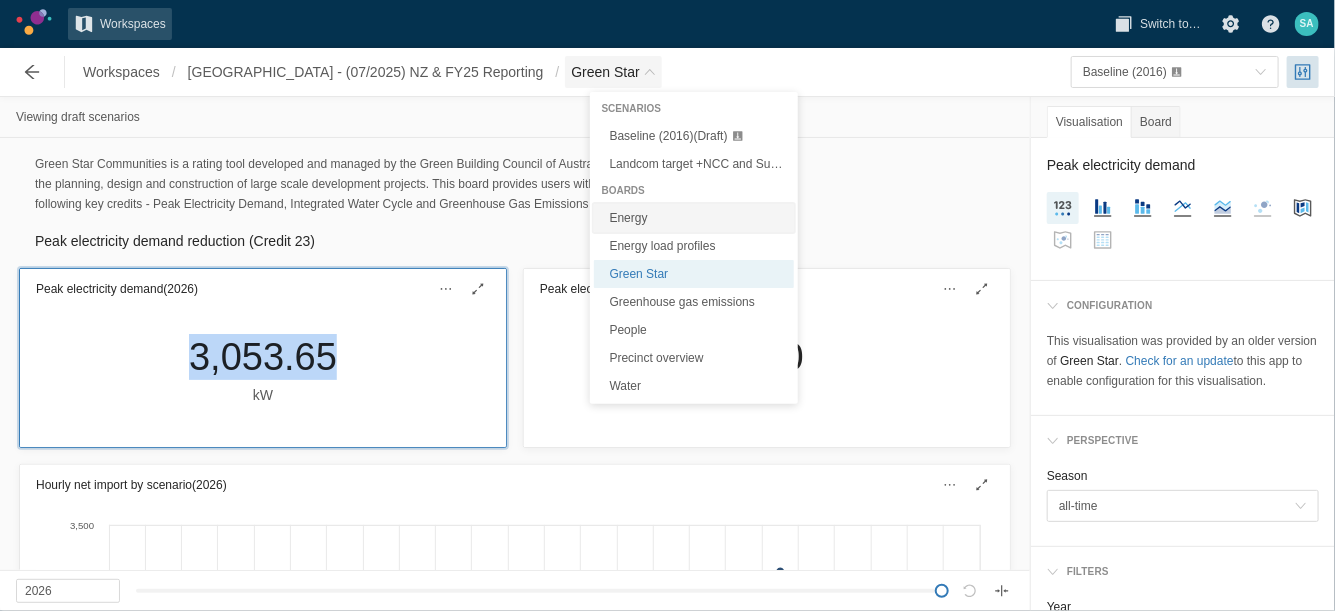click on "Energy" at bounding box center [694, 218] 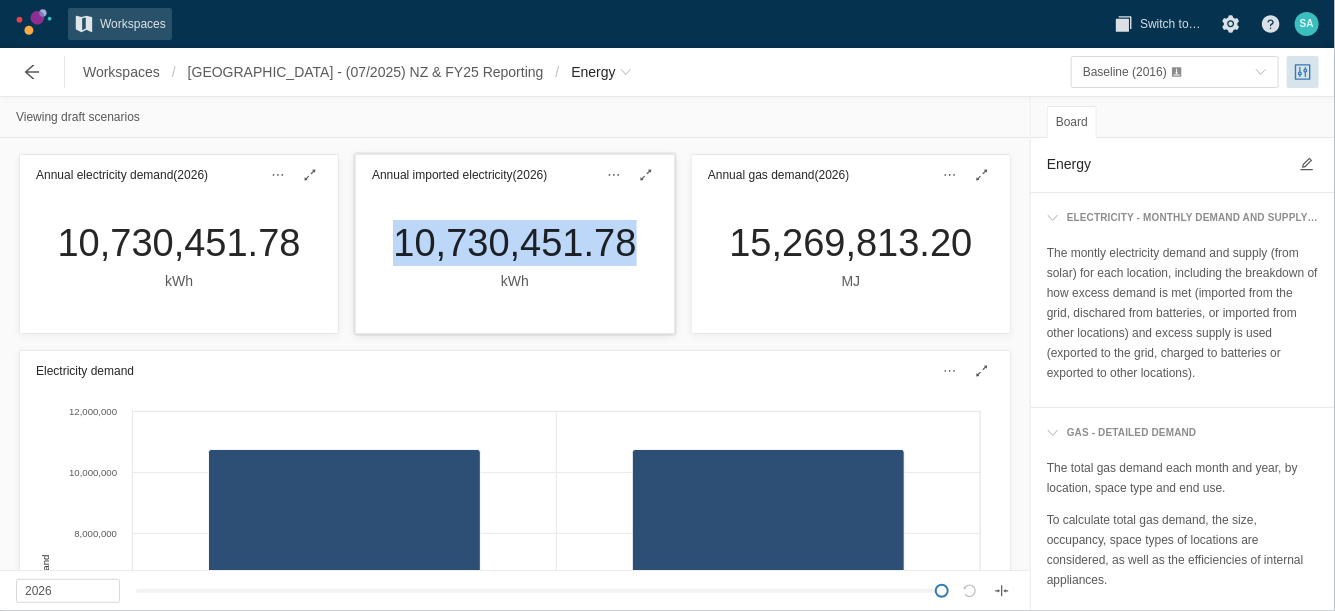 drag, startPoint x: 386, startPoint y: 234, endPoint x: 613, endPoint y: 238, distance: 227.03523 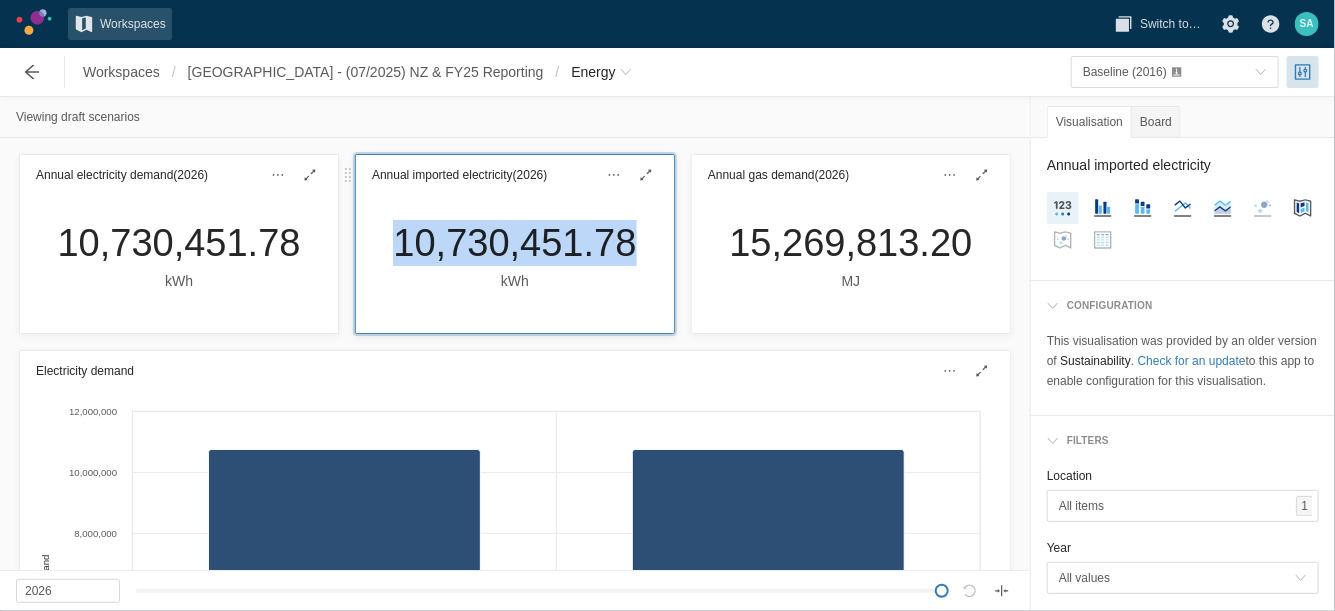copy on "10,730,451.78" 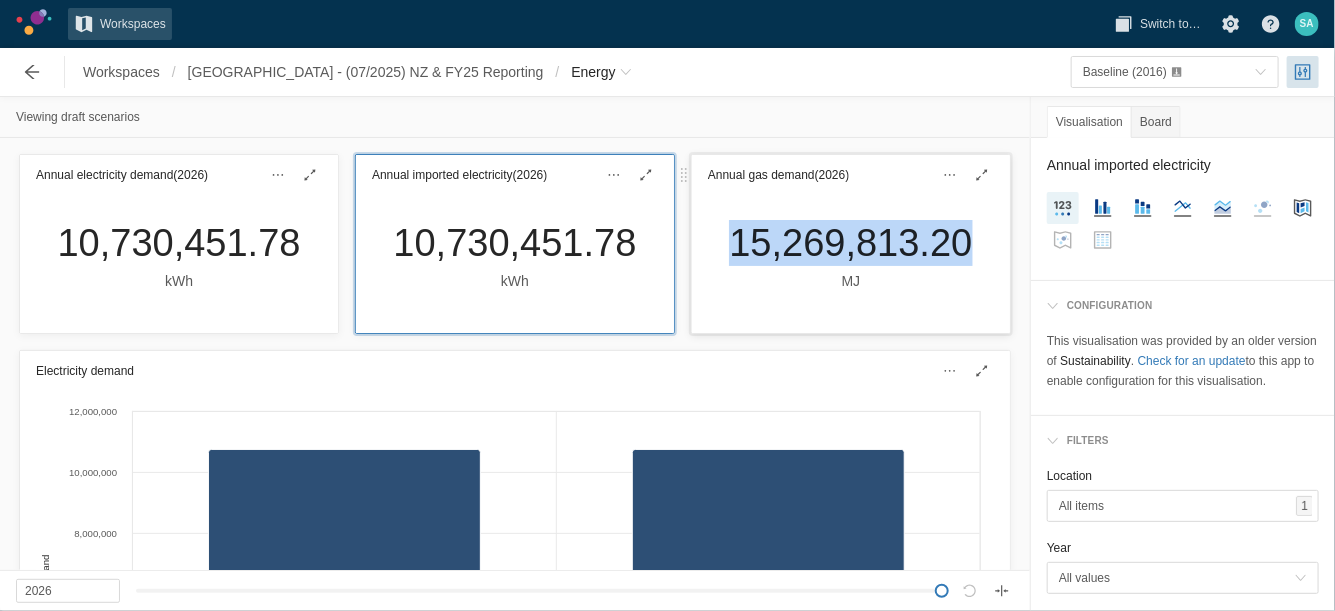 drag, startPoint x: 709, startPoint y: 247, endPoint x: 946, endPoint y: 232, distance: 237.47421 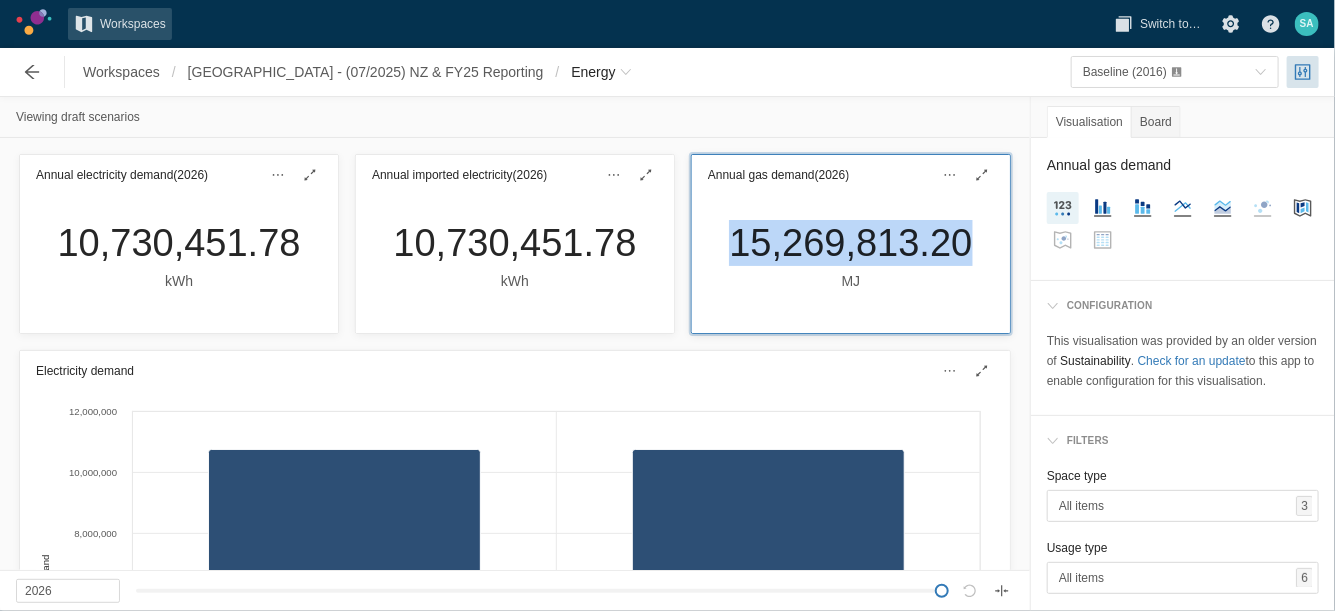 copy on "15,269,813.20" 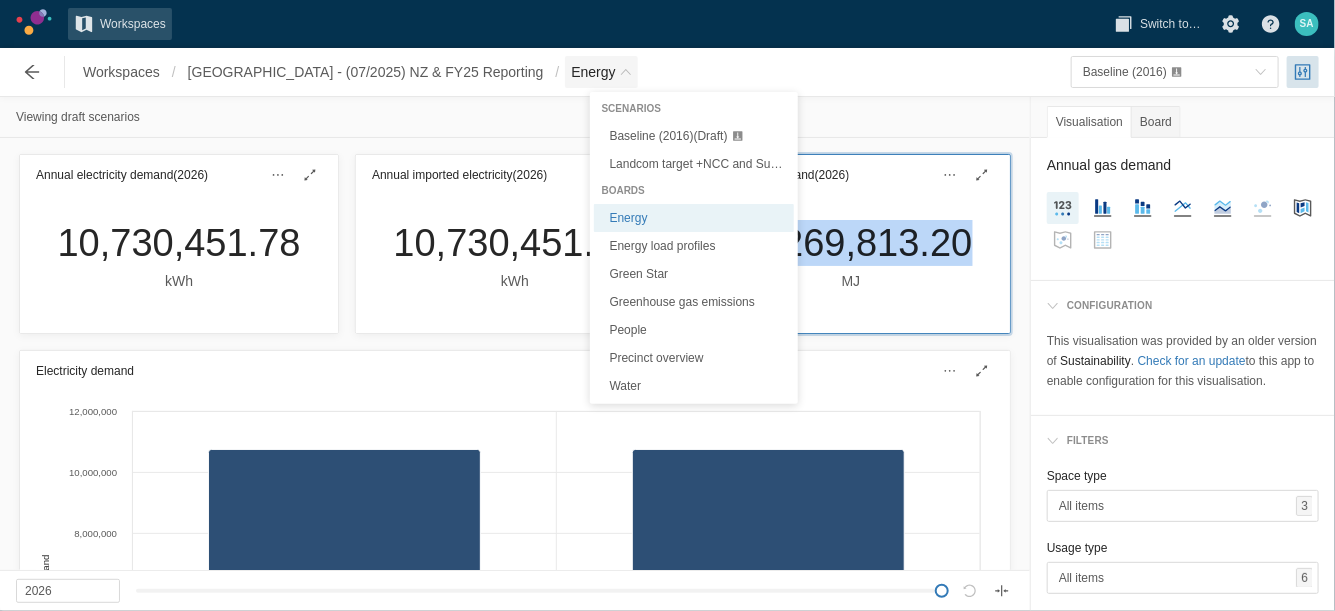 click at bounding box center (626, 72) 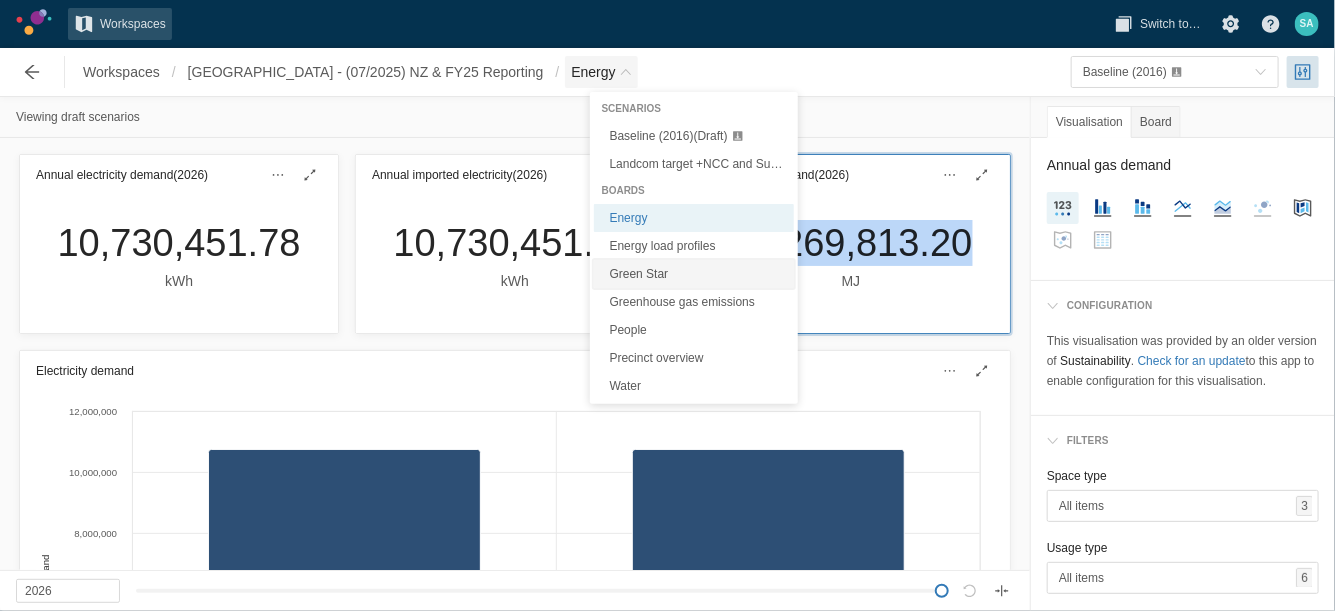 click on "Green Star" at bounding box center [694, 274] 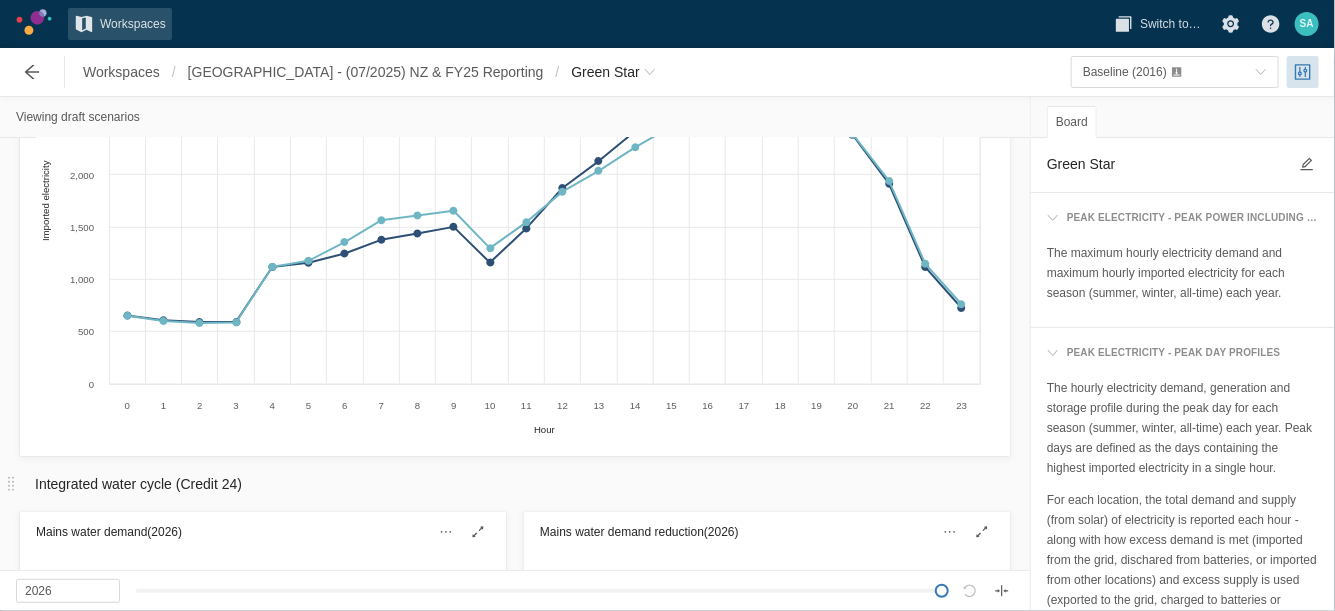 scroll, scrollTop: 697, scrollLeft: 0, axis: vertical 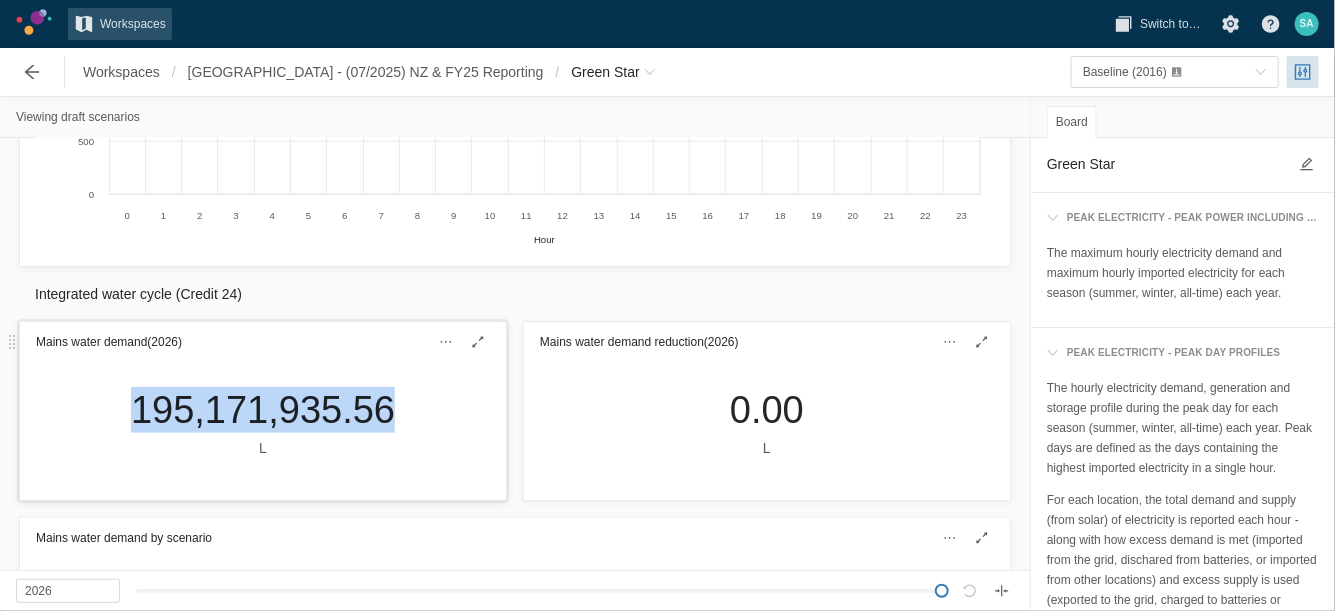drag, startPoint x: 126, startPoint y: 413, endPoint x: 371, endPoint y: 412, distance: 245.00204 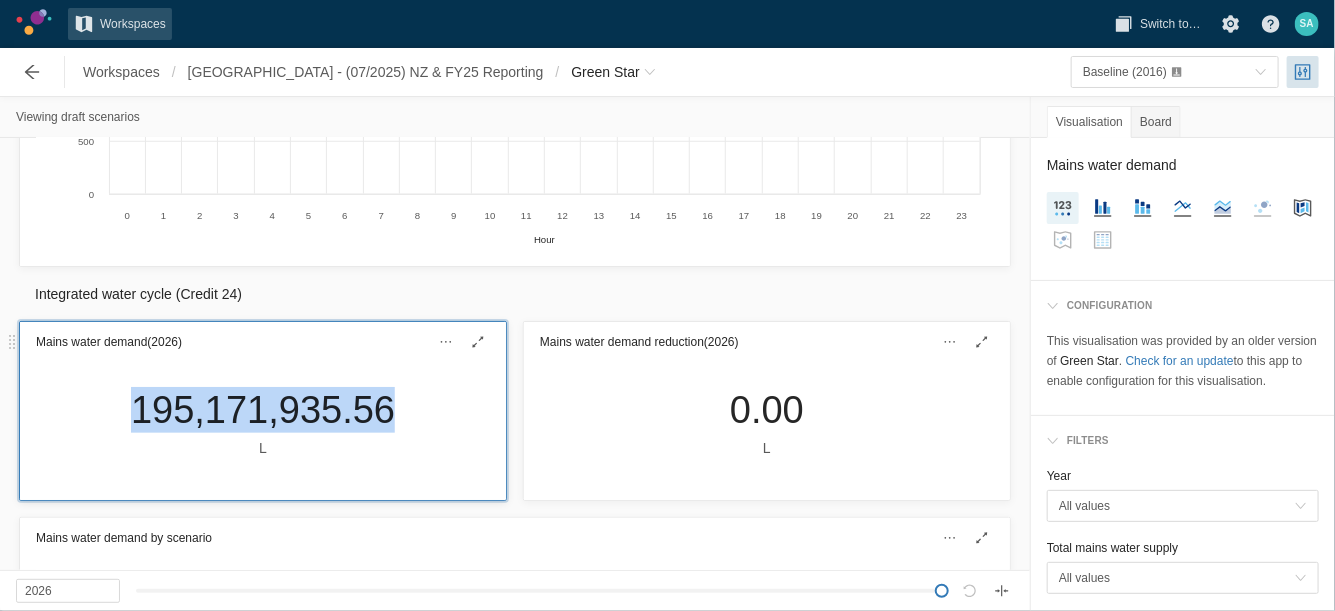 copy on "195,171,935.56" 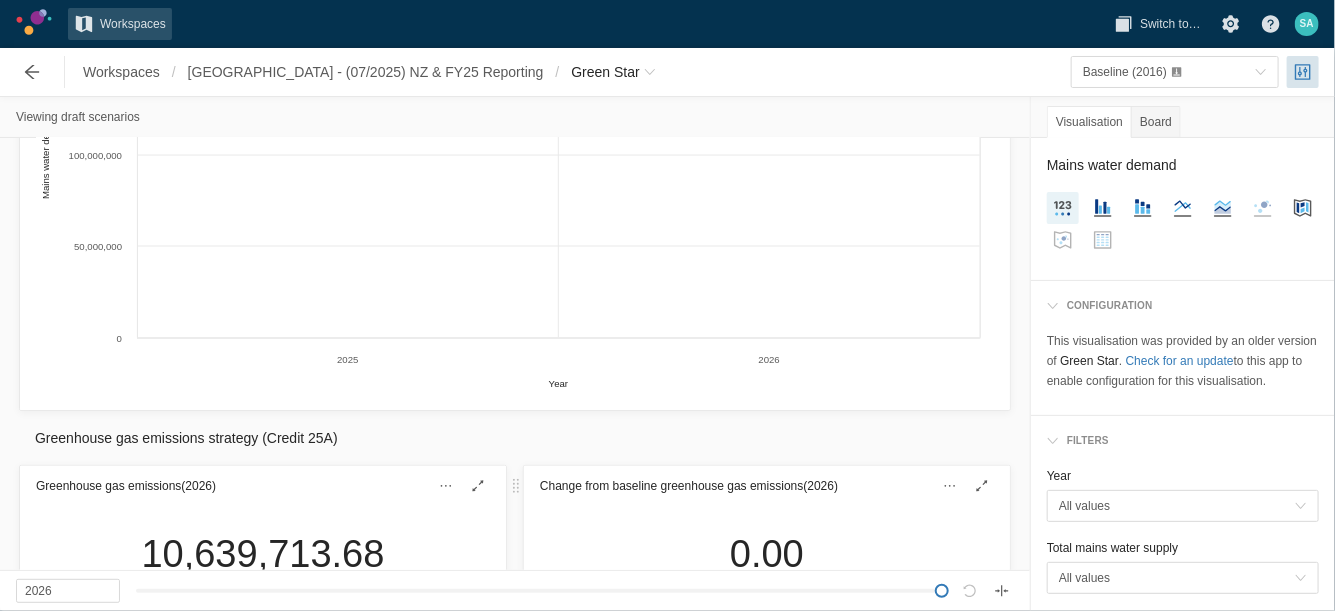 scroll, scrollTop: 1411, scrollLeft: 0, axis: vertical 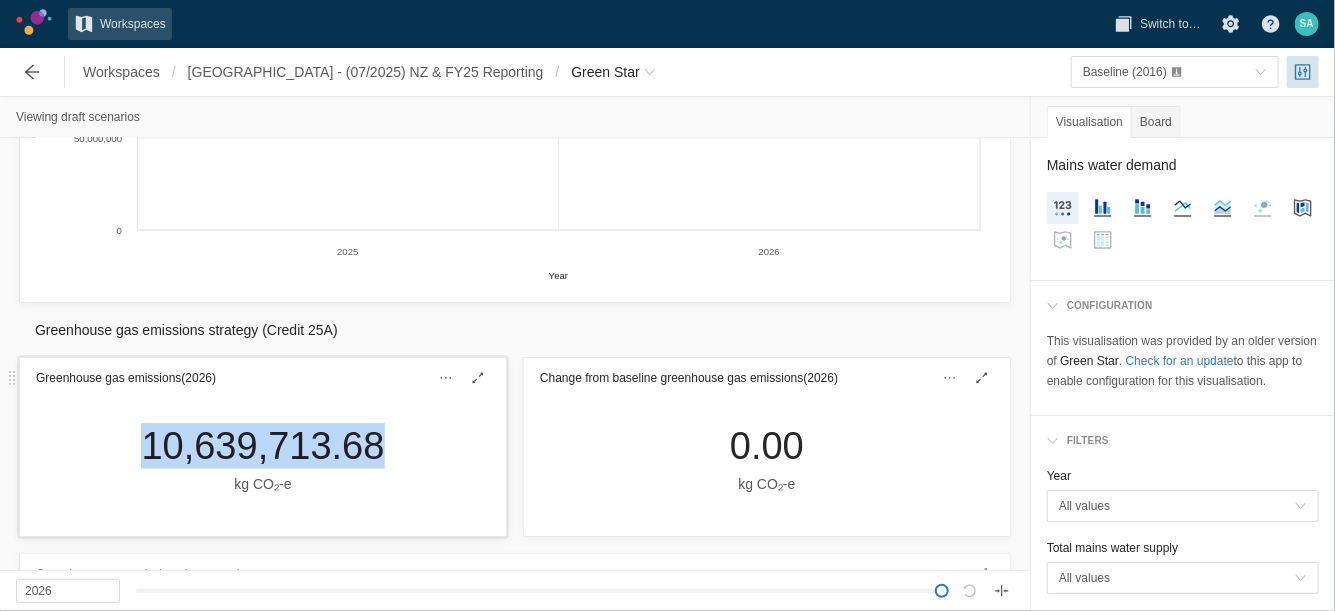 drag, startPoint x: 133, startPoint y: 447, endPoint x: 360, endPoint y: 450, distance: 227.01982 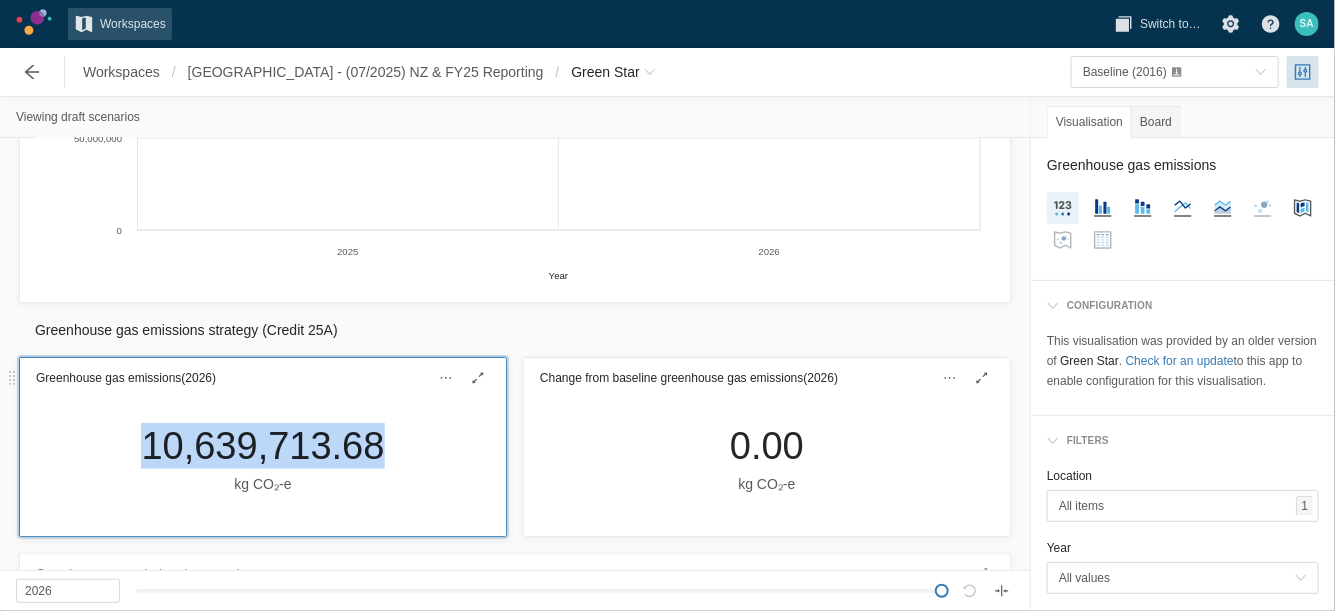 copy on "10,639,713.68" 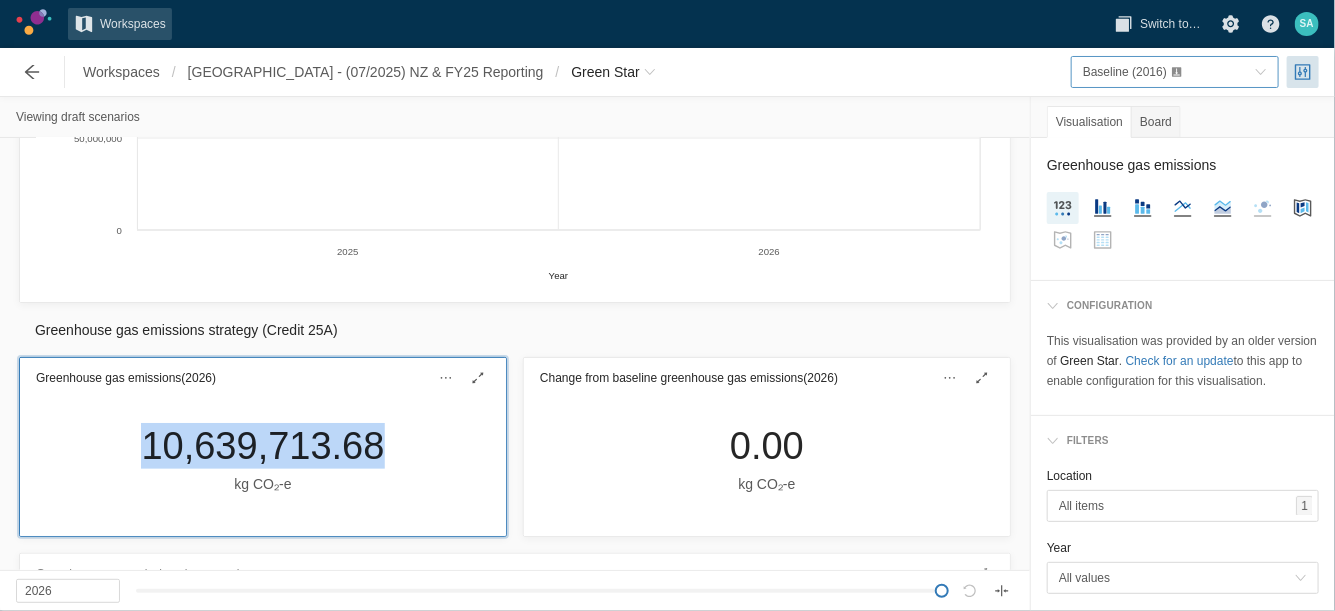 click on "Baseline (2016)" at bounding box center (1175, 72) 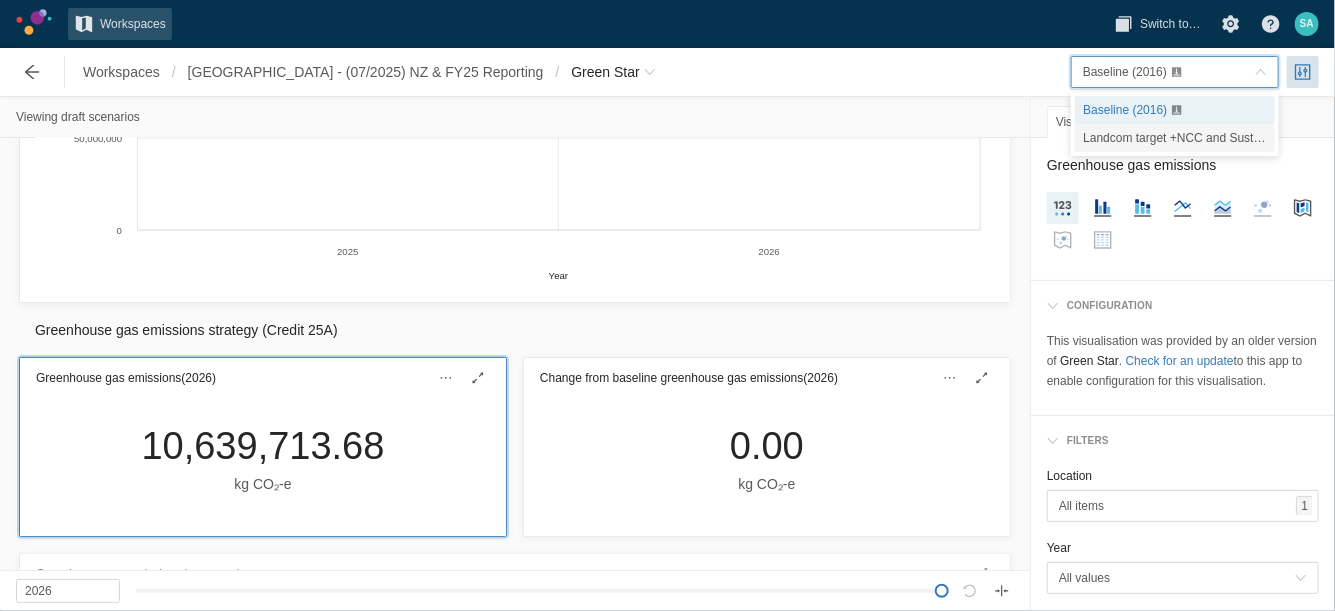 click on "Landcom target +NCC and Sustainable Buildings SEPP" at bounding box center (1231, 138) 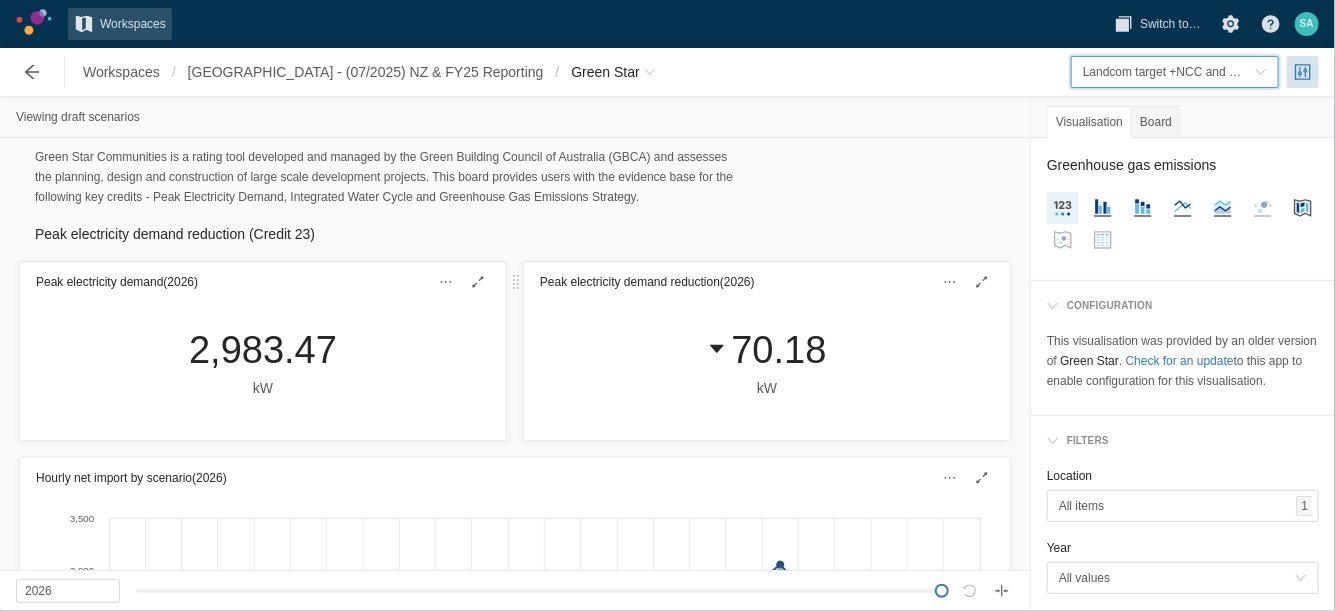 scroll, scrollTop: 6, scrollLeft: 0, axis: vertical 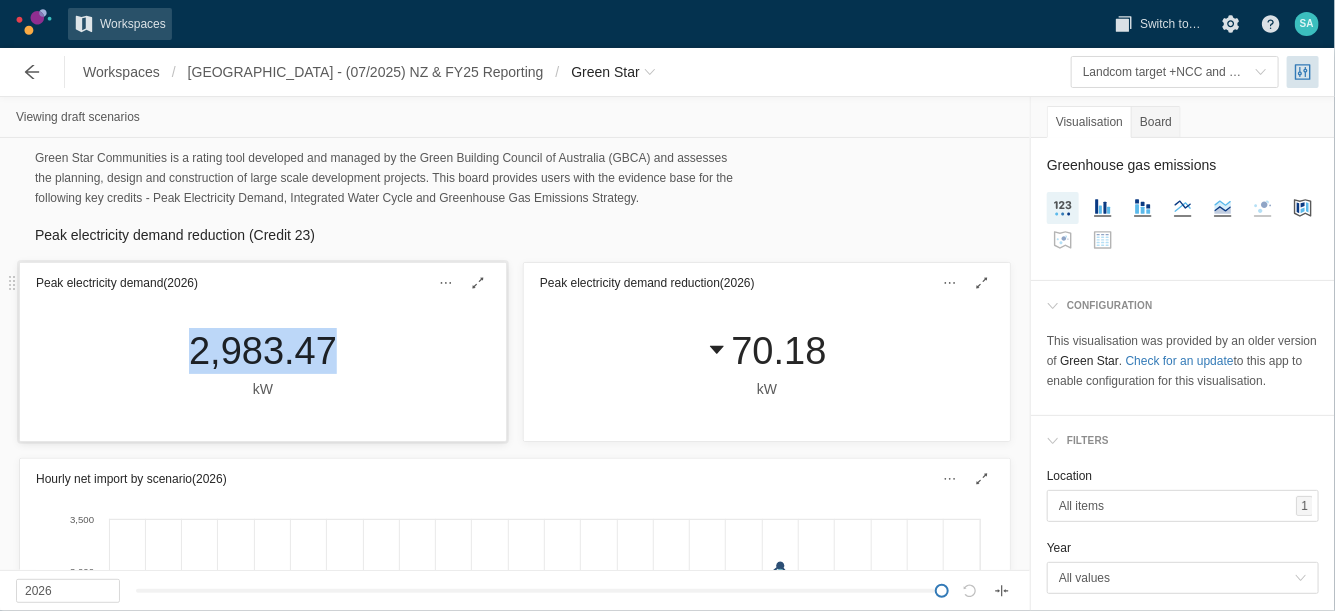 drag, startPoint x: 165, startPoint y: 344, endPoint x: 335, endPoint y: 359, distance: 170.66048 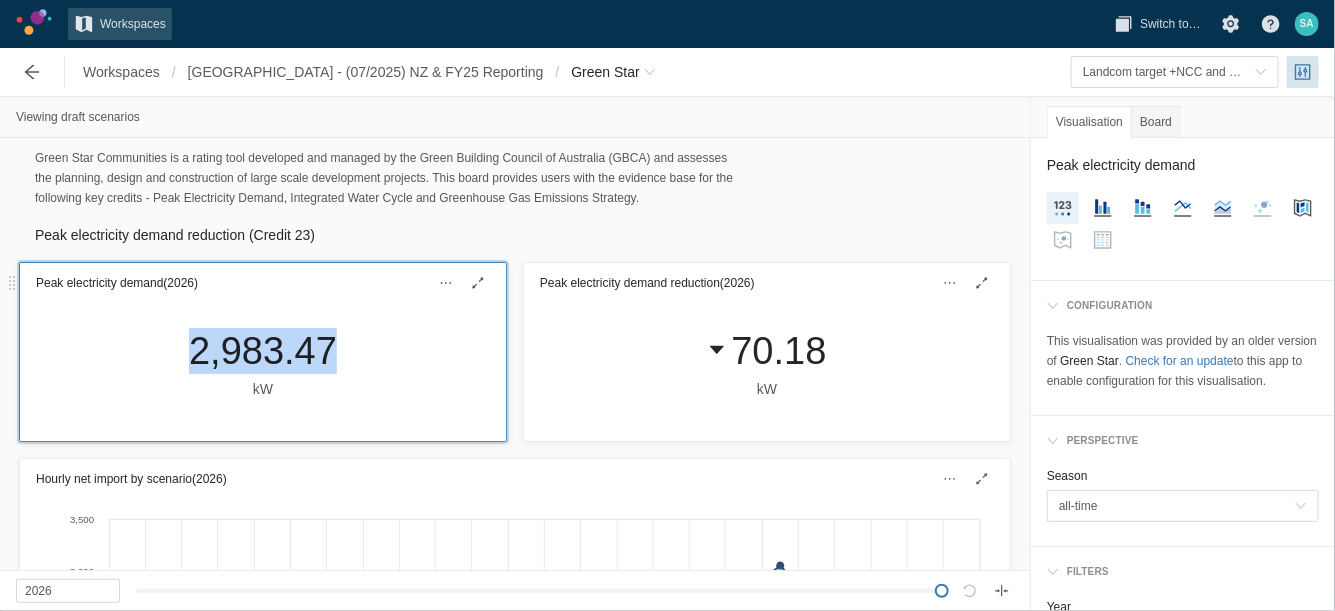 copy on "2,983.47" 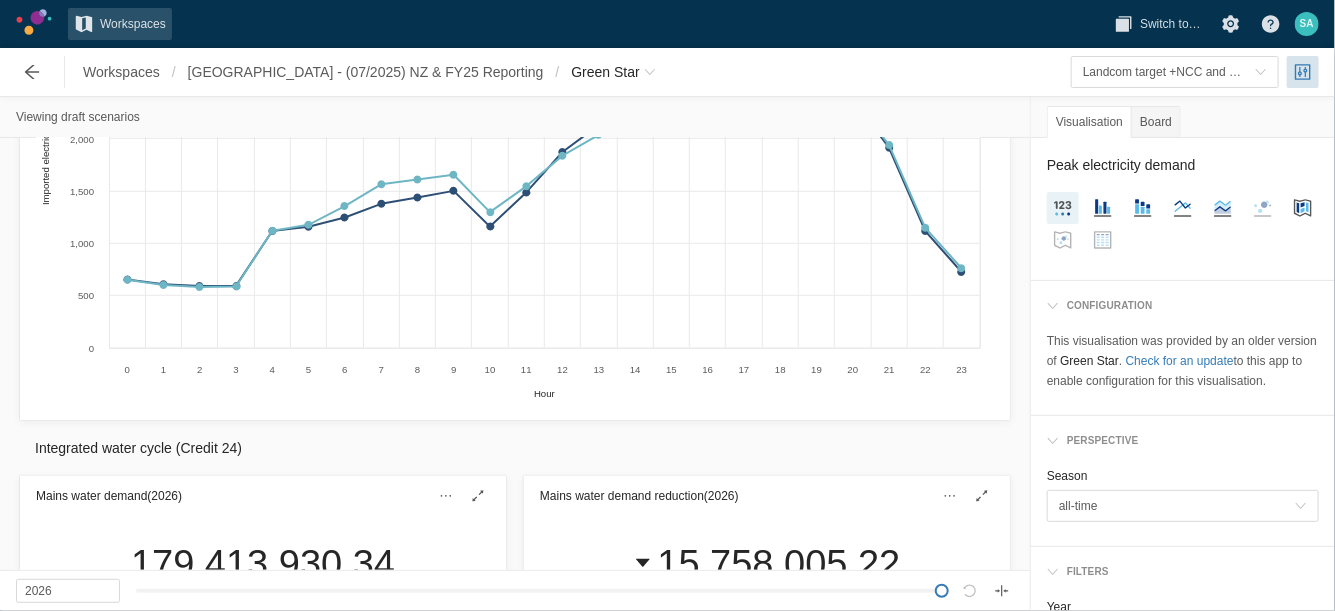 scroll, scrollTop: 757, scrollLeft: 0, axis: vertical 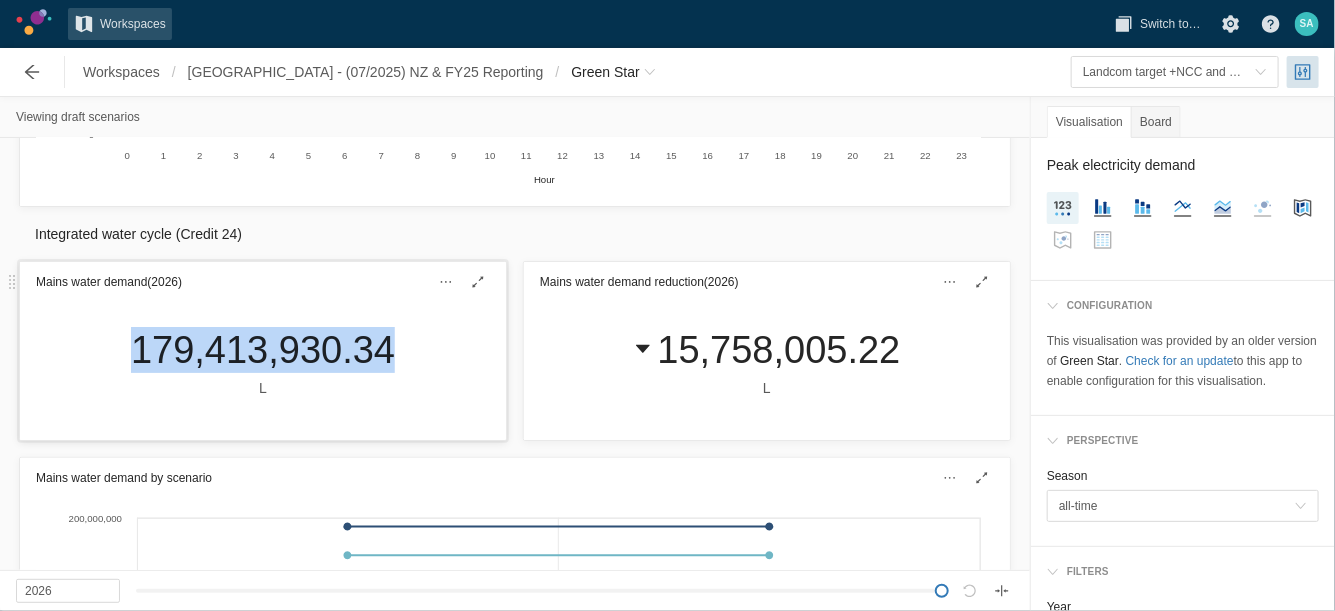 drag, startPoint x: 116, startPoint y: 343, endPoint x: 385, endPoint y: 353, distance: 269.18582 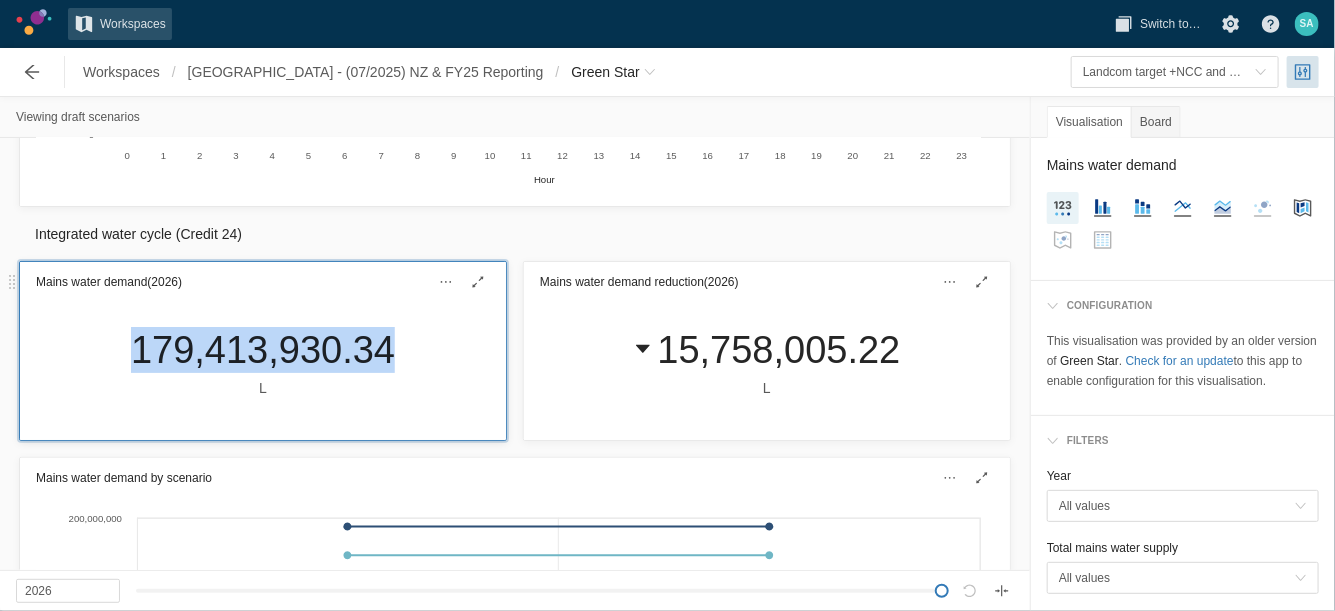 copy on "179,413,930.34" 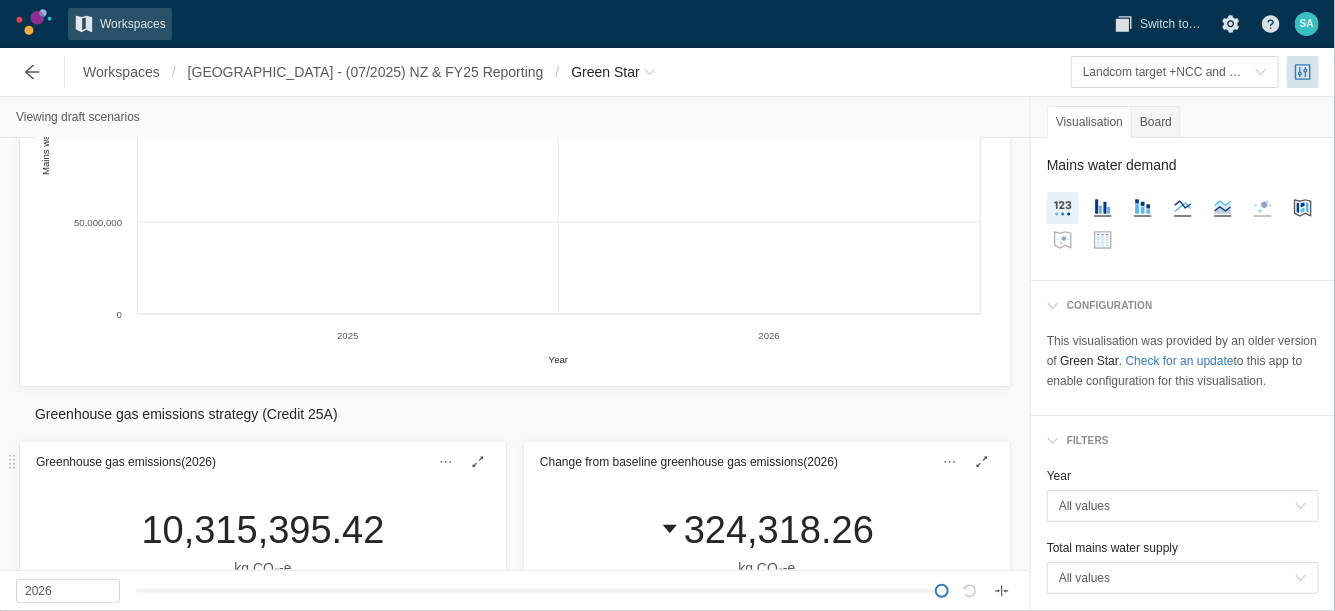 scroll, scrollTop: 1509, scrollLeft: 0, axis: vertical 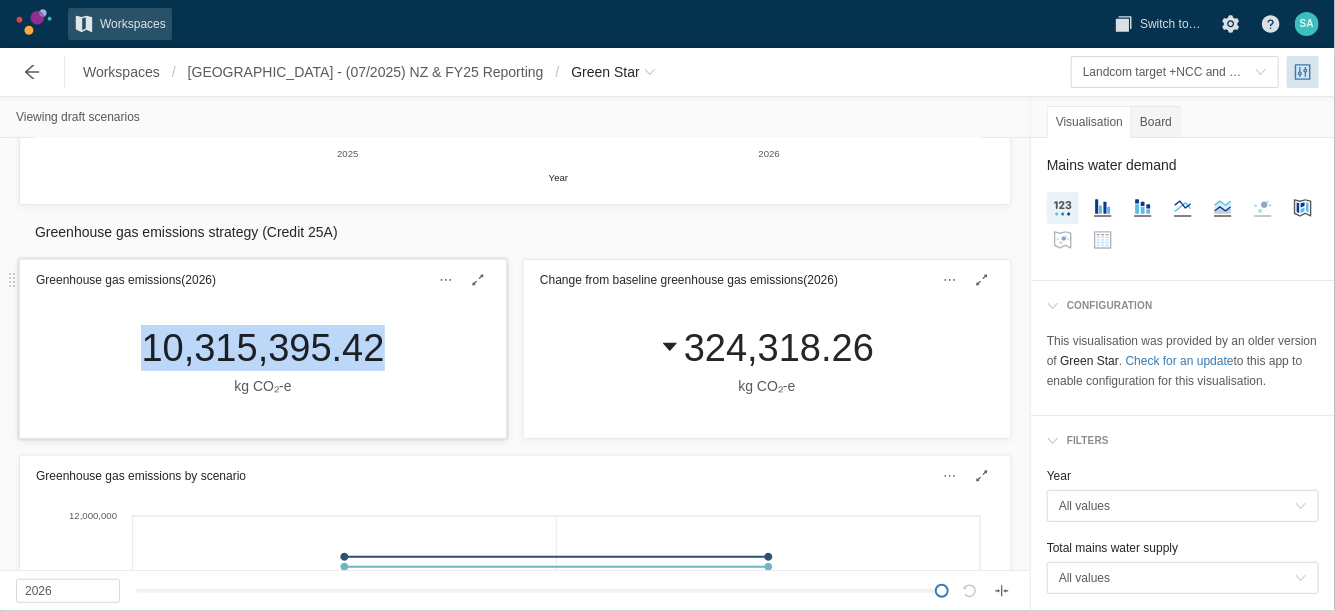 drag, startPoint x: 128, startPoint y: 352, endPoint x: 362, endPoint y: 347, distance: 234.0534 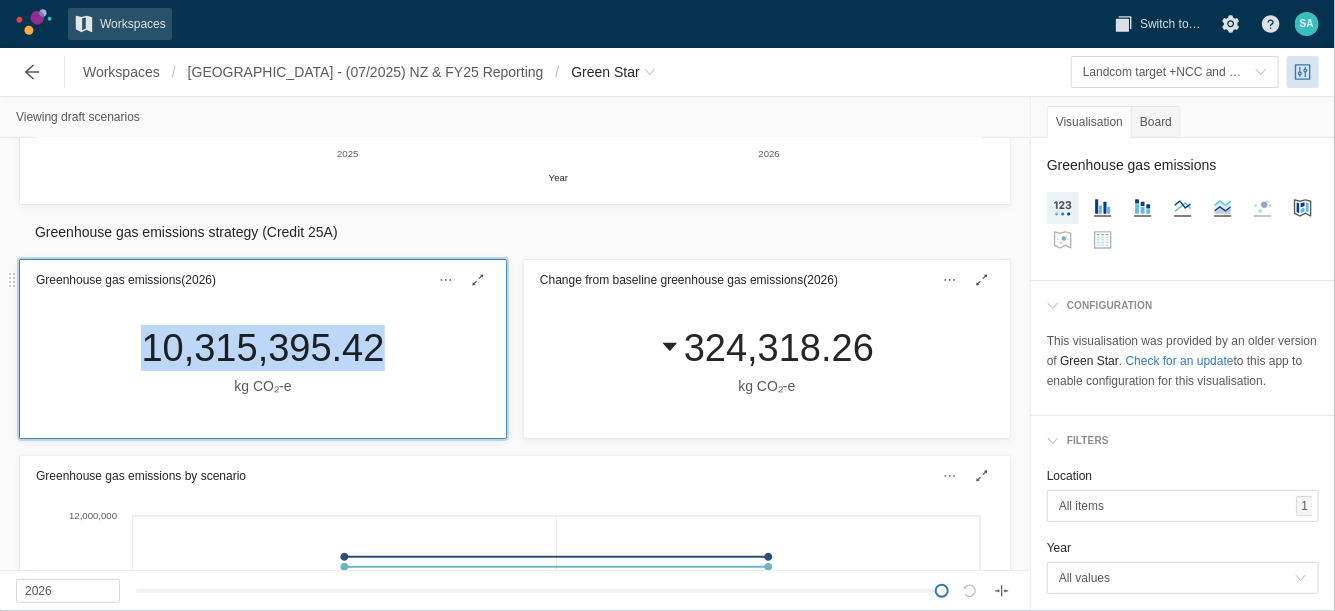 copy on "10,315,395.42" 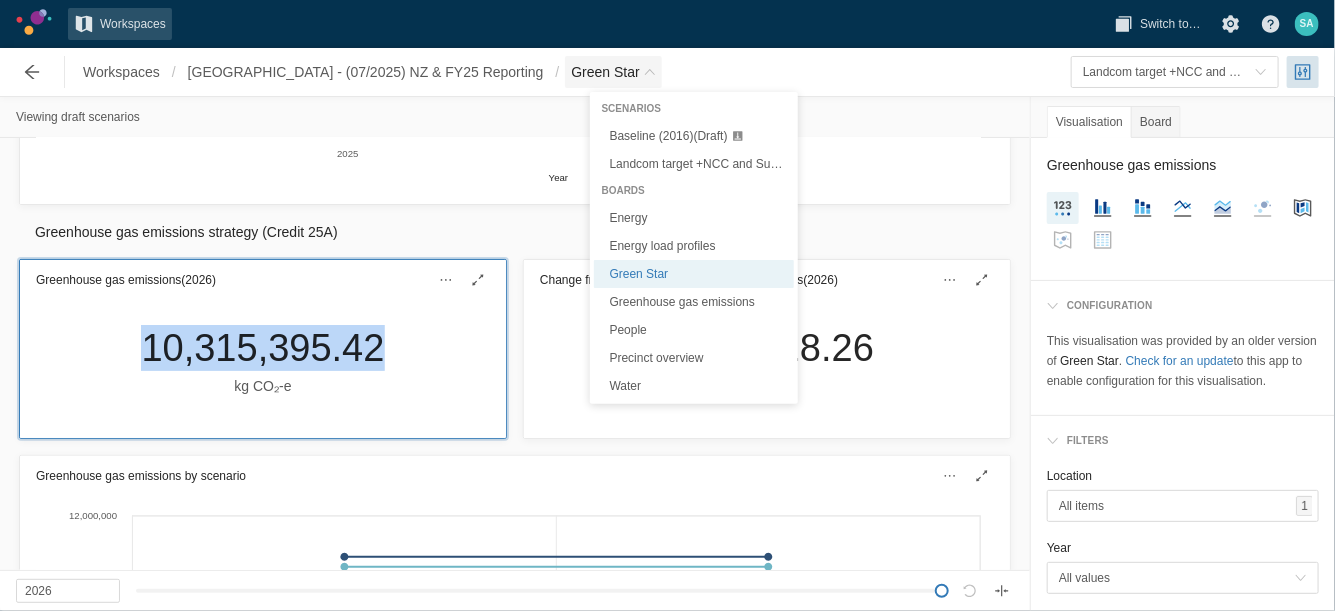 click at bounding box center (650, 72) 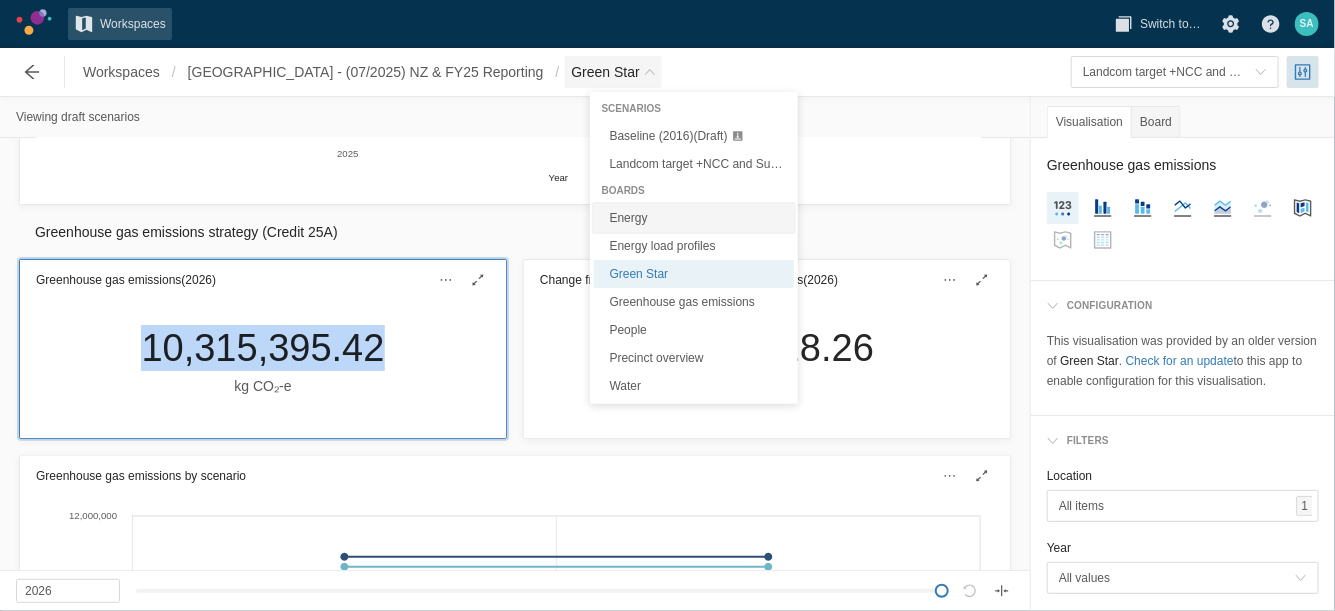 click on "Energy" at bounding box center [694, 218] 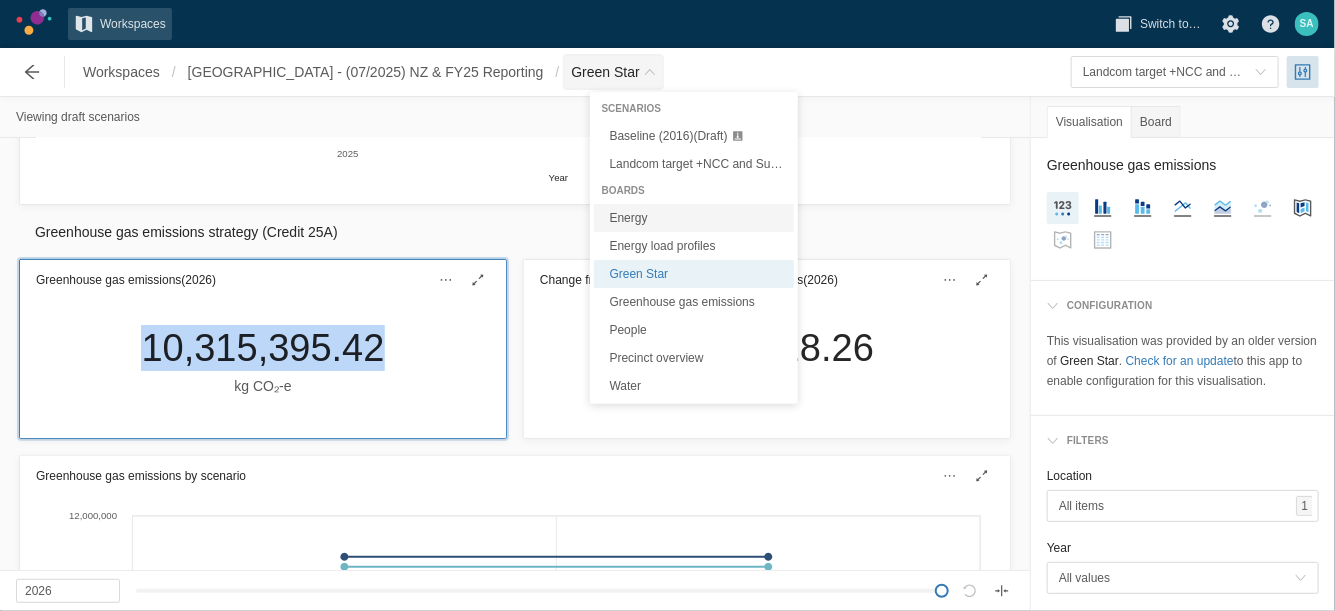 type on "Energy" 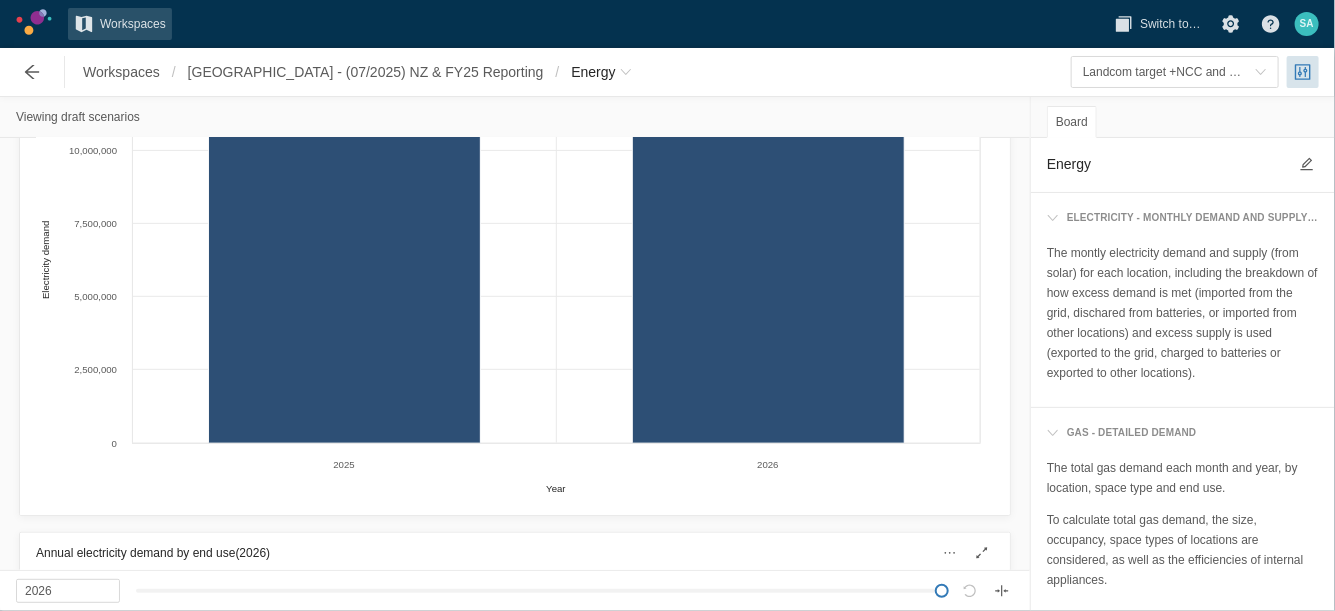 scroll, scrollTop: 0, scrollLeft: 0, axis: both 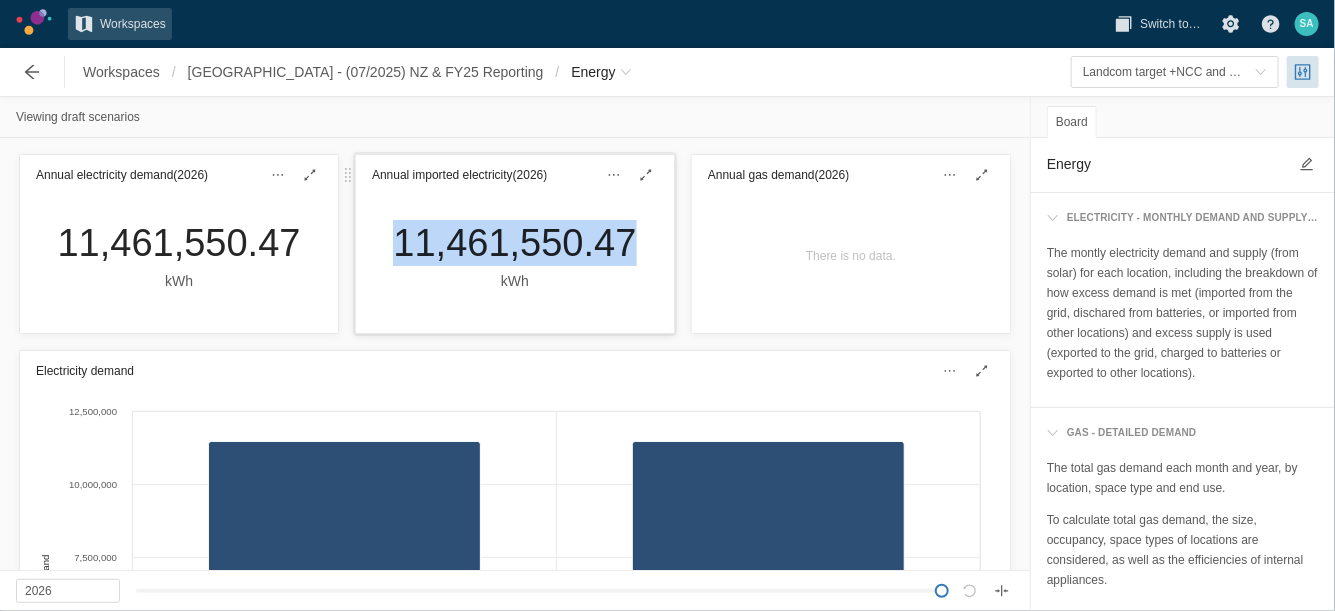 drag, startPoint x: 387, startPoint y: 252, endPoint x: 613, endPoint y: 249, distance: 226.01991 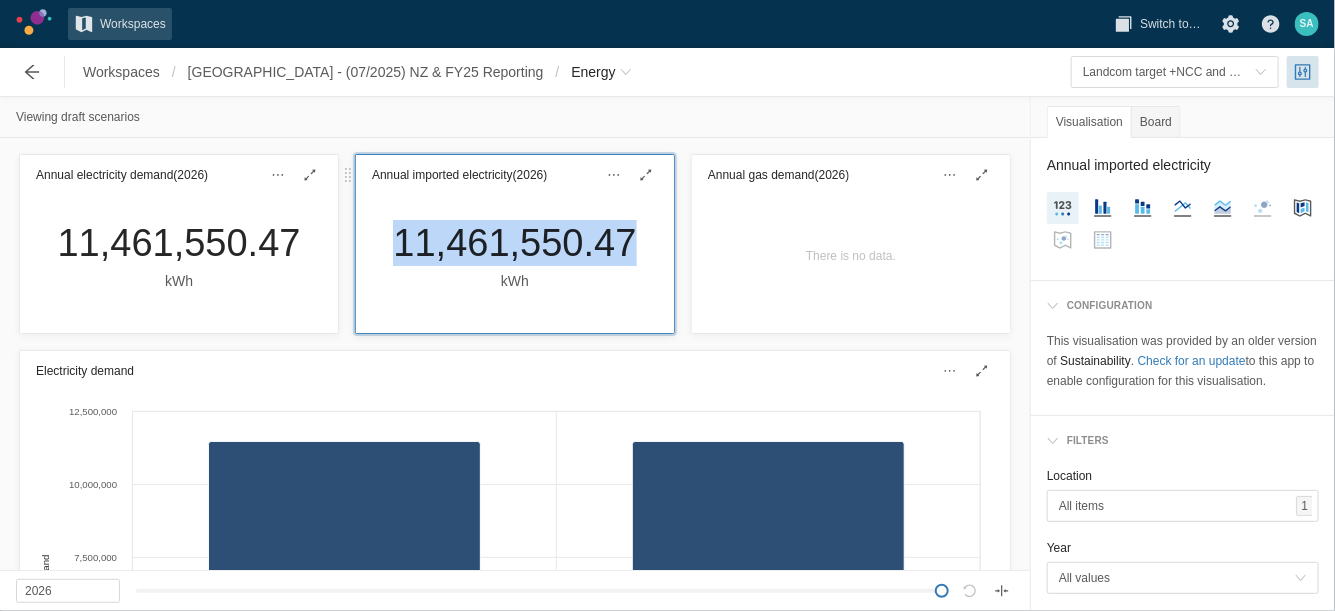 copy on "11,461,550.47" 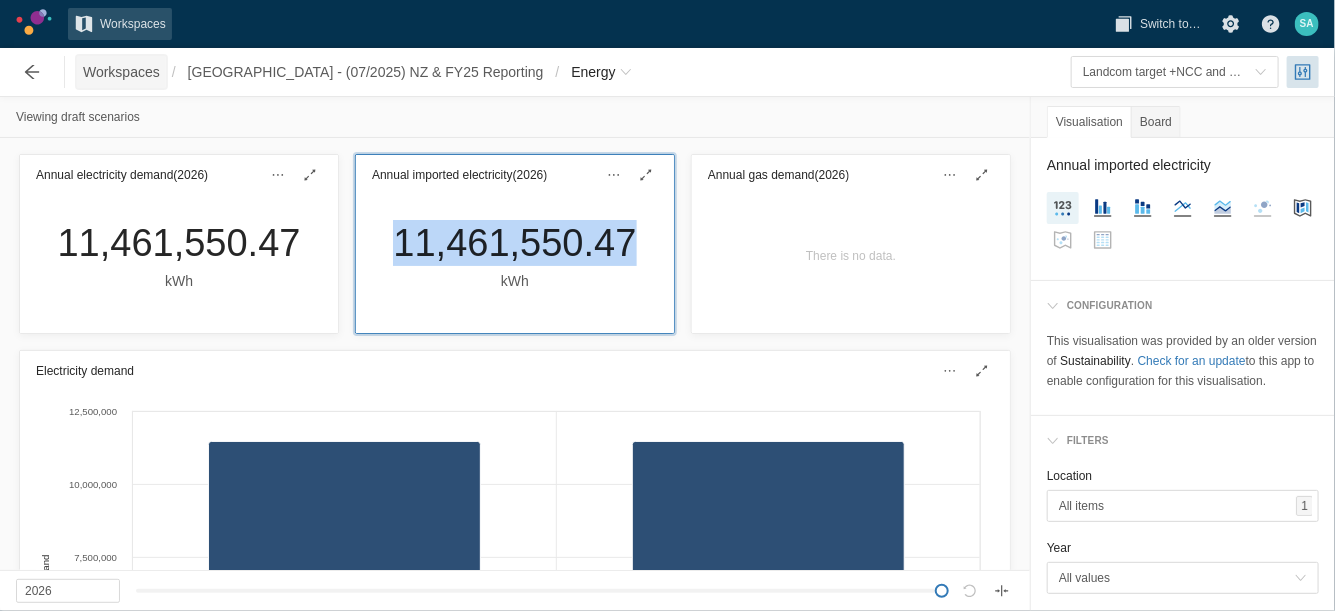 click on "Workspaces" at bounding box center (121, 72) 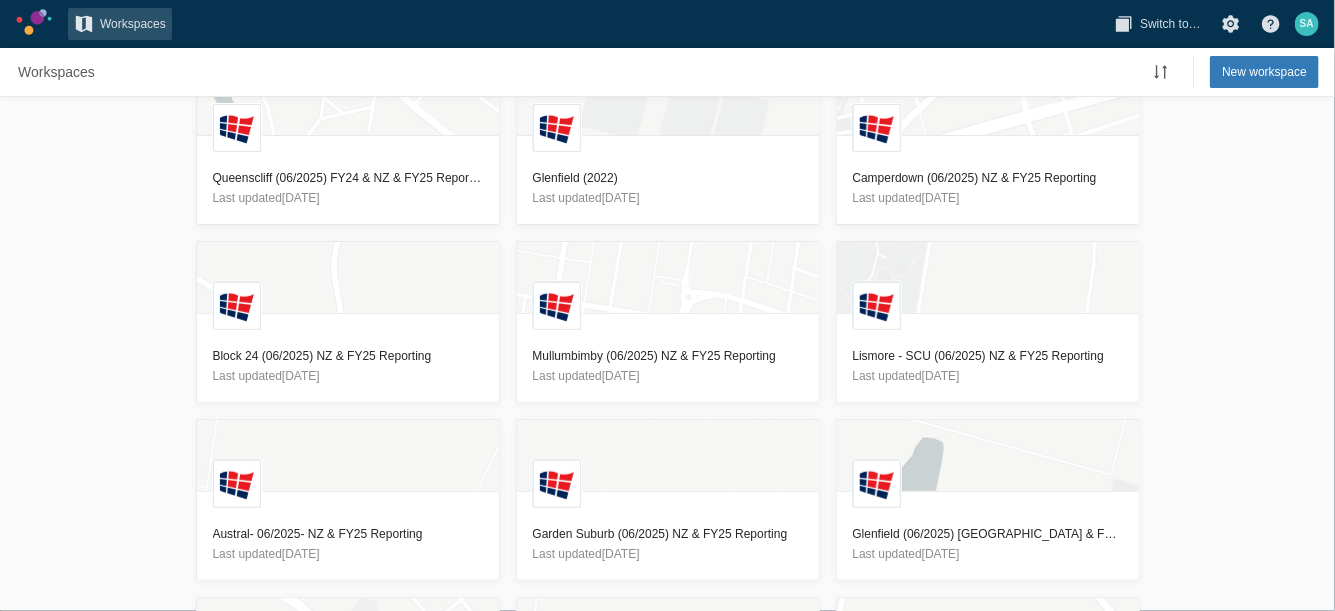 scroll, scrollTop: 2181, scrollLeft: 0, axis: vertical 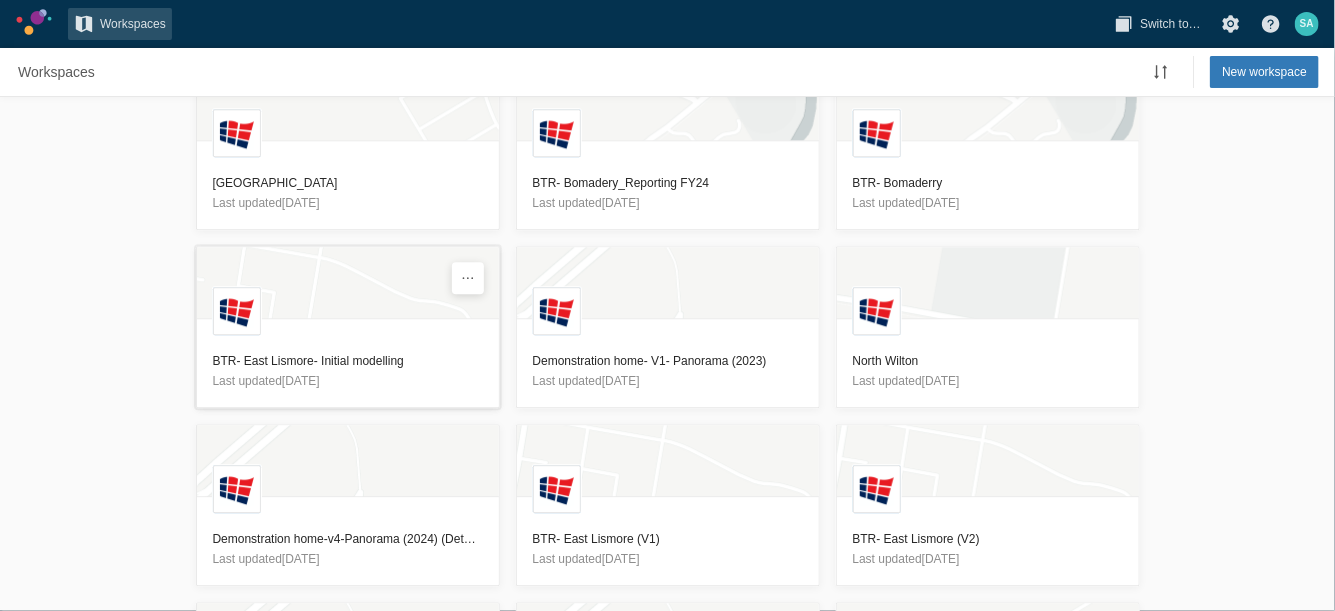 click on "BTR- East Lismore- Initial modelling" at bounding box center (348, 361) 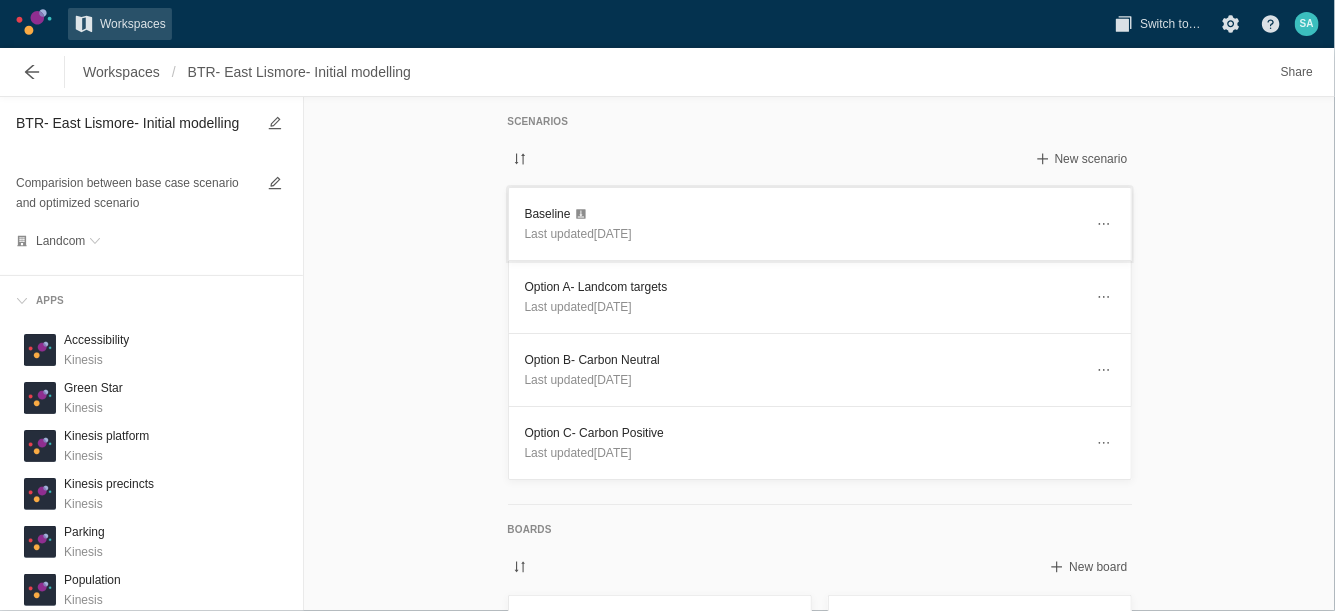 click on "Baseline" at bounding box center (804, 214) 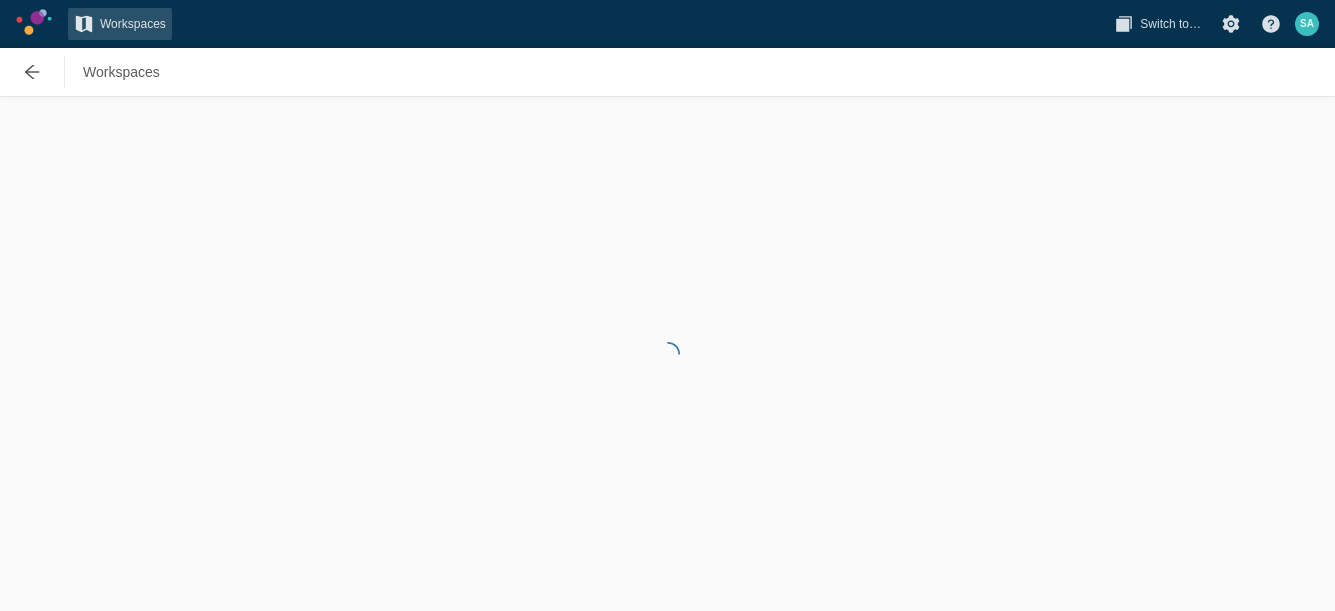 scroll, scrollTop: 0, scrollLeft: 0, axis: both 